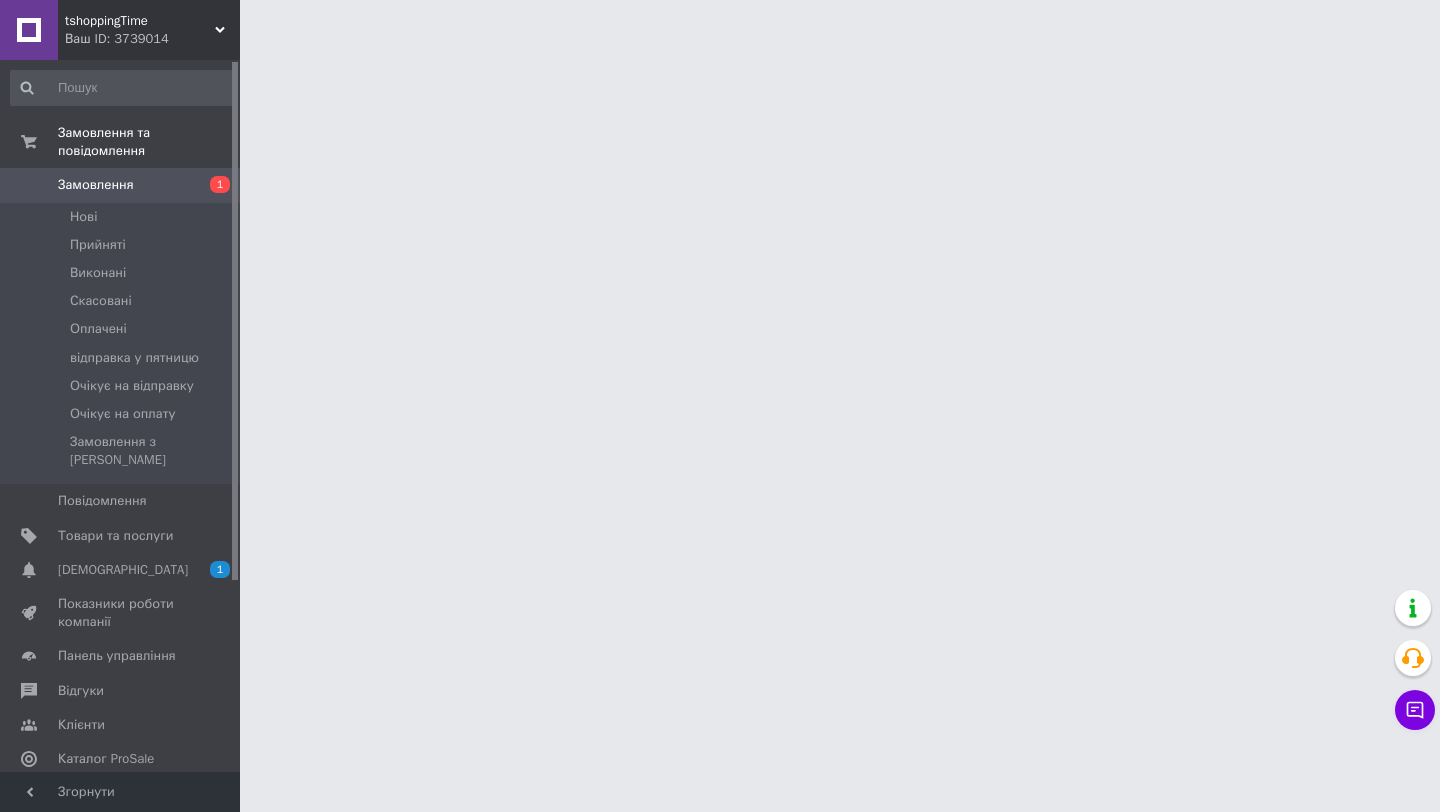 scroll, scrollTop: 0, scrollLeft: 0, axis: both 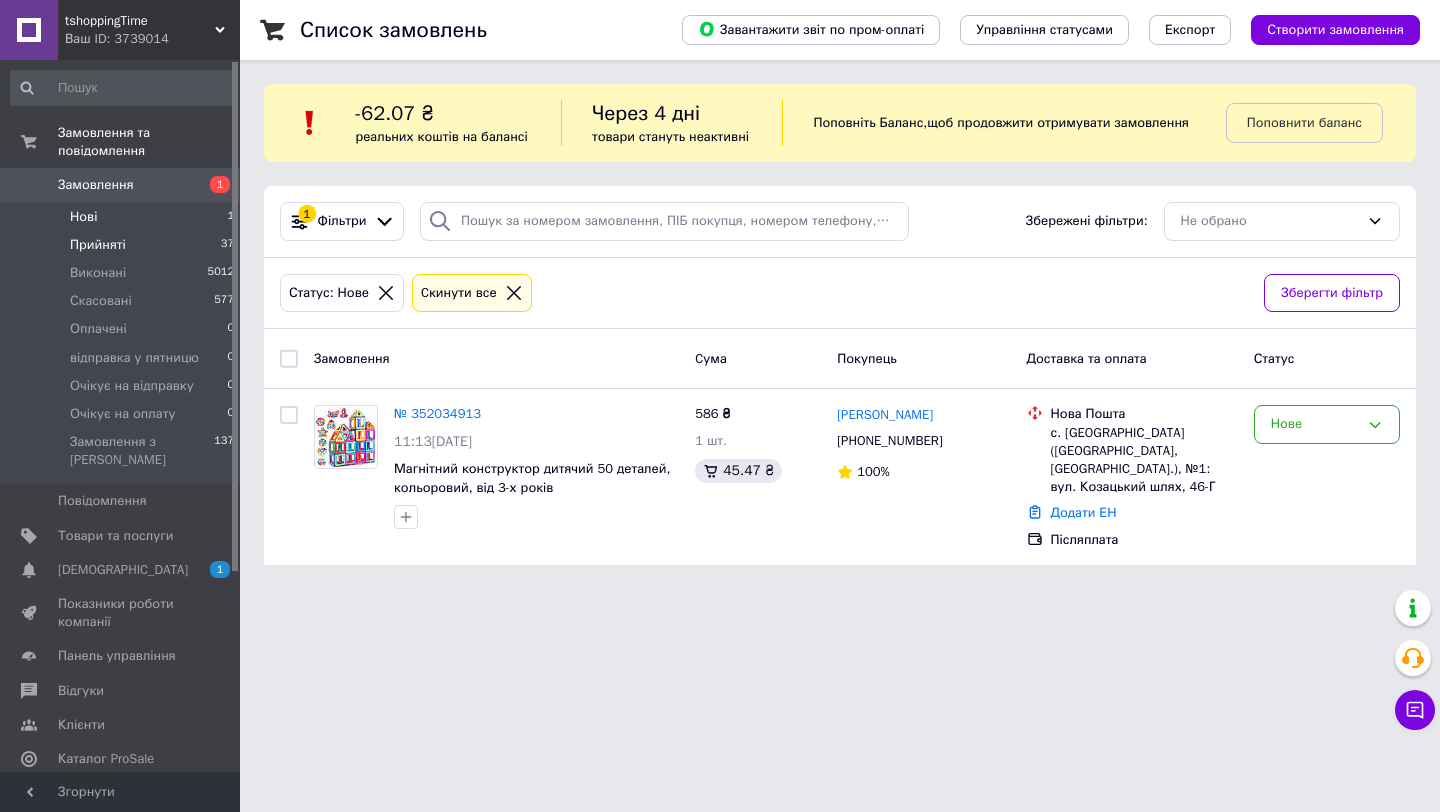 click on "Прийняті" at bounding box center (98, 245) 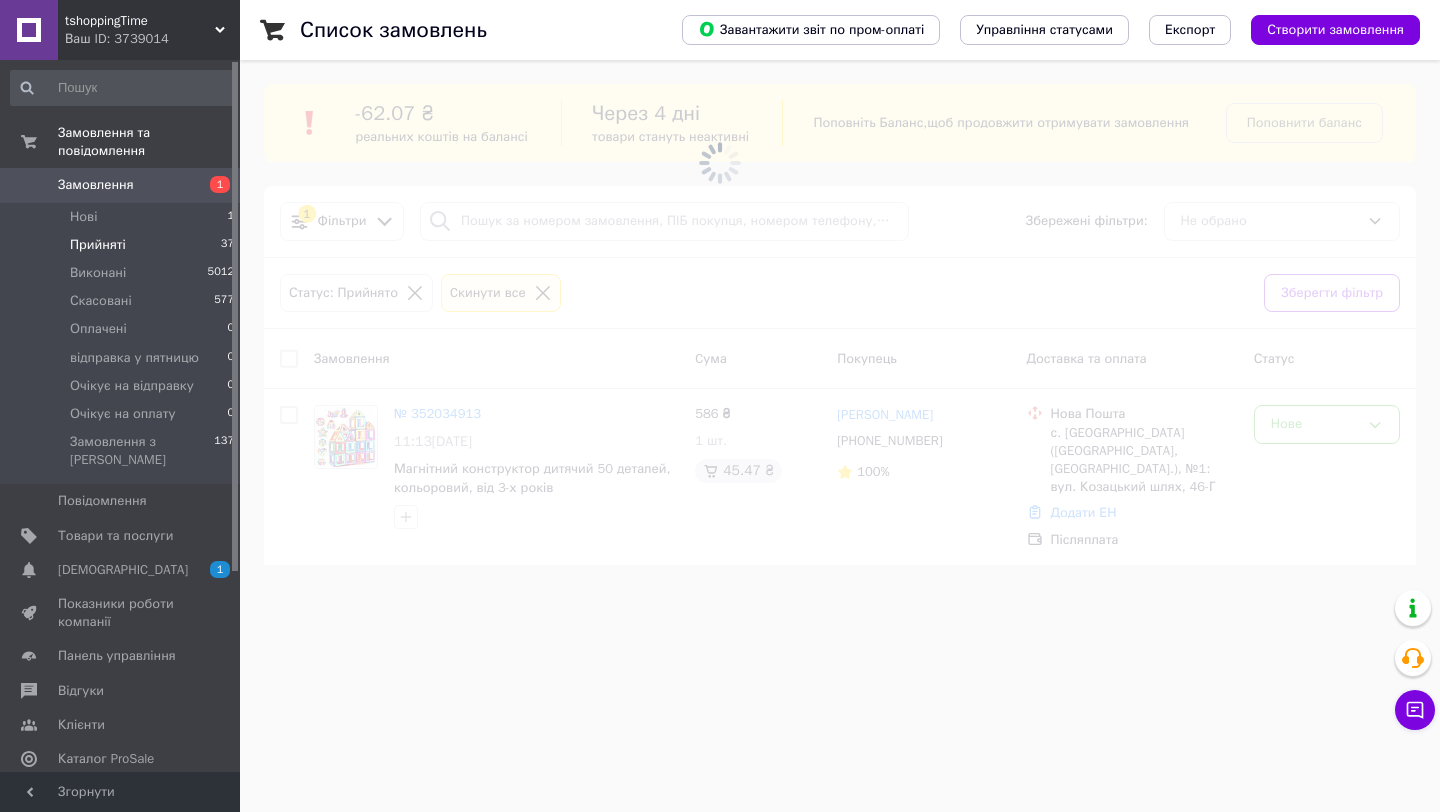 click on "Замовлення Cума Покупець Доставка та оплата Статус" at bounding box center (840, 359) 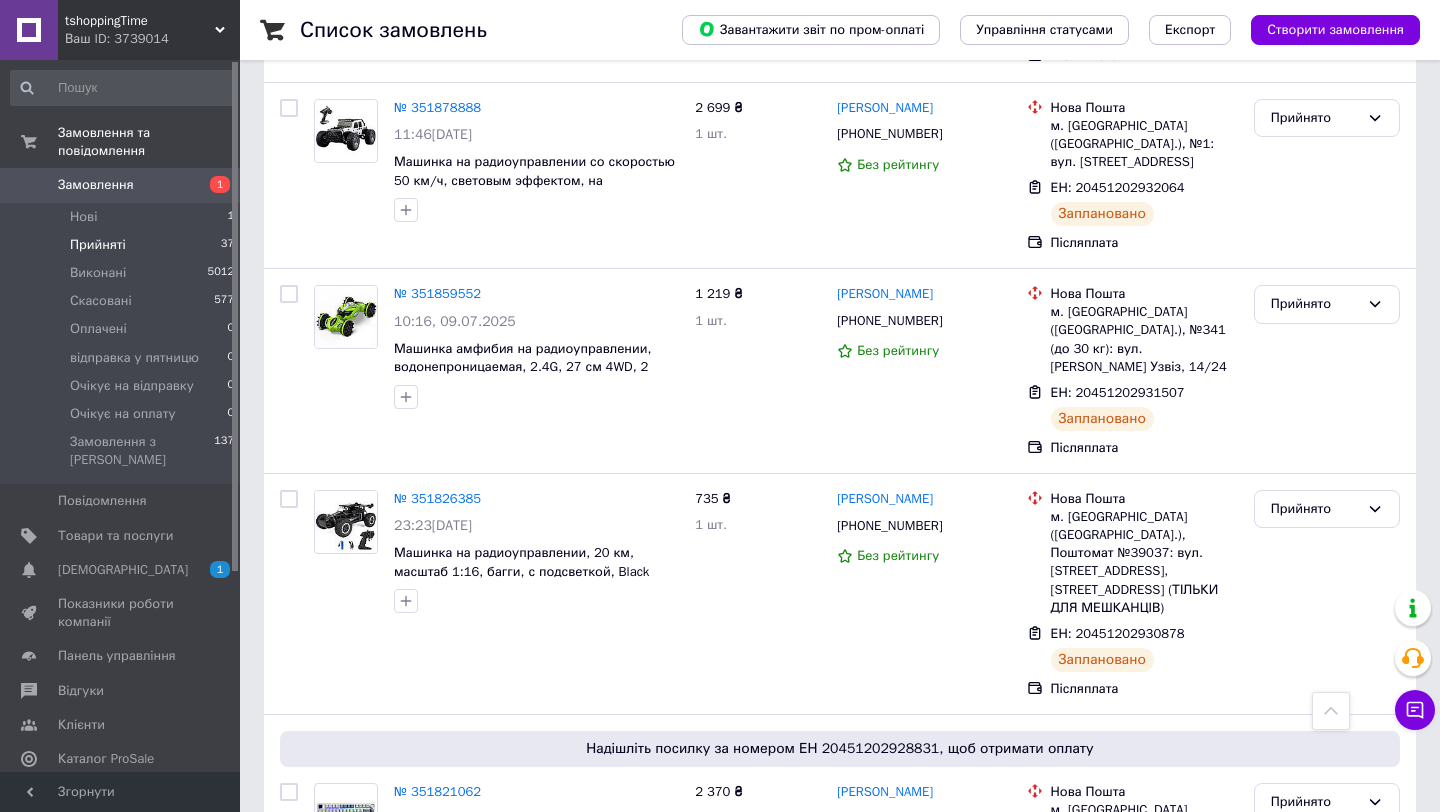 scroll, scrollTop: 2455, scrollLeft: 0, axis: vertical 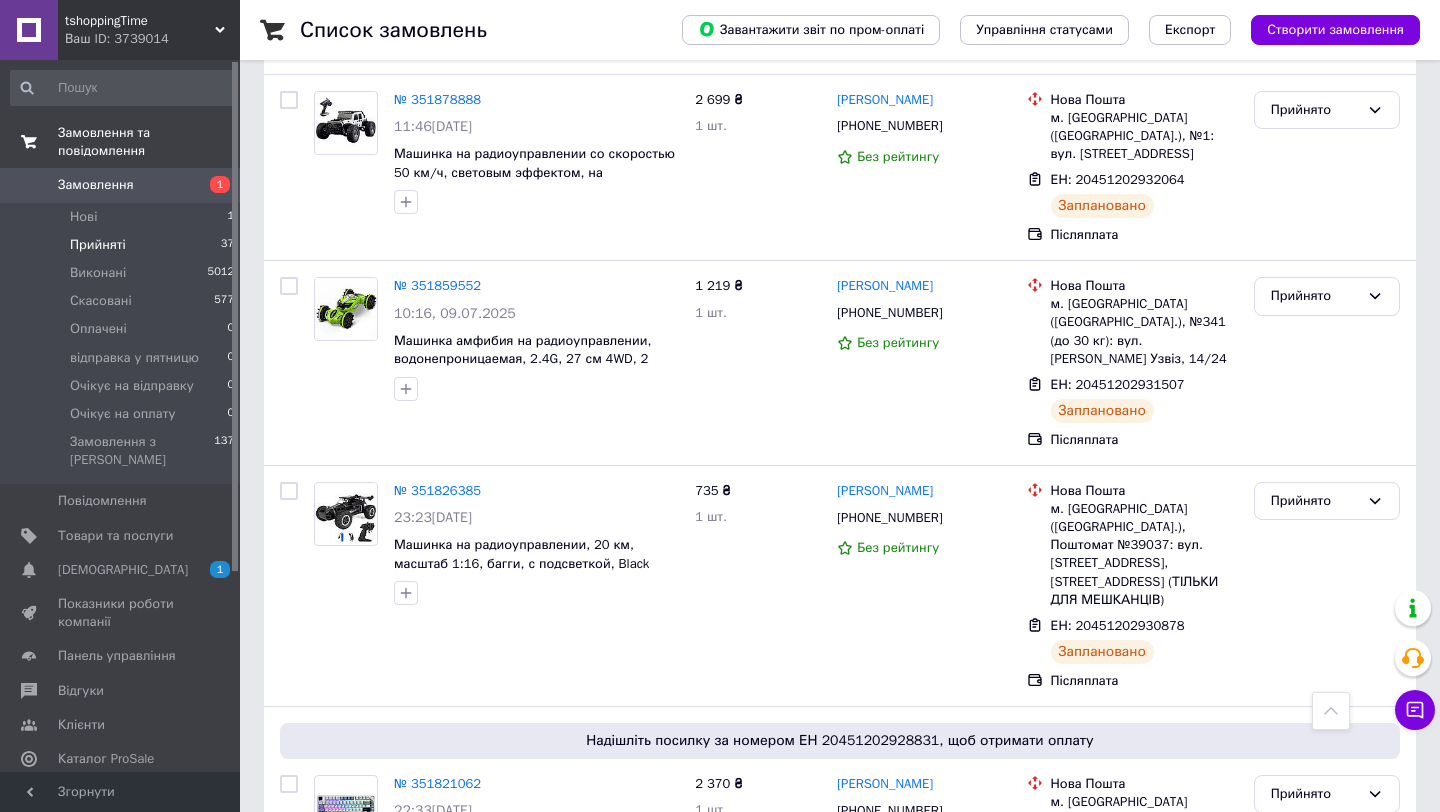 click on "Замовлення та повідомлення" at bounding box center [149, 142] 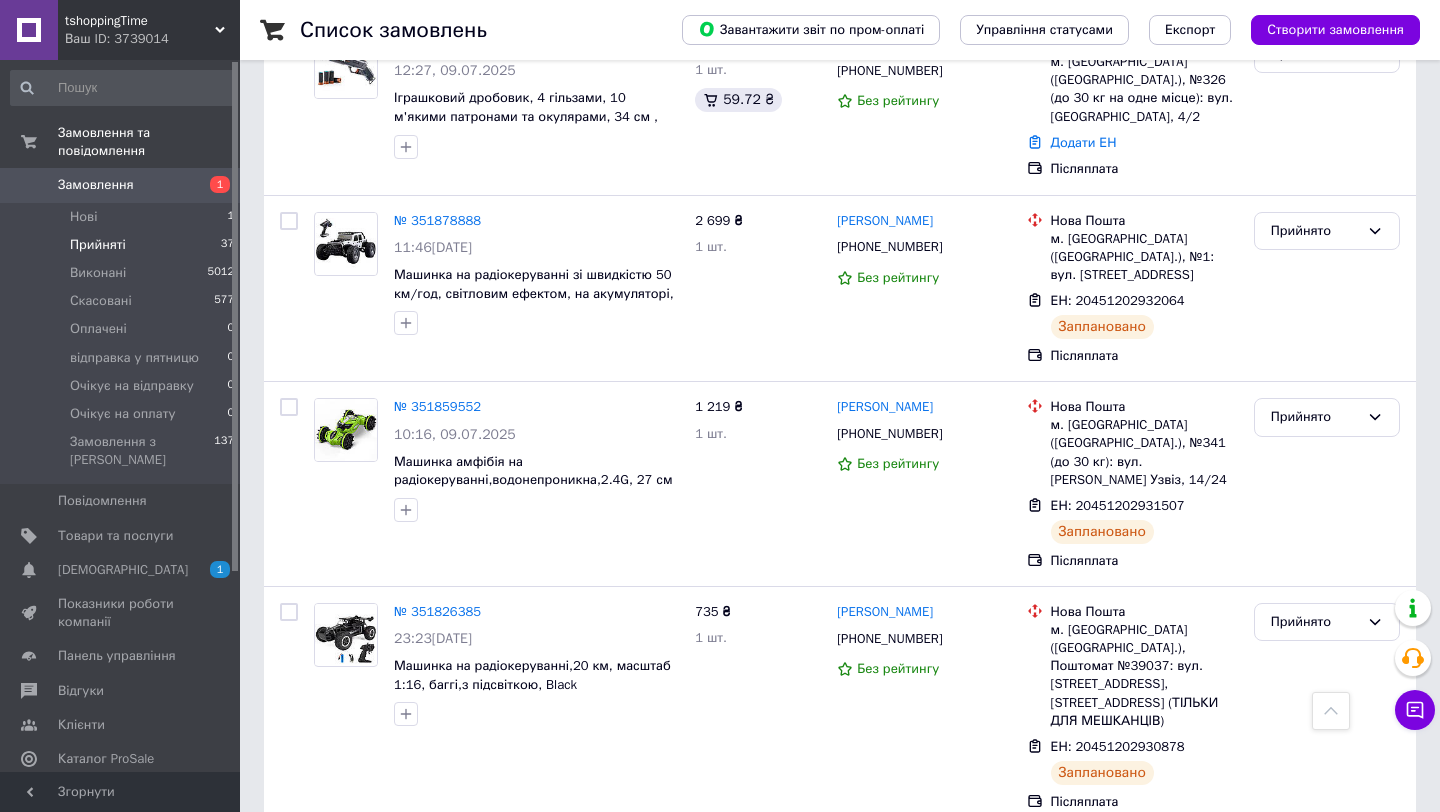 scroll, scrollTop: 2455, scrollLeft: 0, axis: vertical 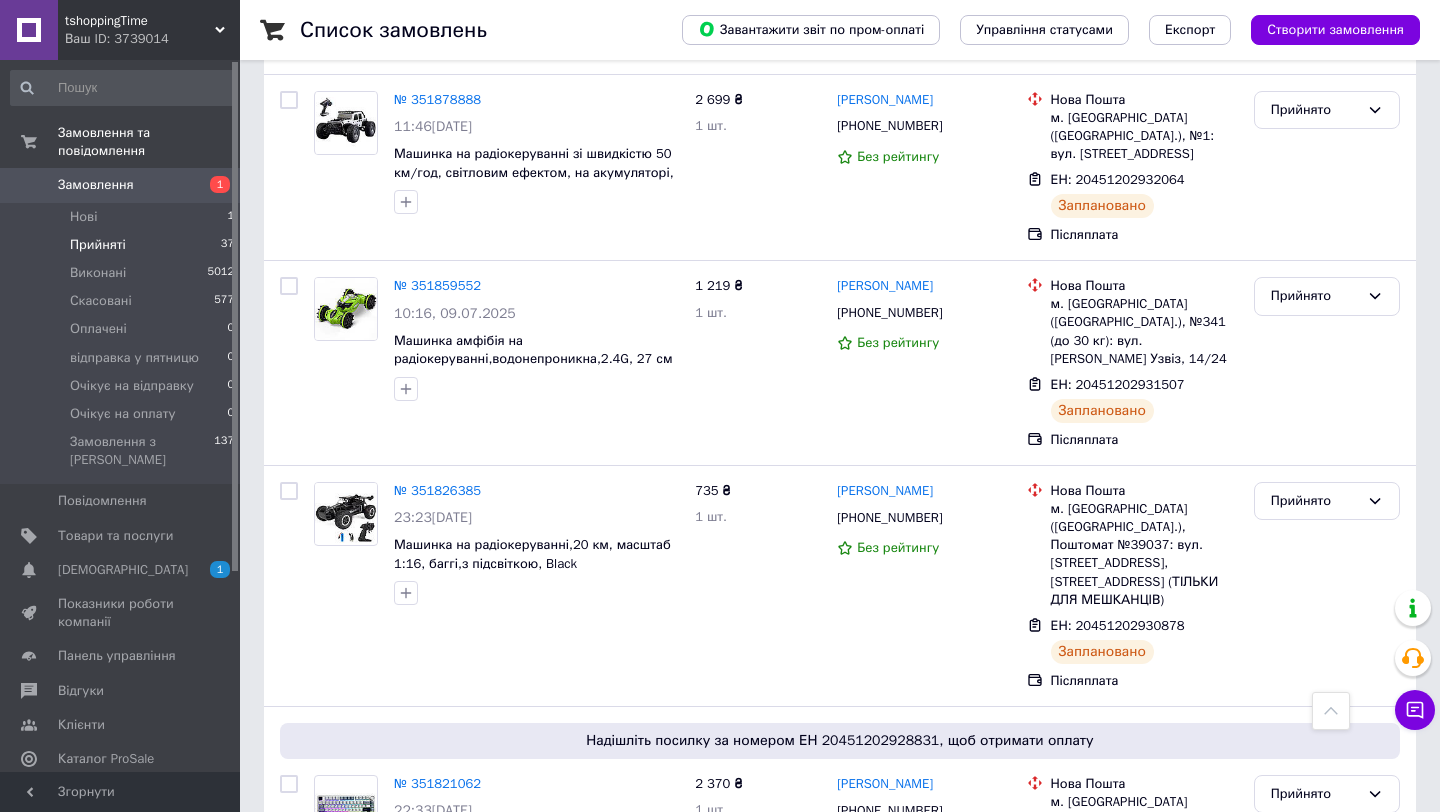 click on "Прийняті 37" at bounding box center [123, 245] 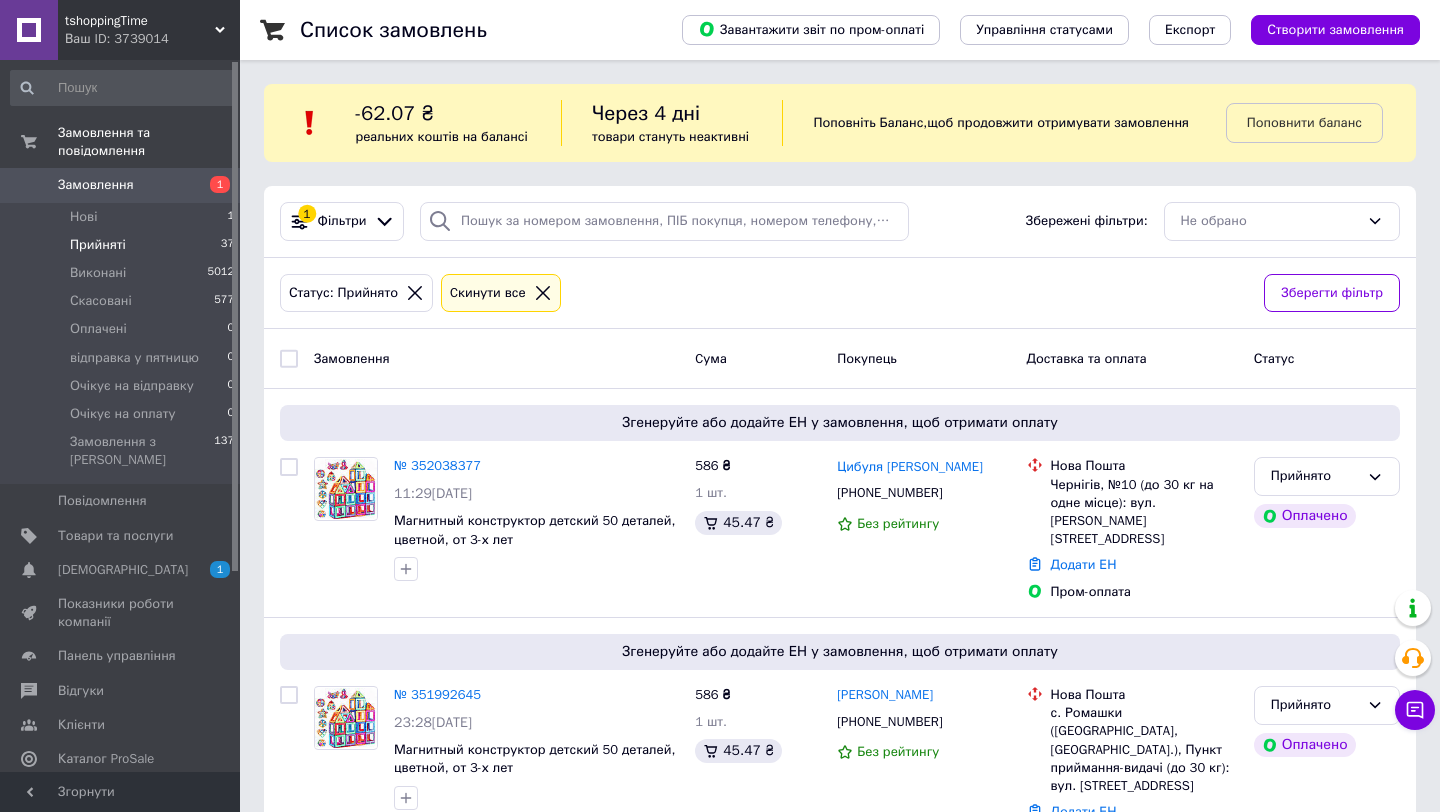 scroll, scrollTop: 2455, scrollLeft: 0, axis: vertical 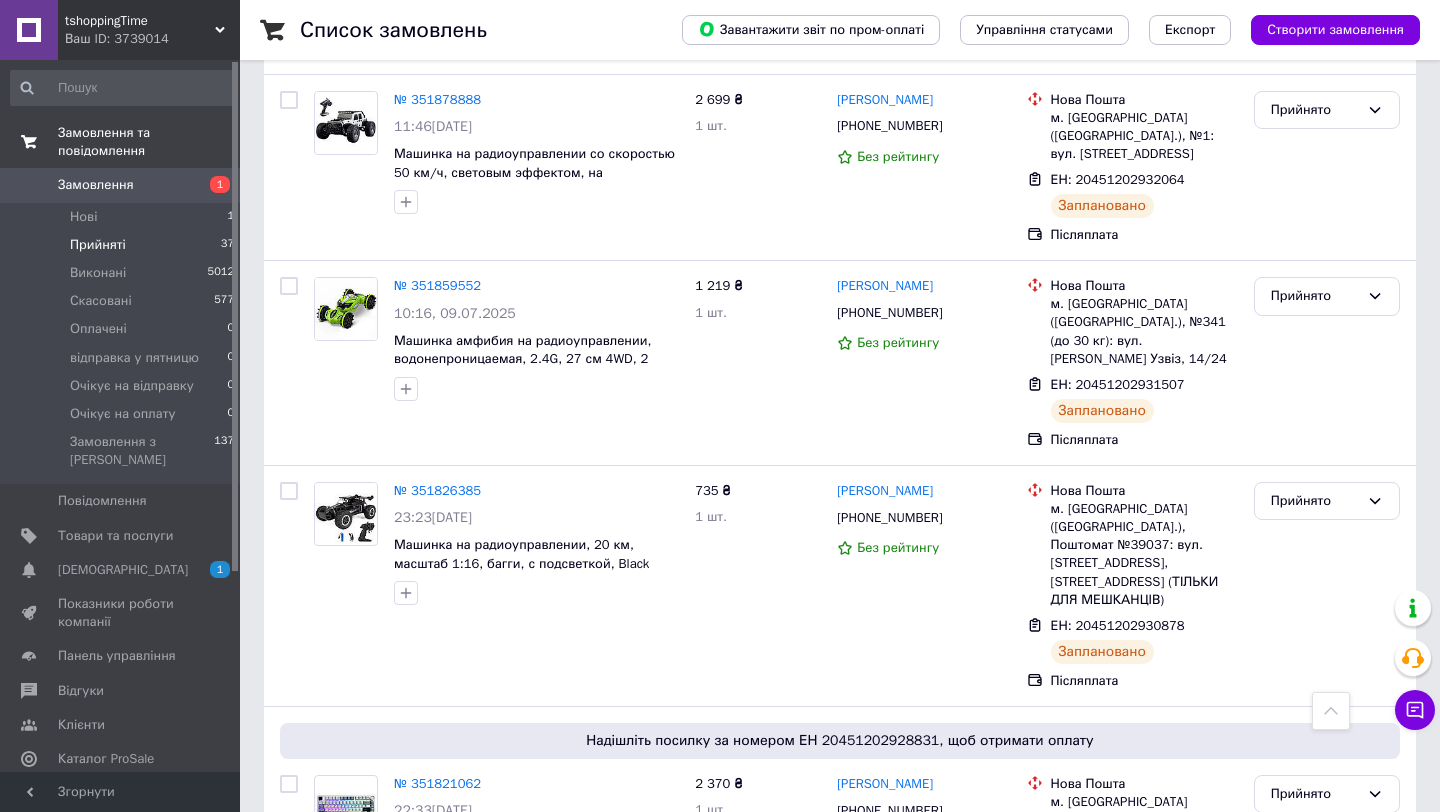 click on "Замовлення та повідомлення" at bounding box center [149, 142] 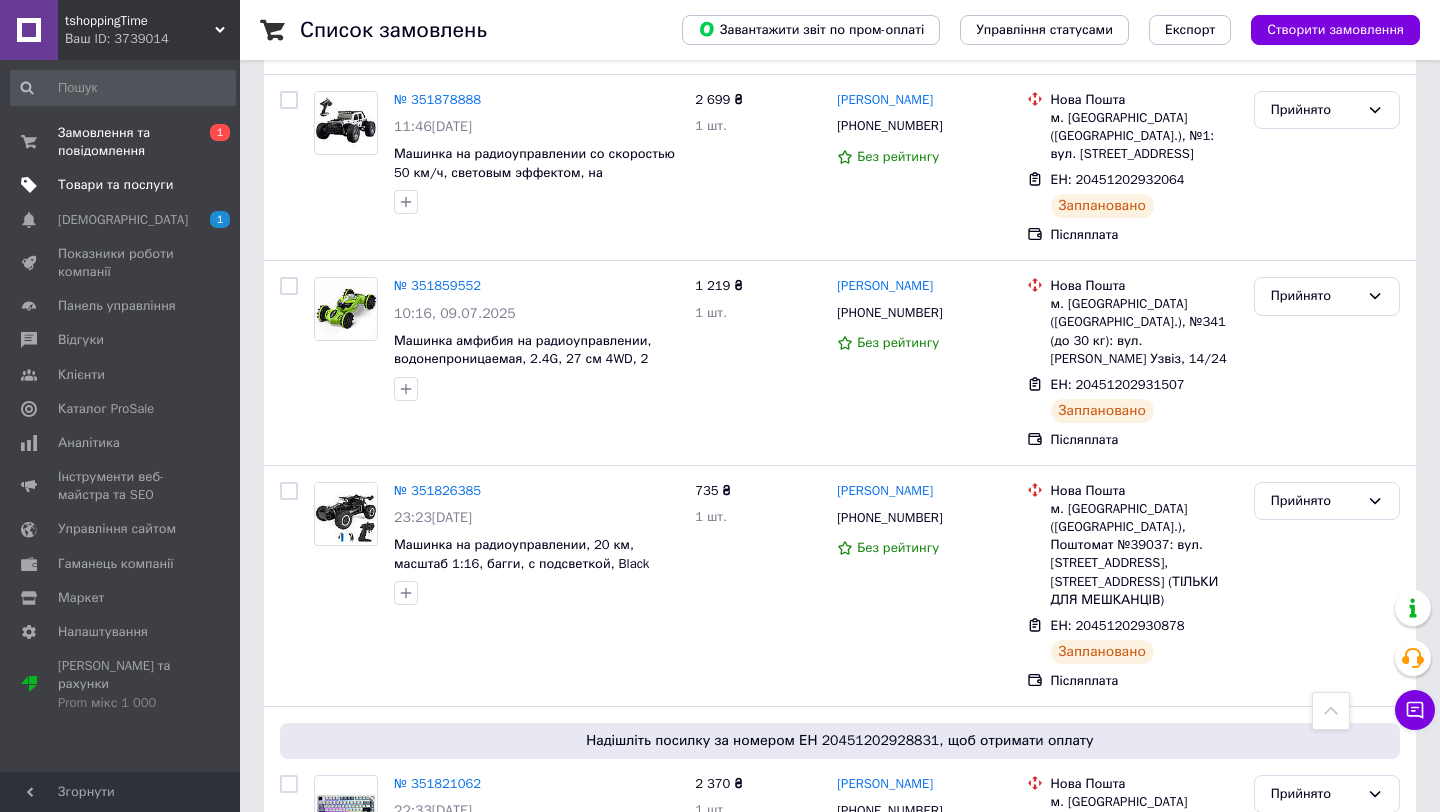 click on "Товари та послуги" at bounding box center [123, 185] 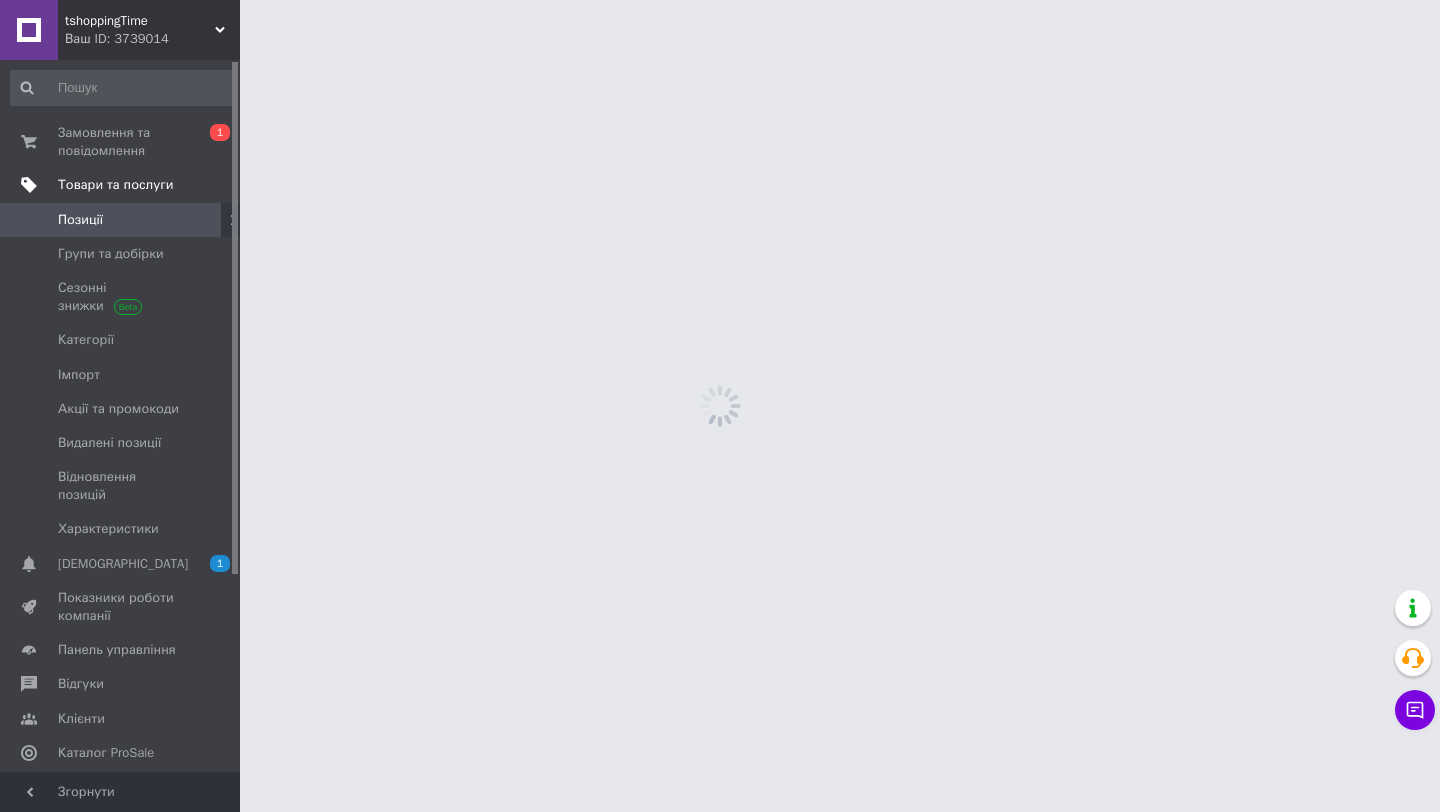 scroll, scrollTop: 0, scrollLeft: 0, axis: both 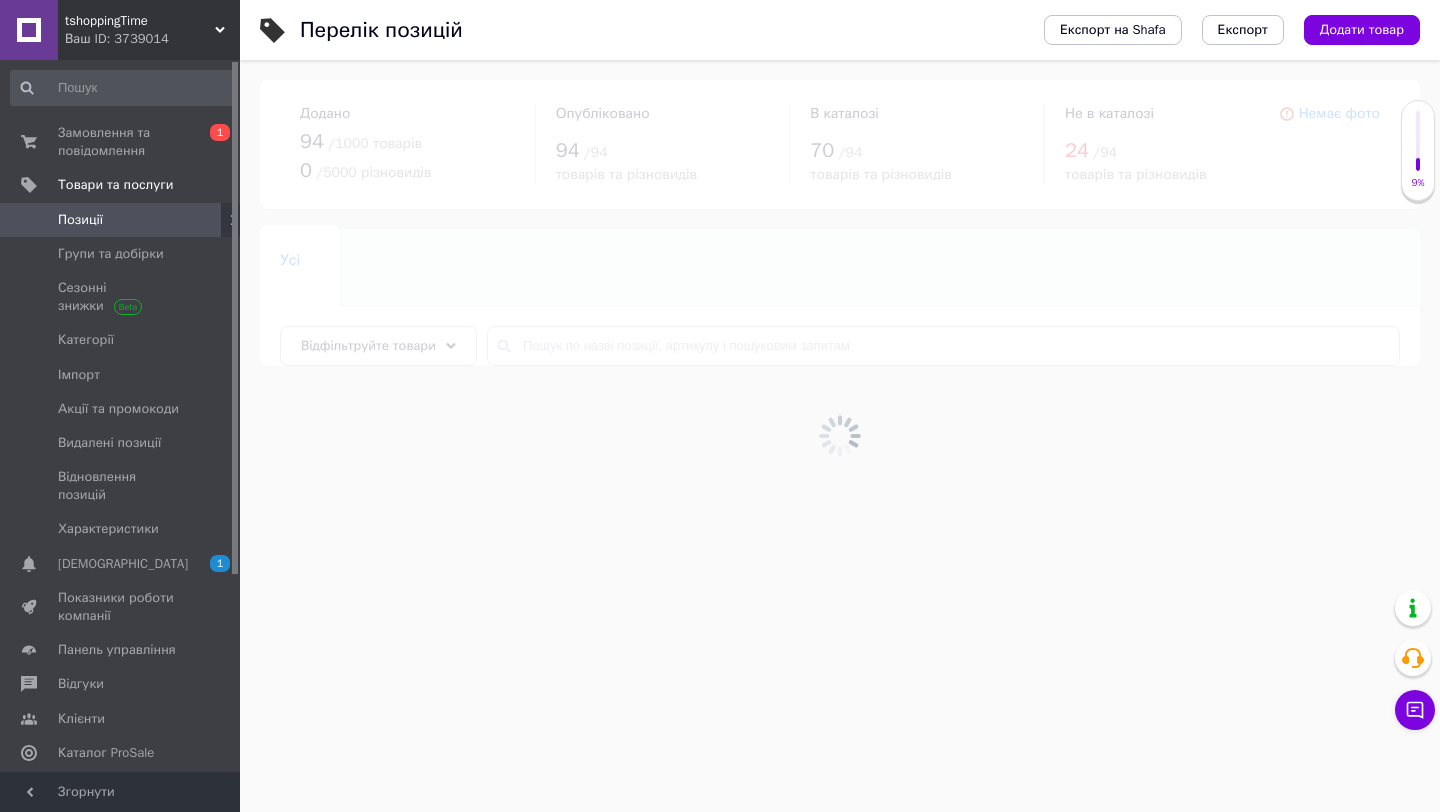 click at bounding box center [840, 436] 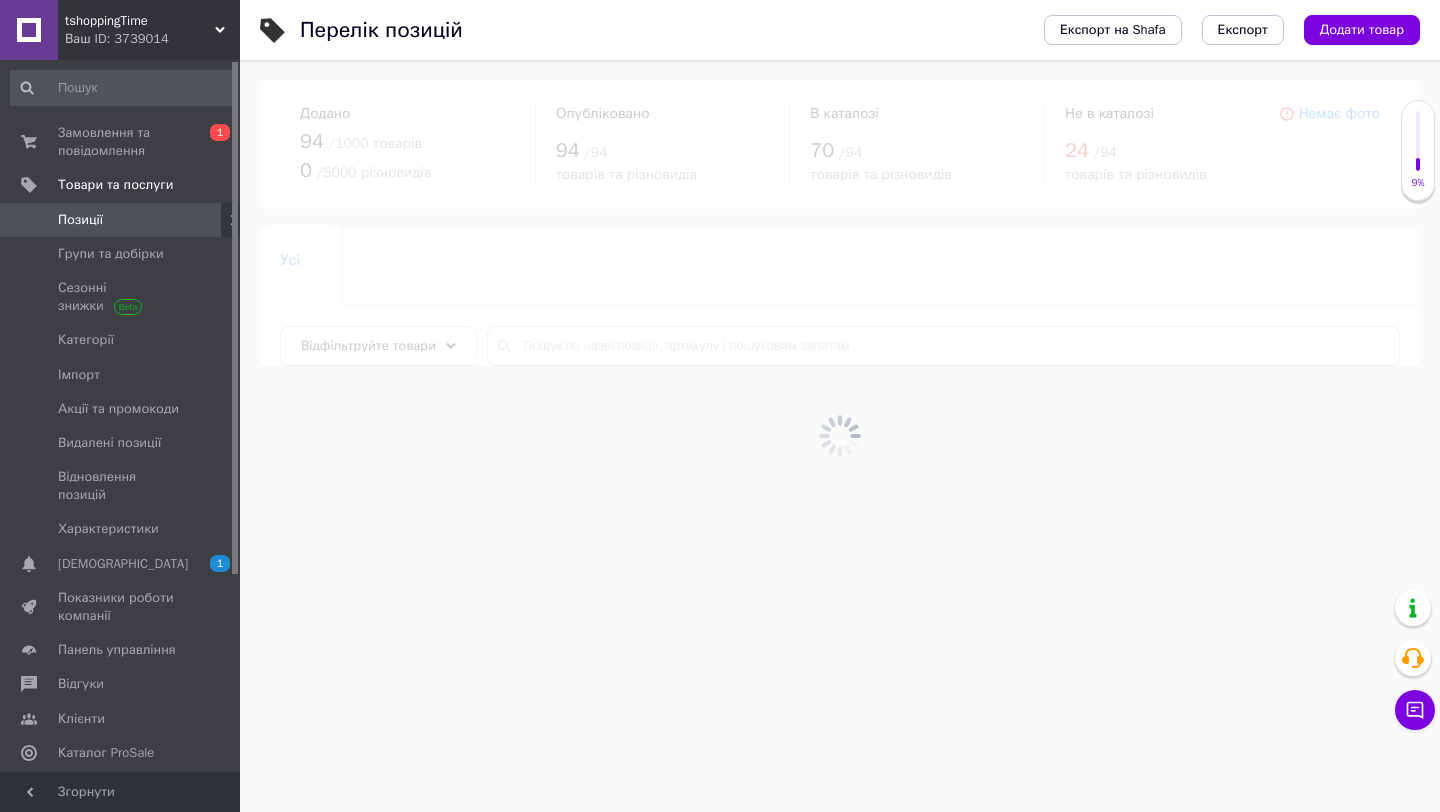 click at bounding box center [840, 436] 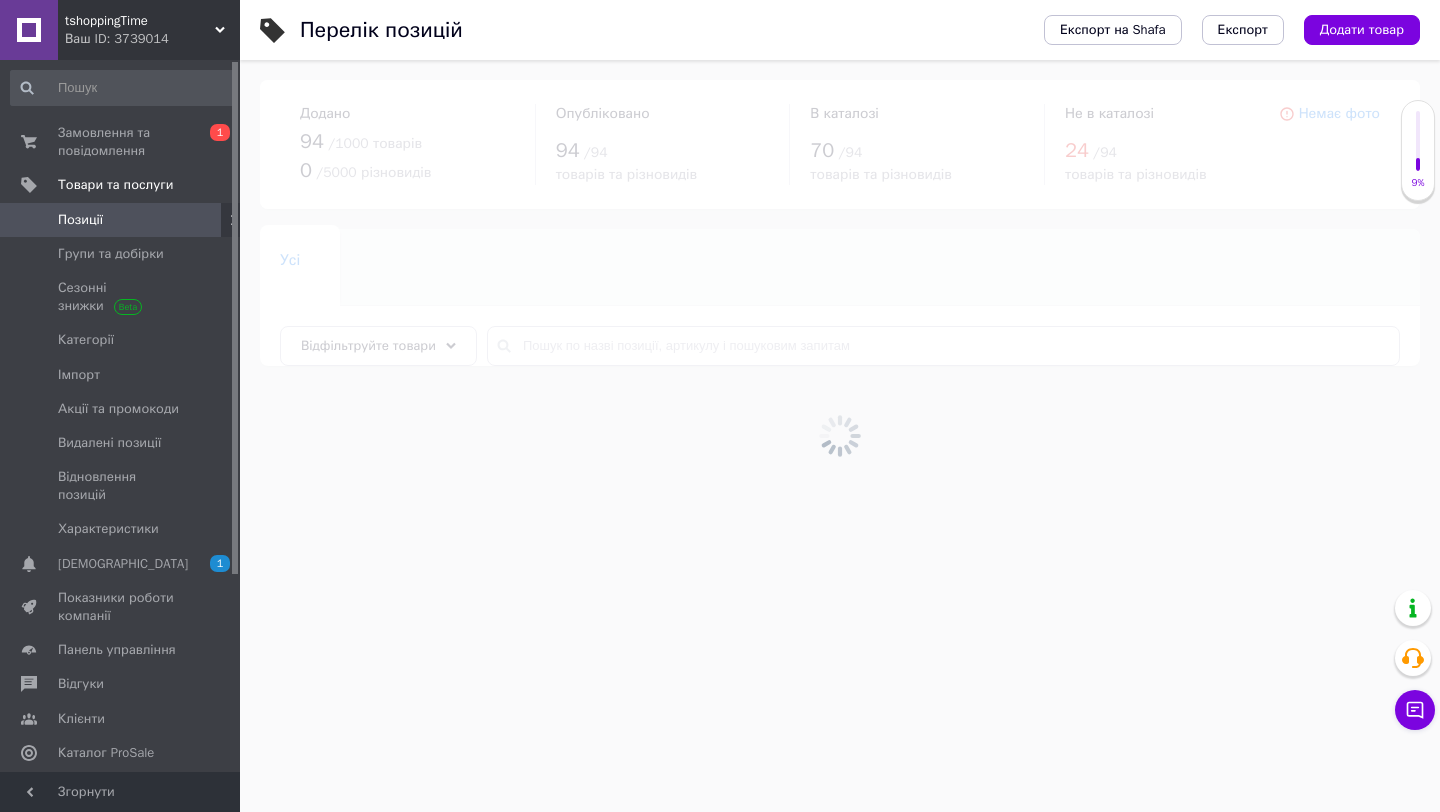 click at bounding box center [840, 436] 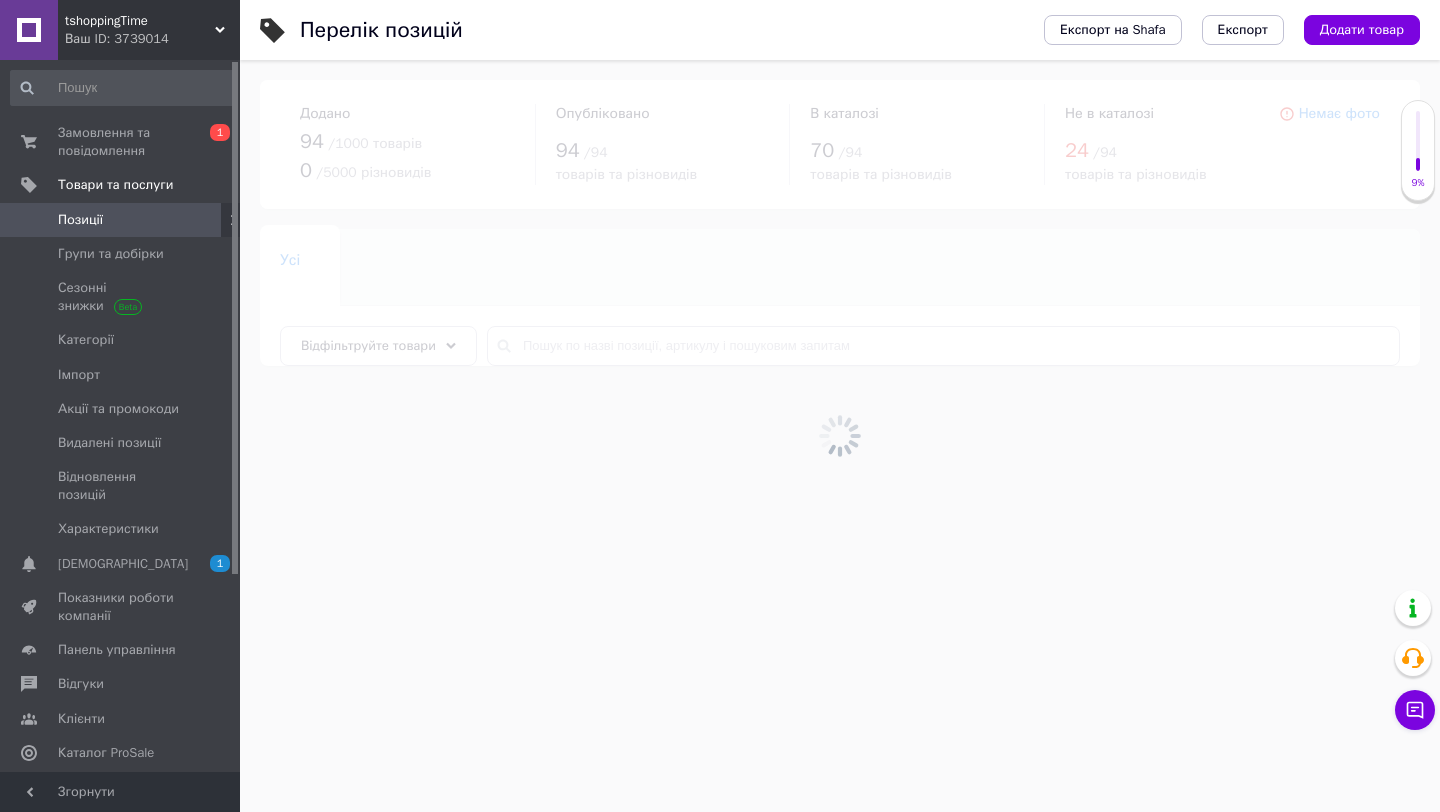 click at bounding box center (840, 436) 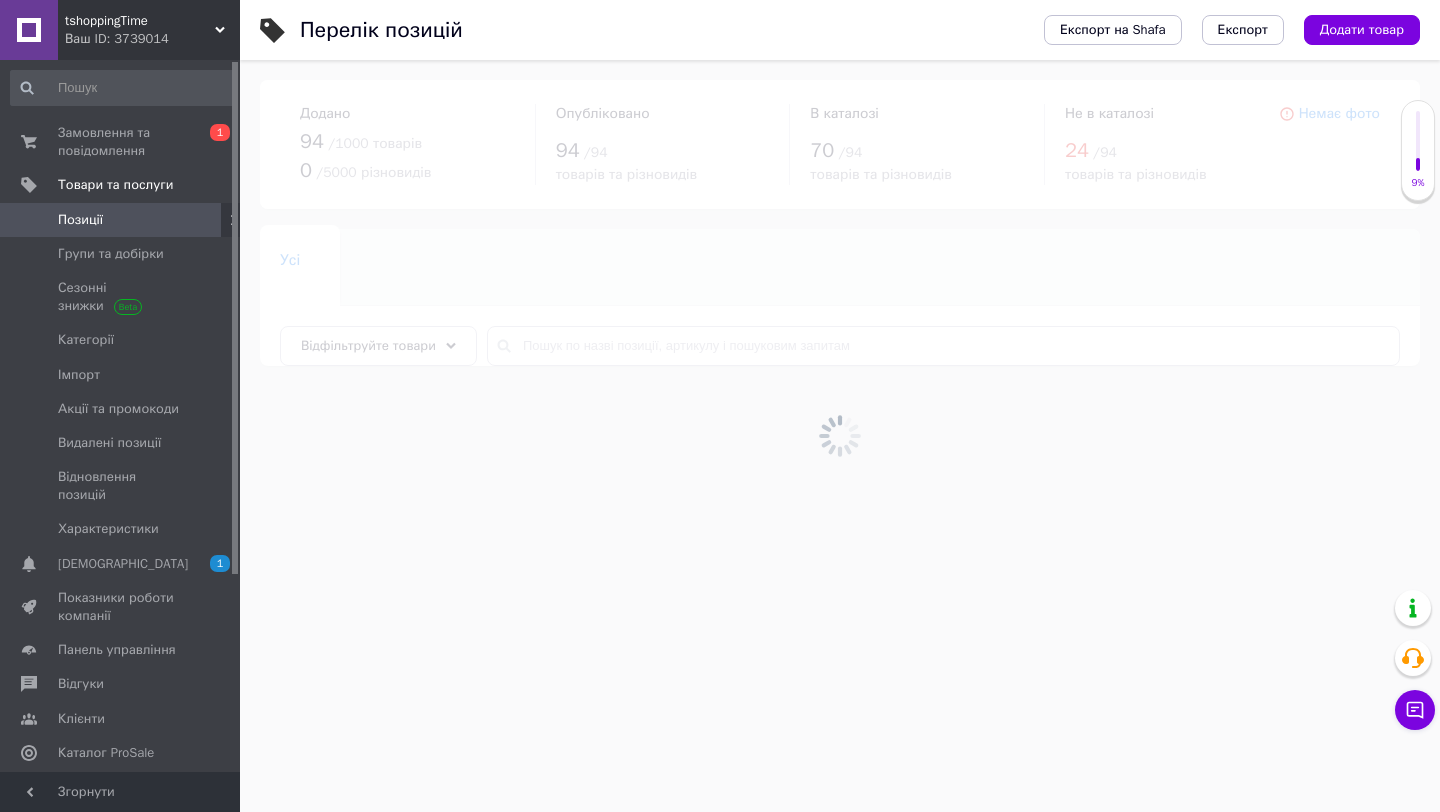 click at bounding box center (840, 436) 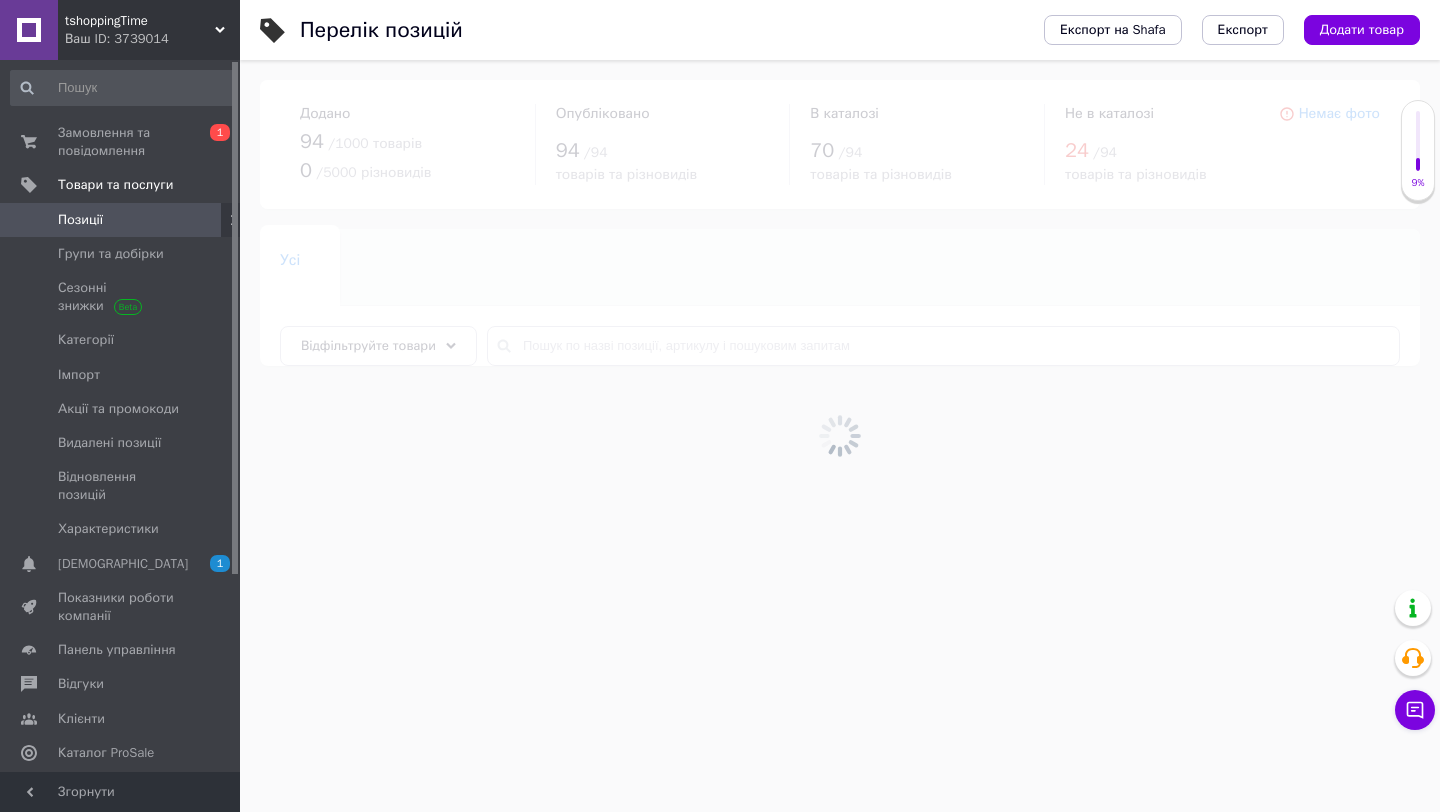 click at bounding box center (840, 436) 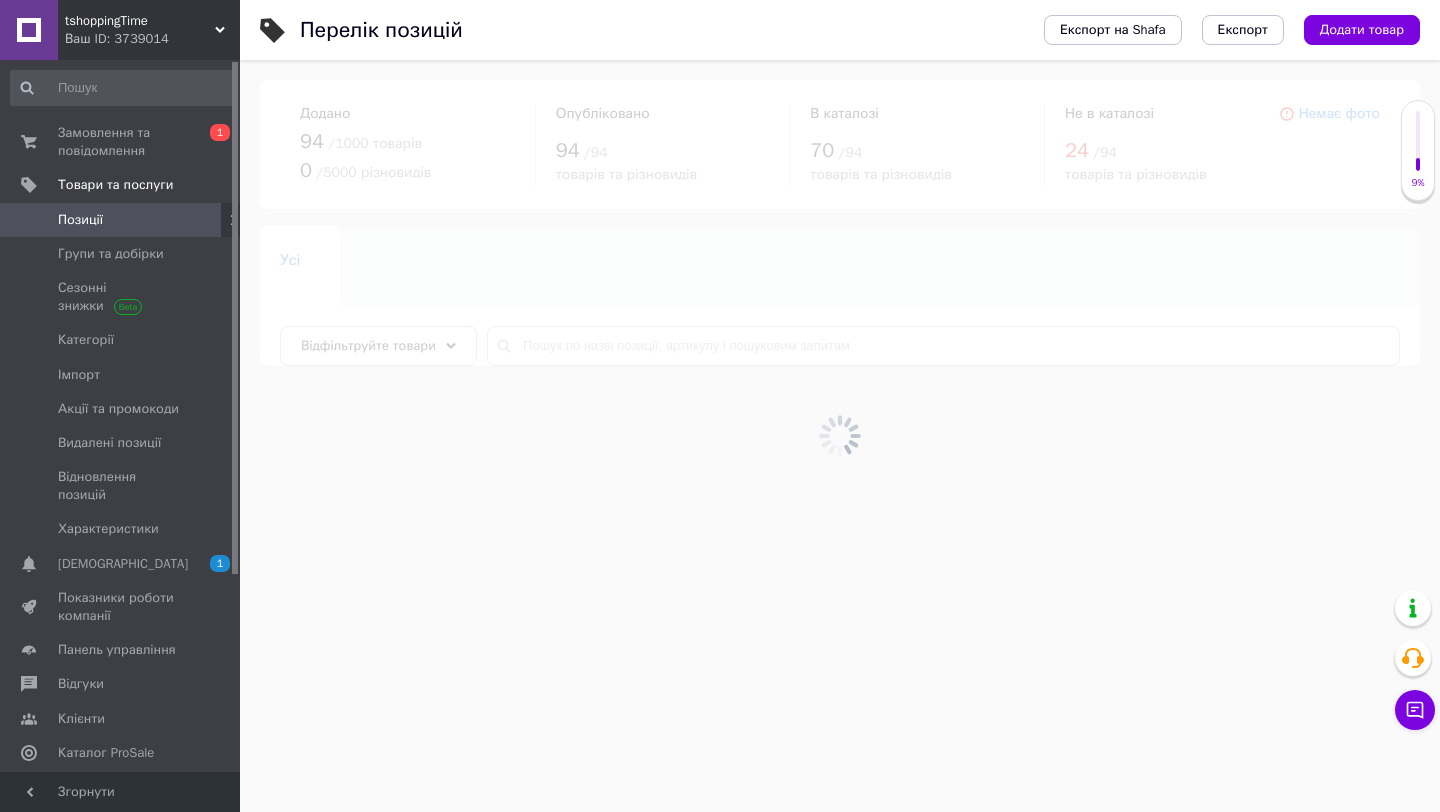 click at bounding box center [840, 436] 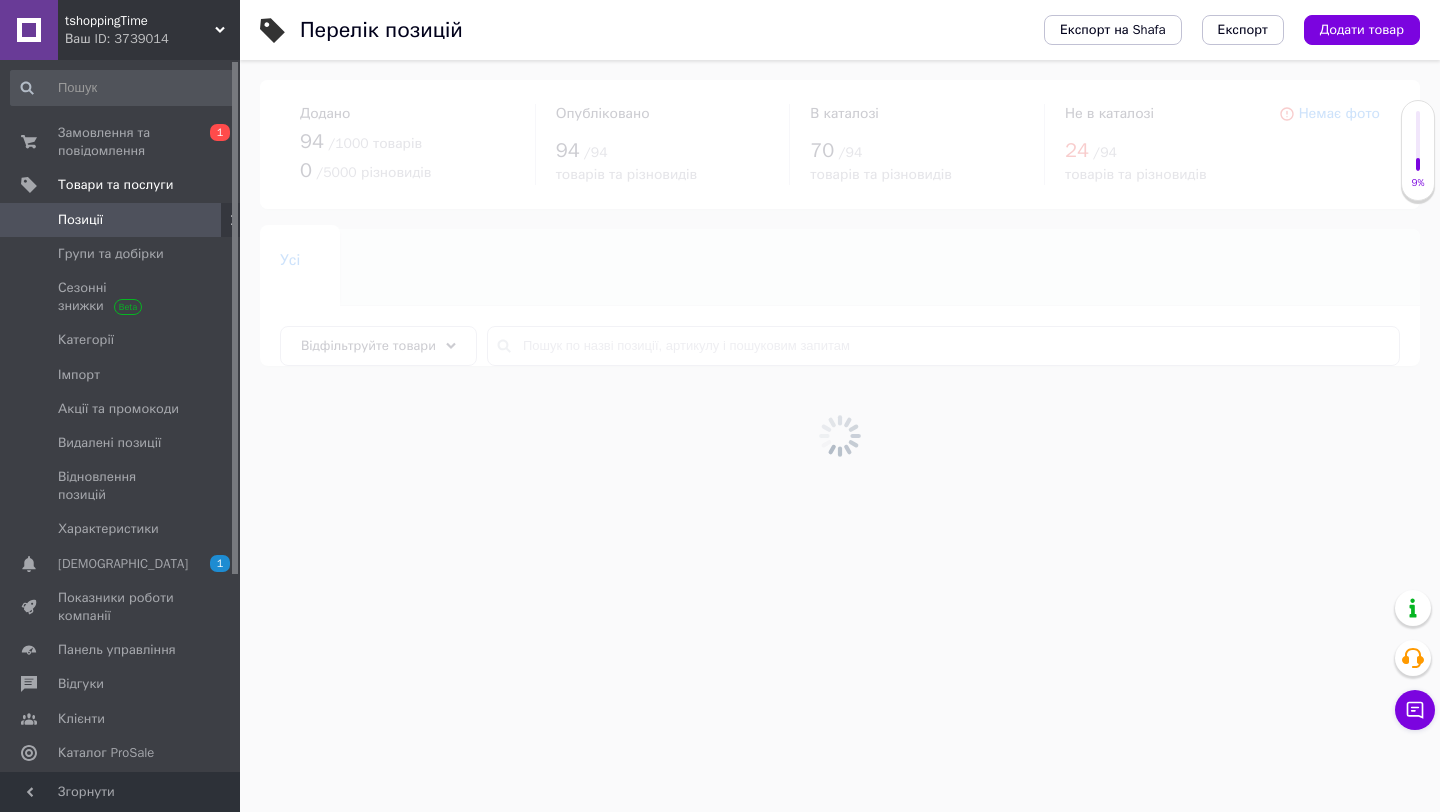 click at bounding box center (840, 436) 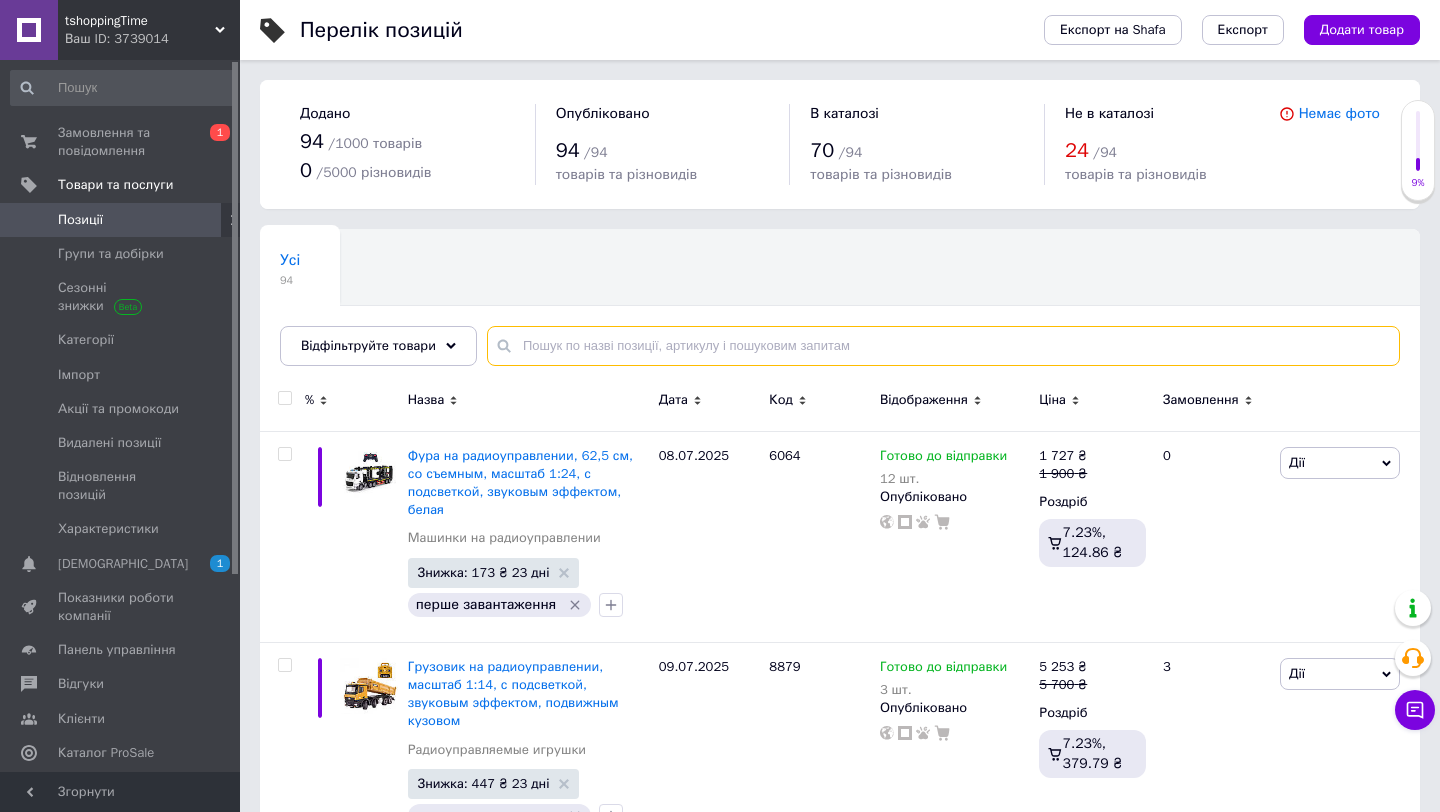 click at bounding box center (943, 346) 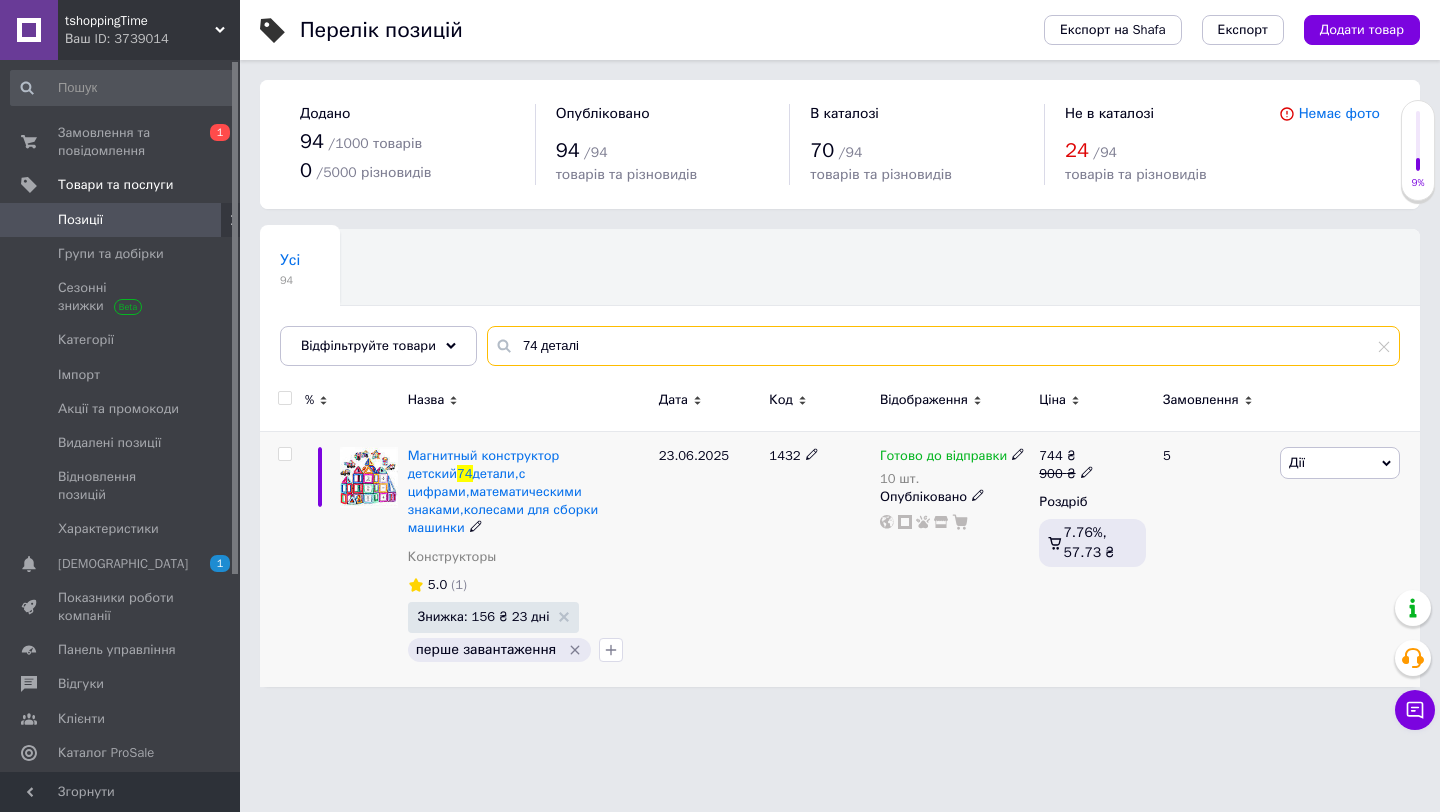 type on "74 деталі" 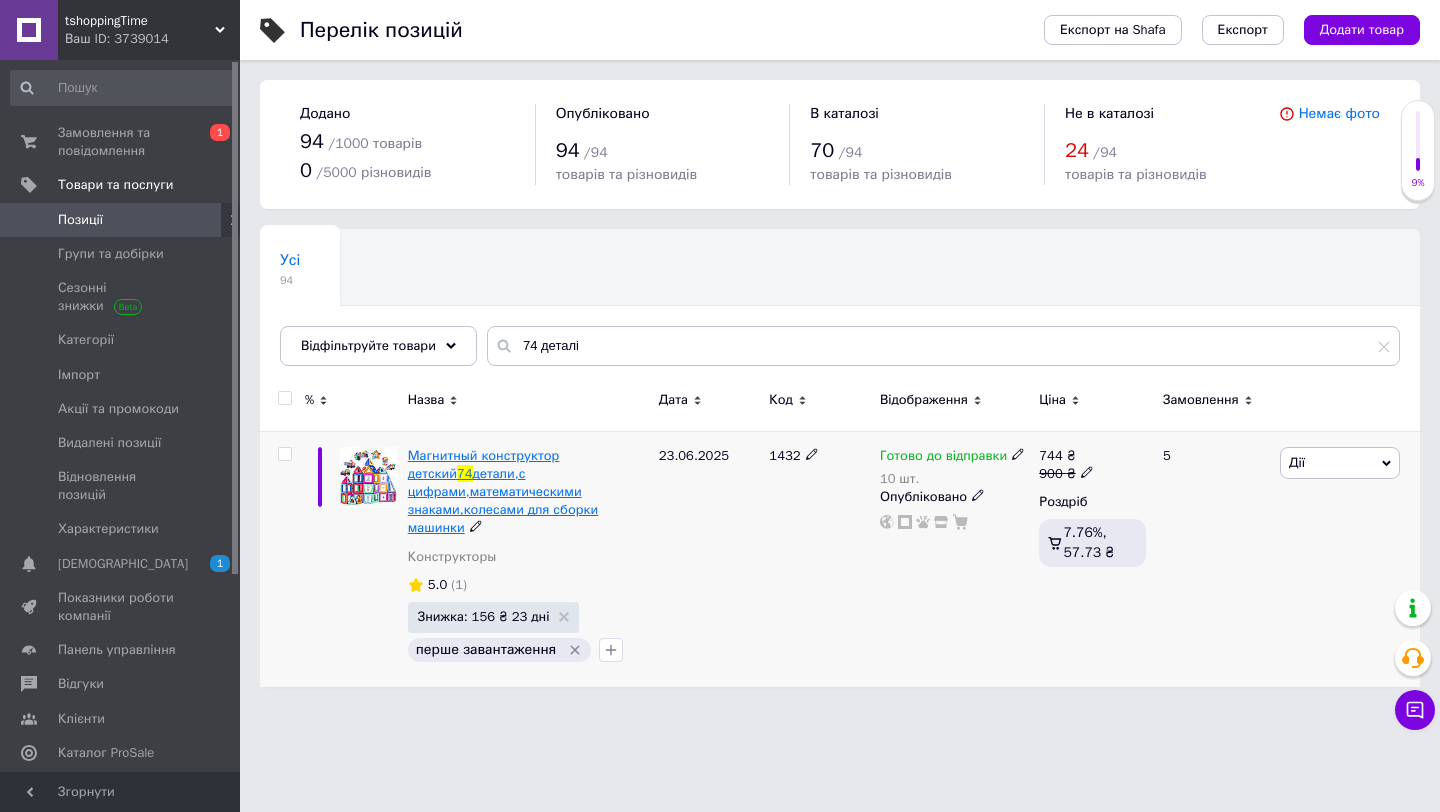 click on "Магнитный конструктор детский  74  детали,с цифрами,математическими знаками,колесами для сборки машинки" at bounding box center [528, 492] 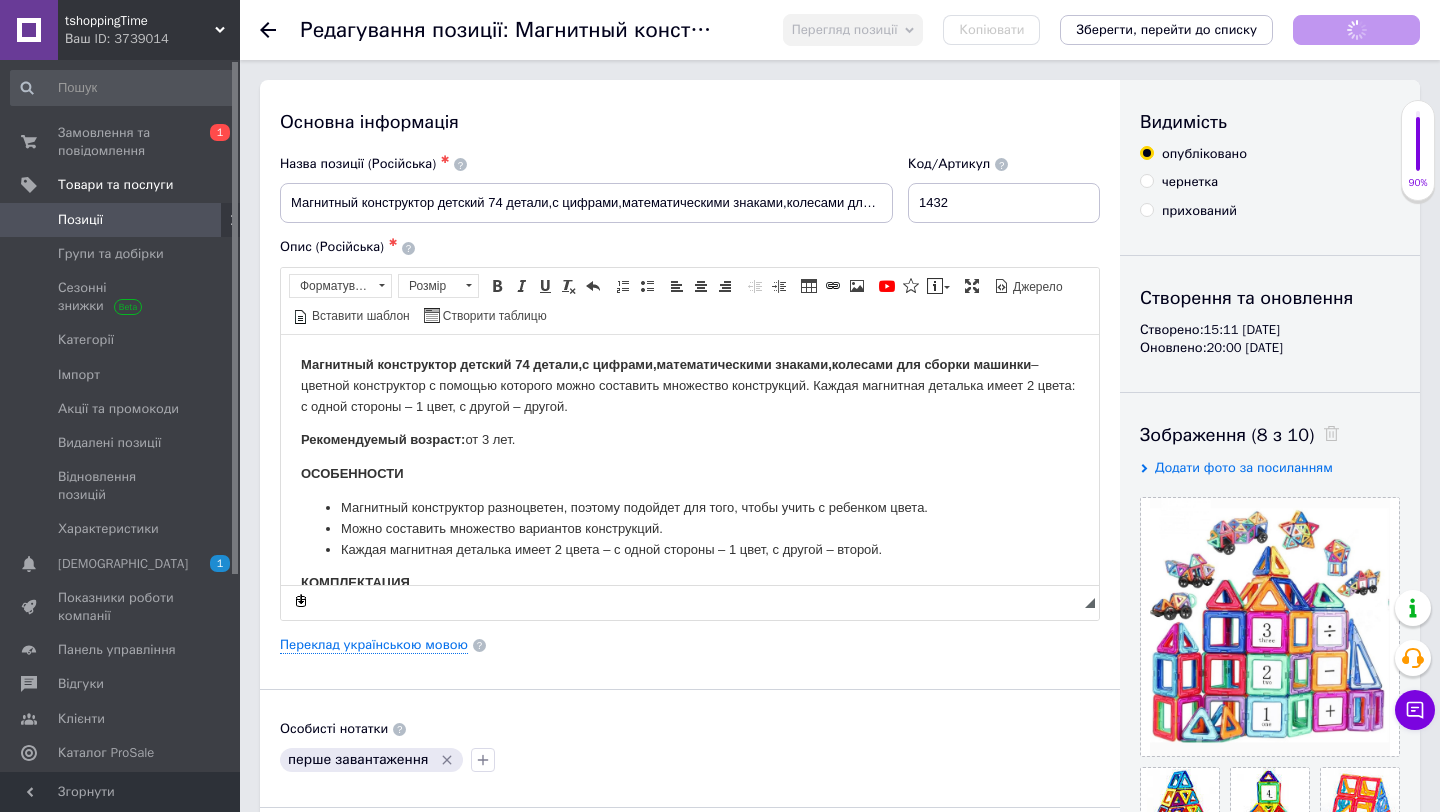 scroll, scrollTop: 0, scrollLeft: 0, axis: both 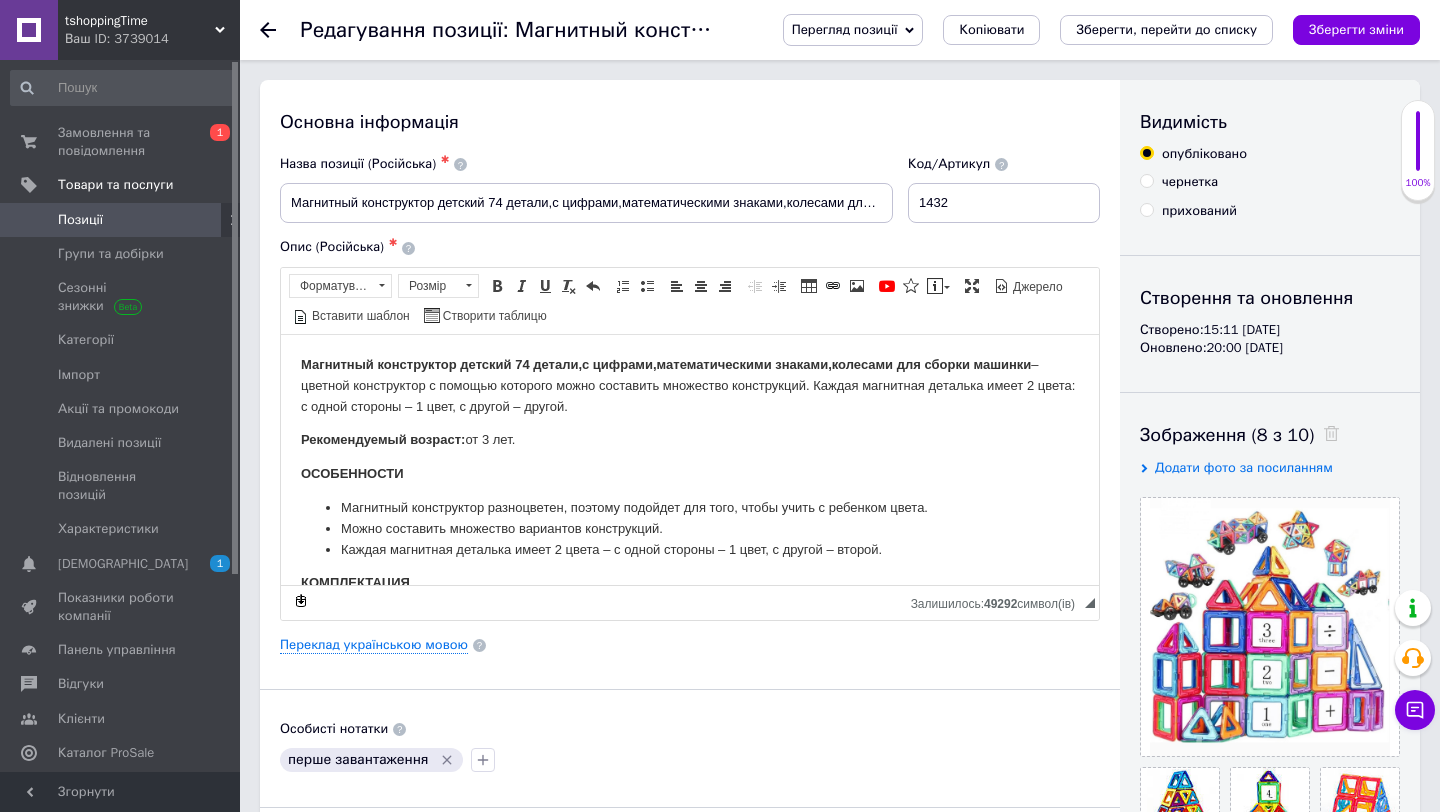click on "Перегляд позиції" at bounding box center (853, 30) 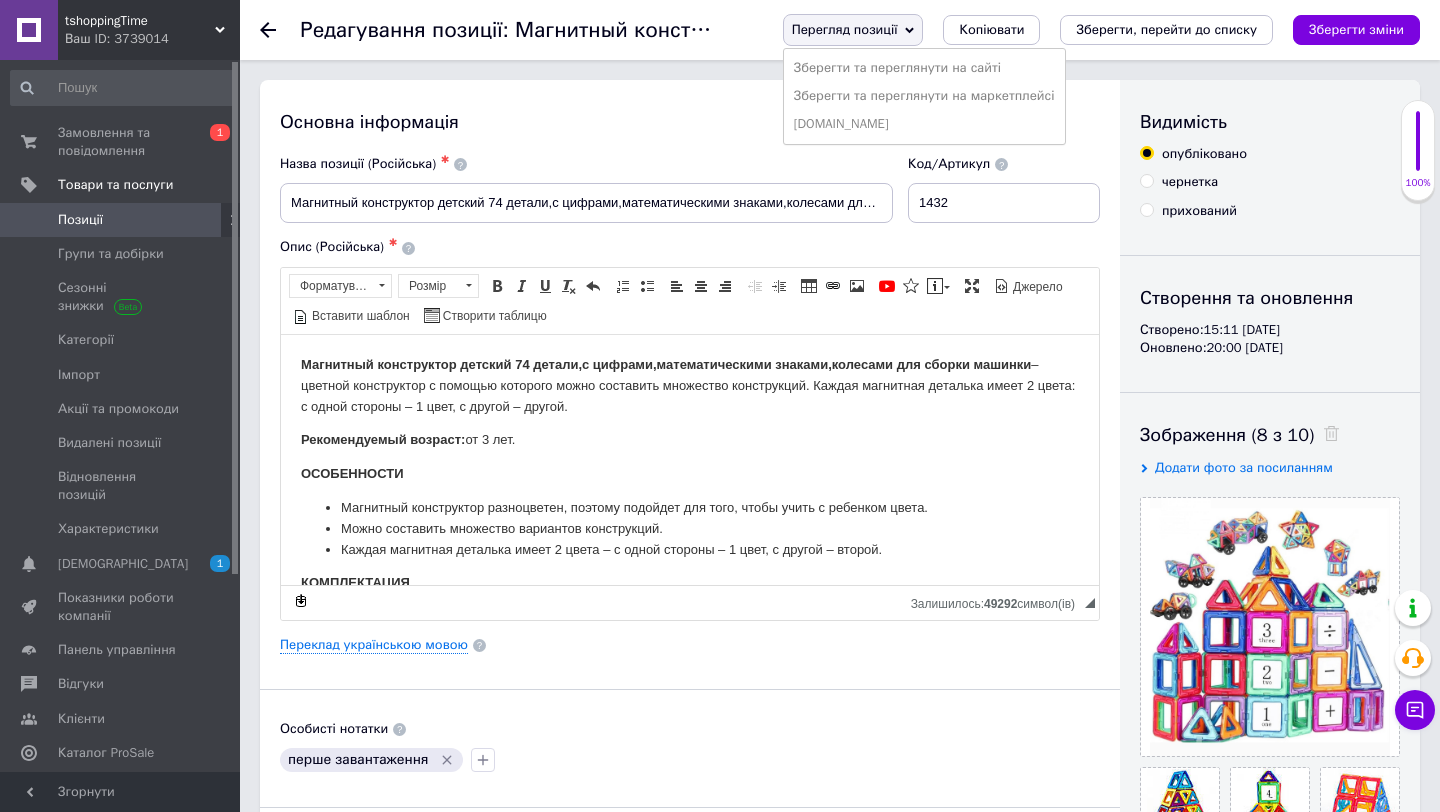 click on "Зберегти та переглянути на маркетплейсі" at bounding box center [924, 96] 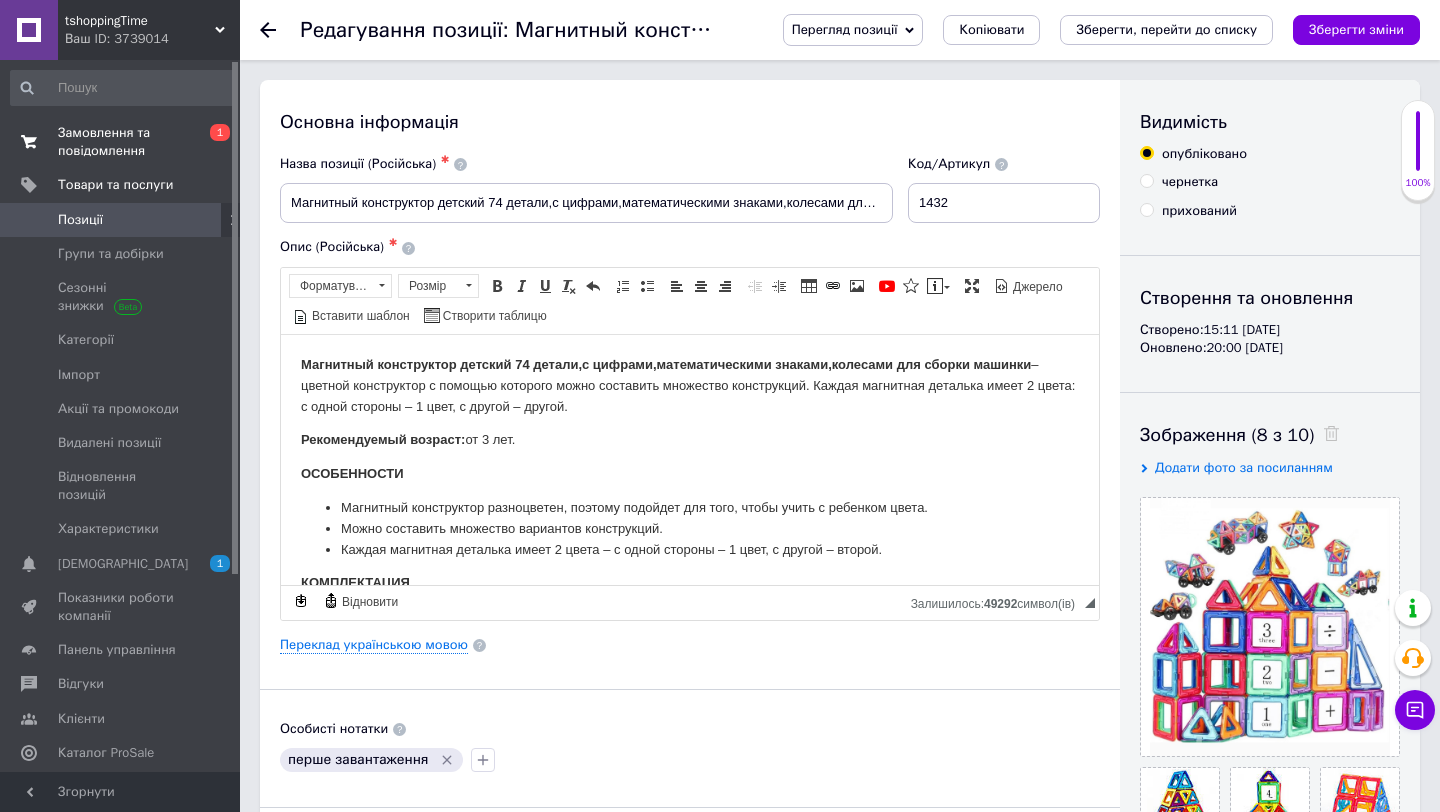 click on "Замовлення та повідомлення" at bounding box center (121, 142) 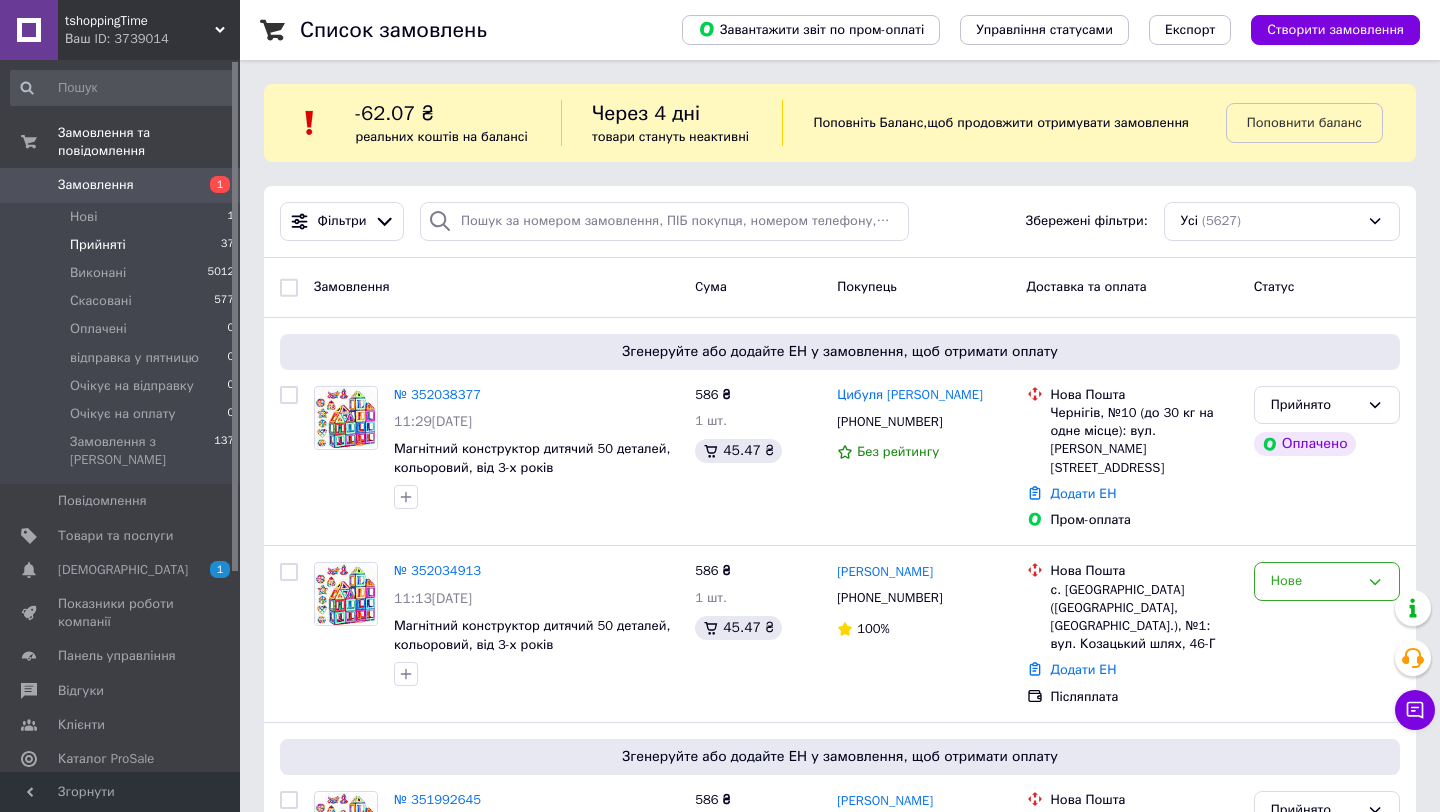 click on "Прийняті 37" at bounding box center [123, 245] 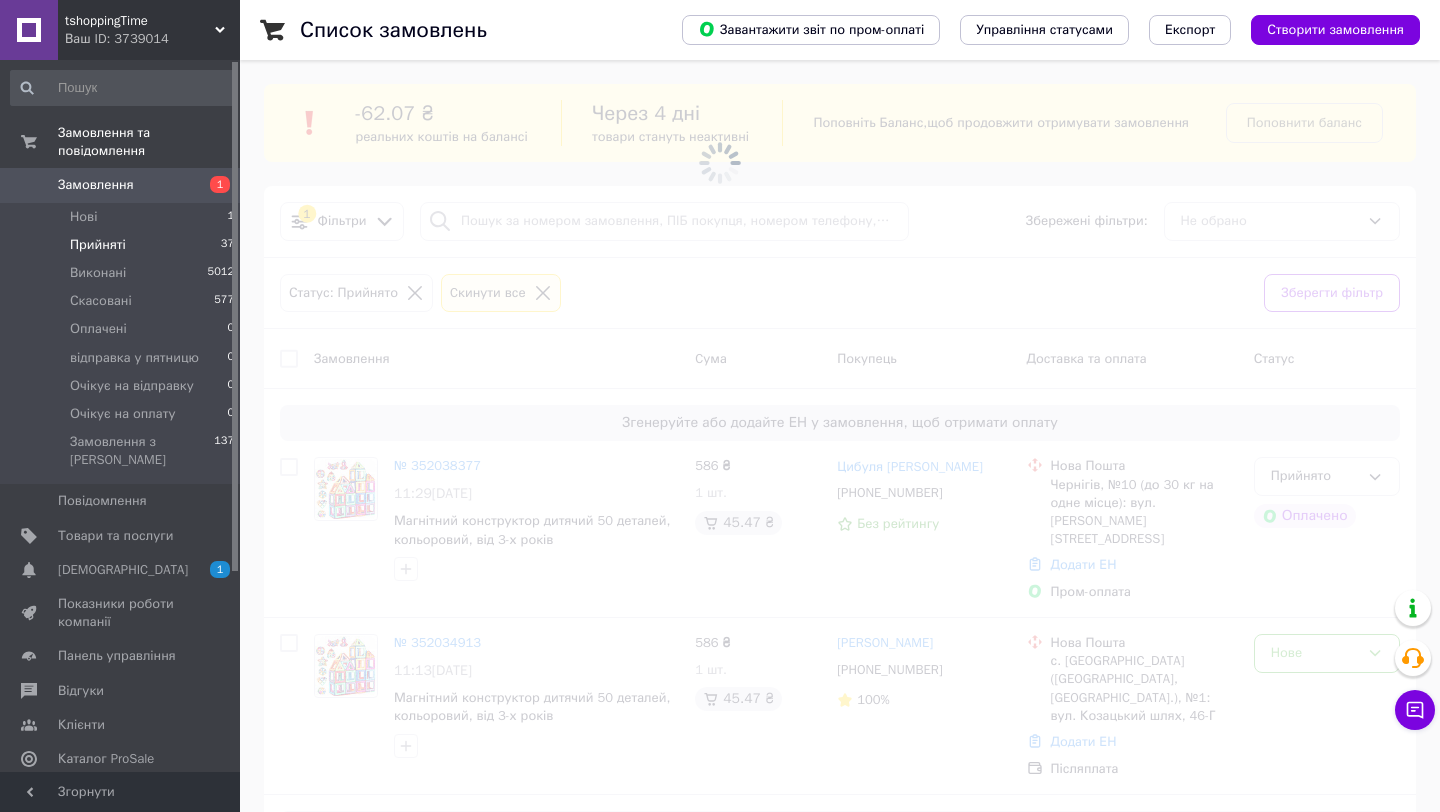 click at bounding box center [720, 406] 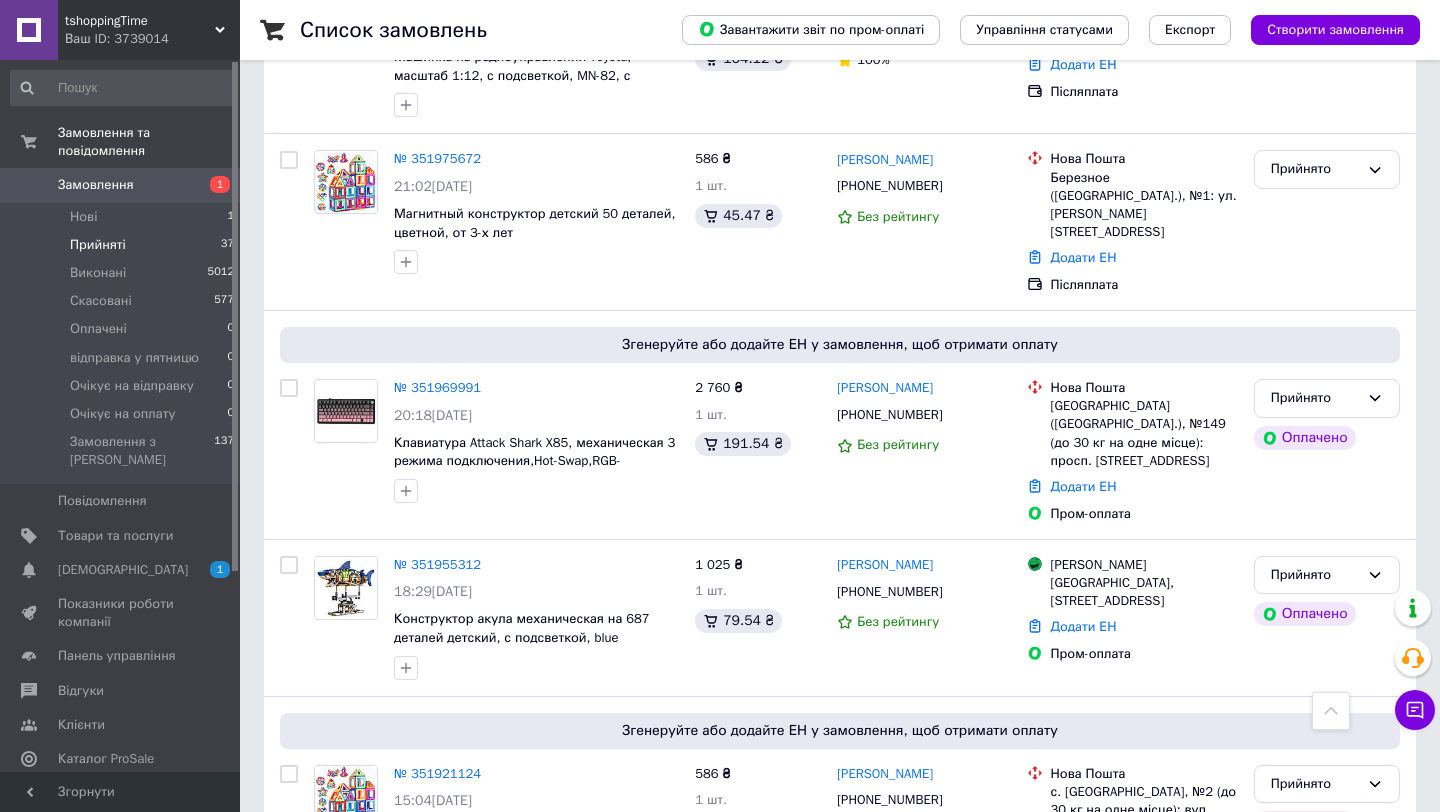scroll, scrollTop: 1080, scrollLeft: 0, axis: vertical 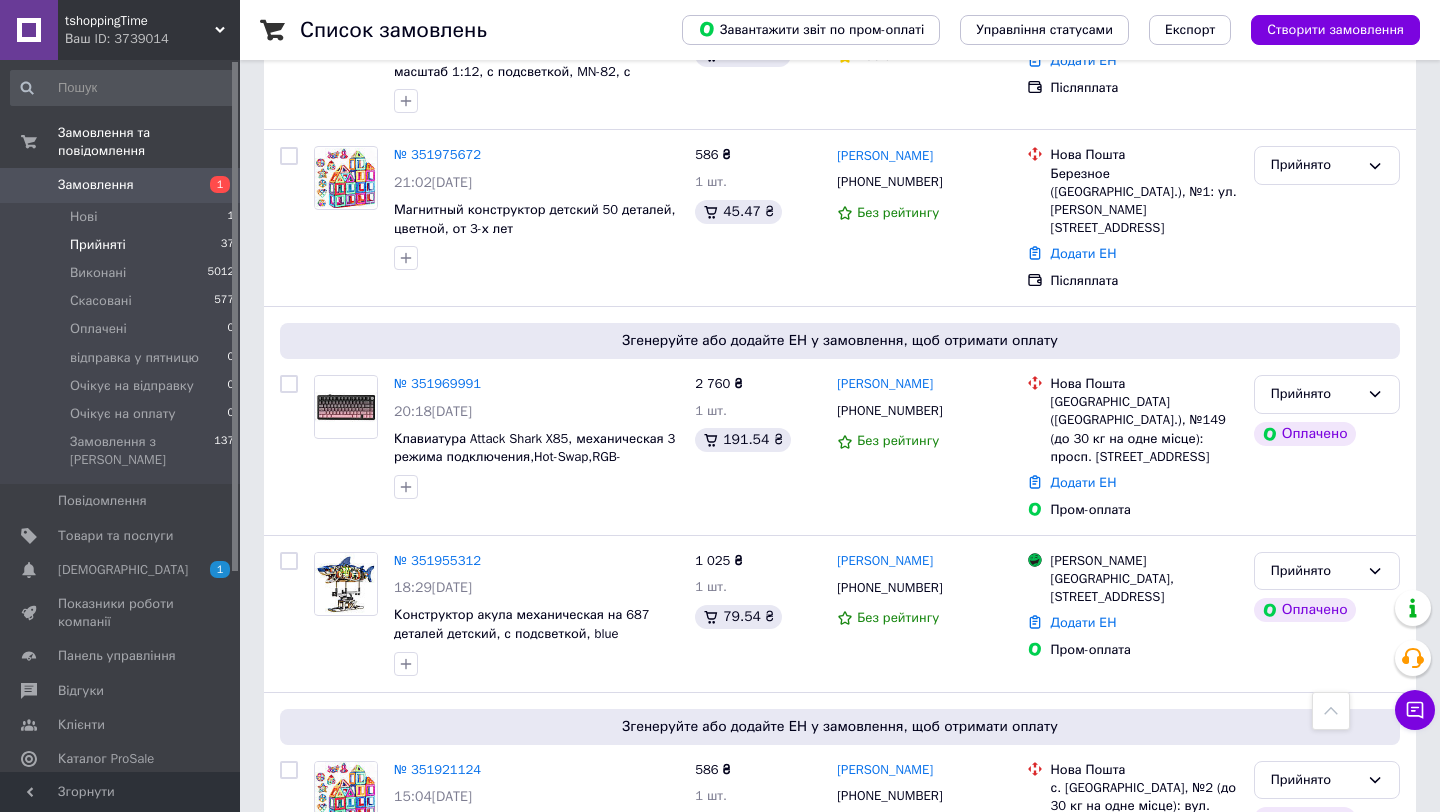 click on "№ 351955312" at bounding box center [437, 560] 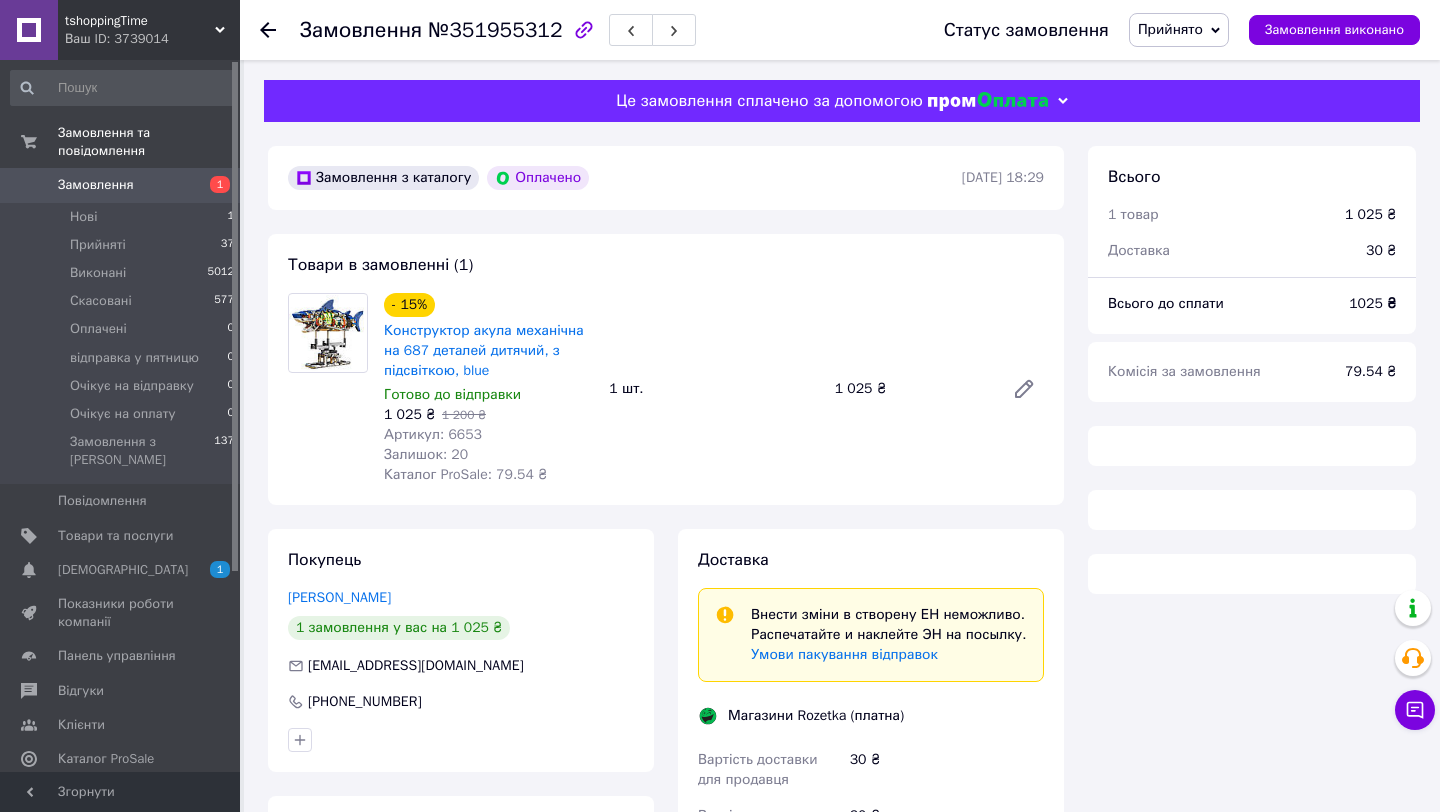 click on "Замовлення з каталогу Оплачено" at bounding box center [623, 178] 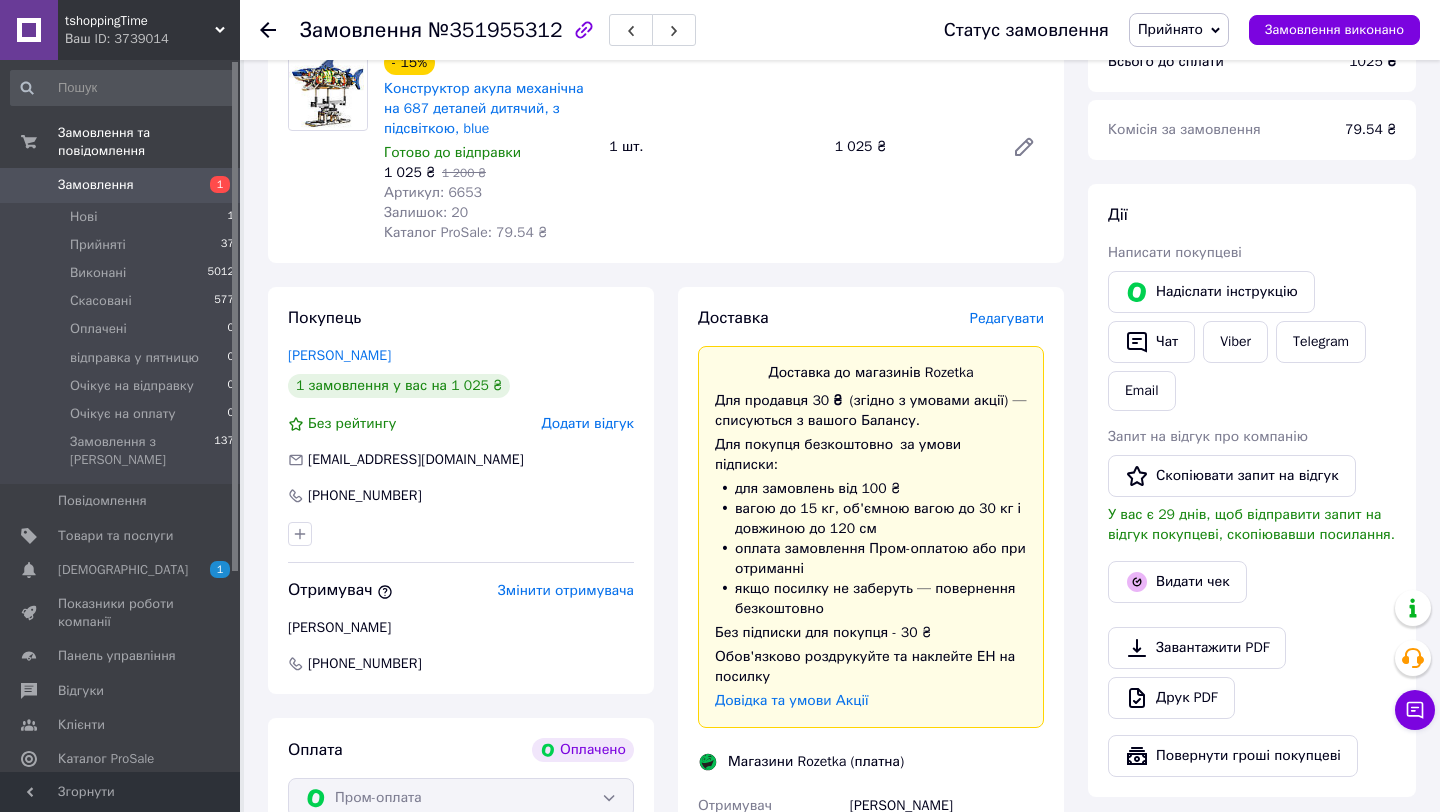 scroll, scrollTop: 320, scrollLeft: 0, axis: vertical 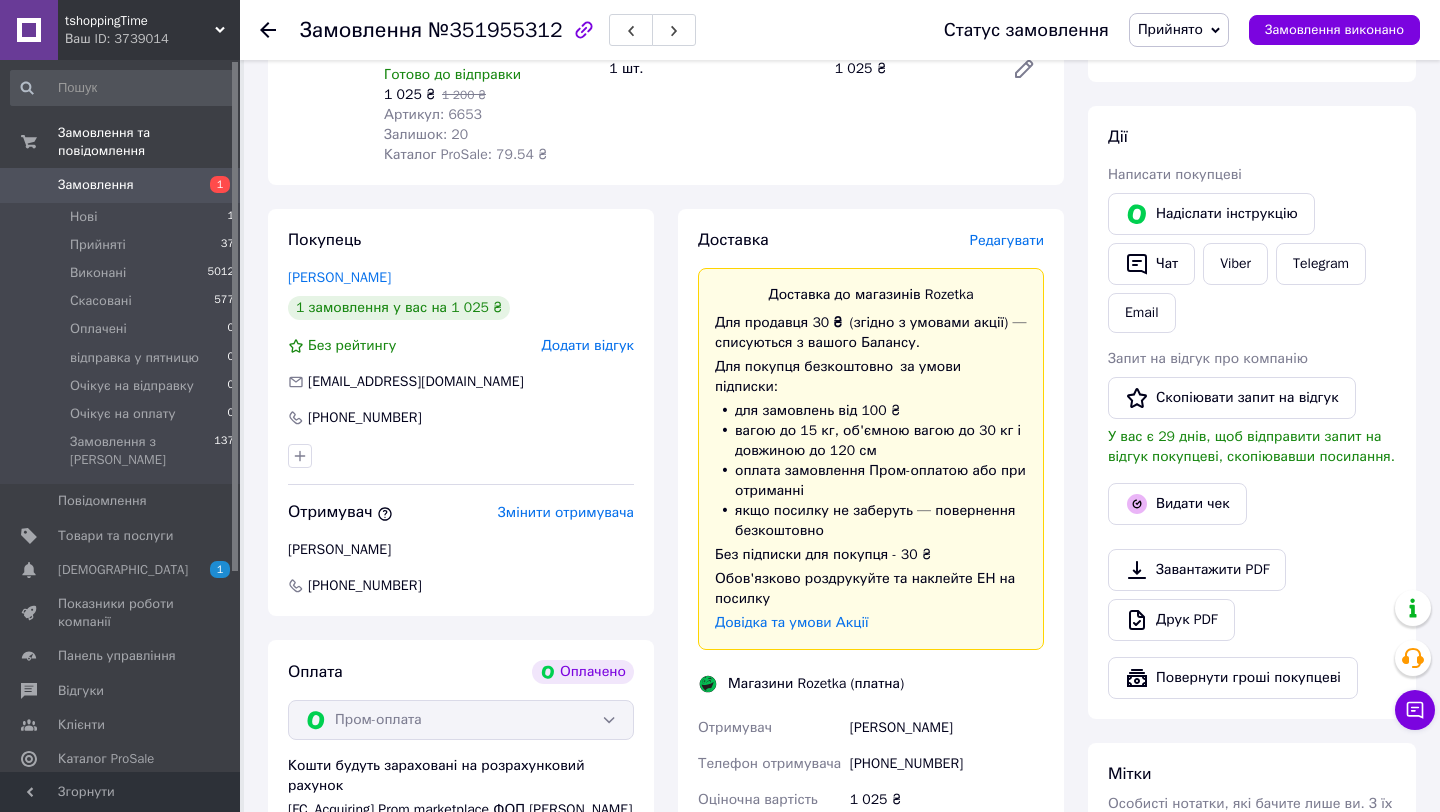 click on "Редагувати" at bounding box center [1007, 240] 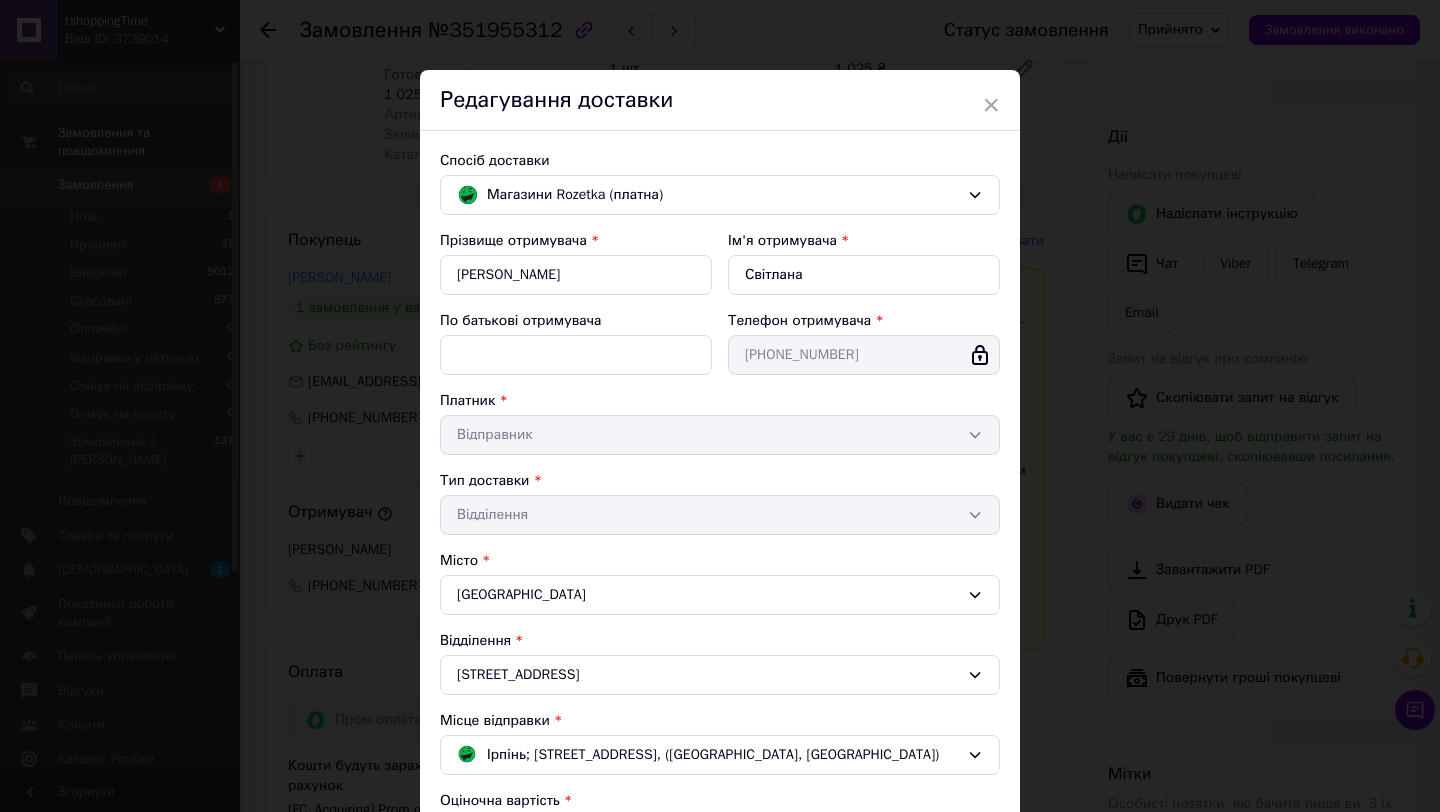 click on "Телефон отримувача" at bounding box center [799, 320] 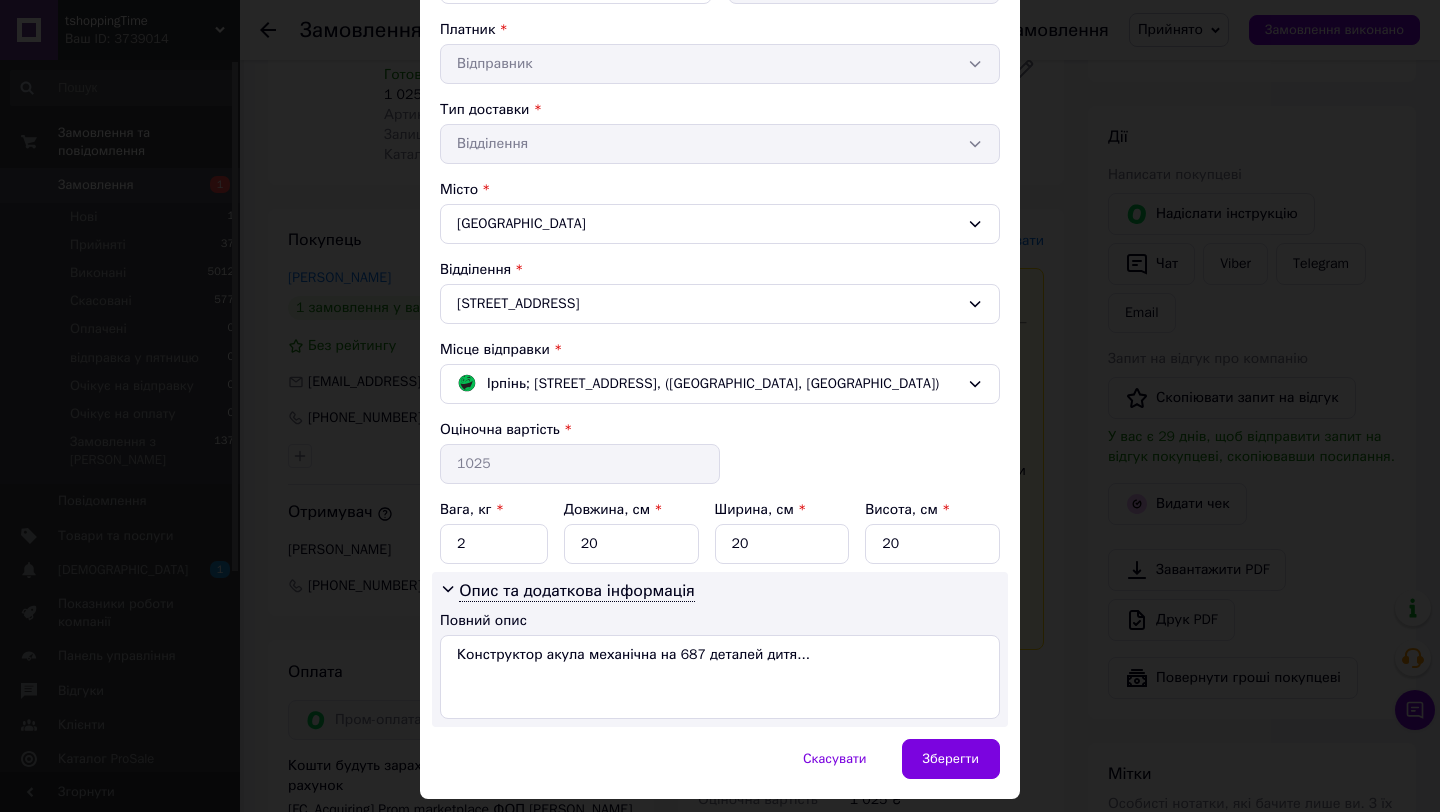 scroll, scrollTop: 428, scrollLeft: 0, axis: vertical 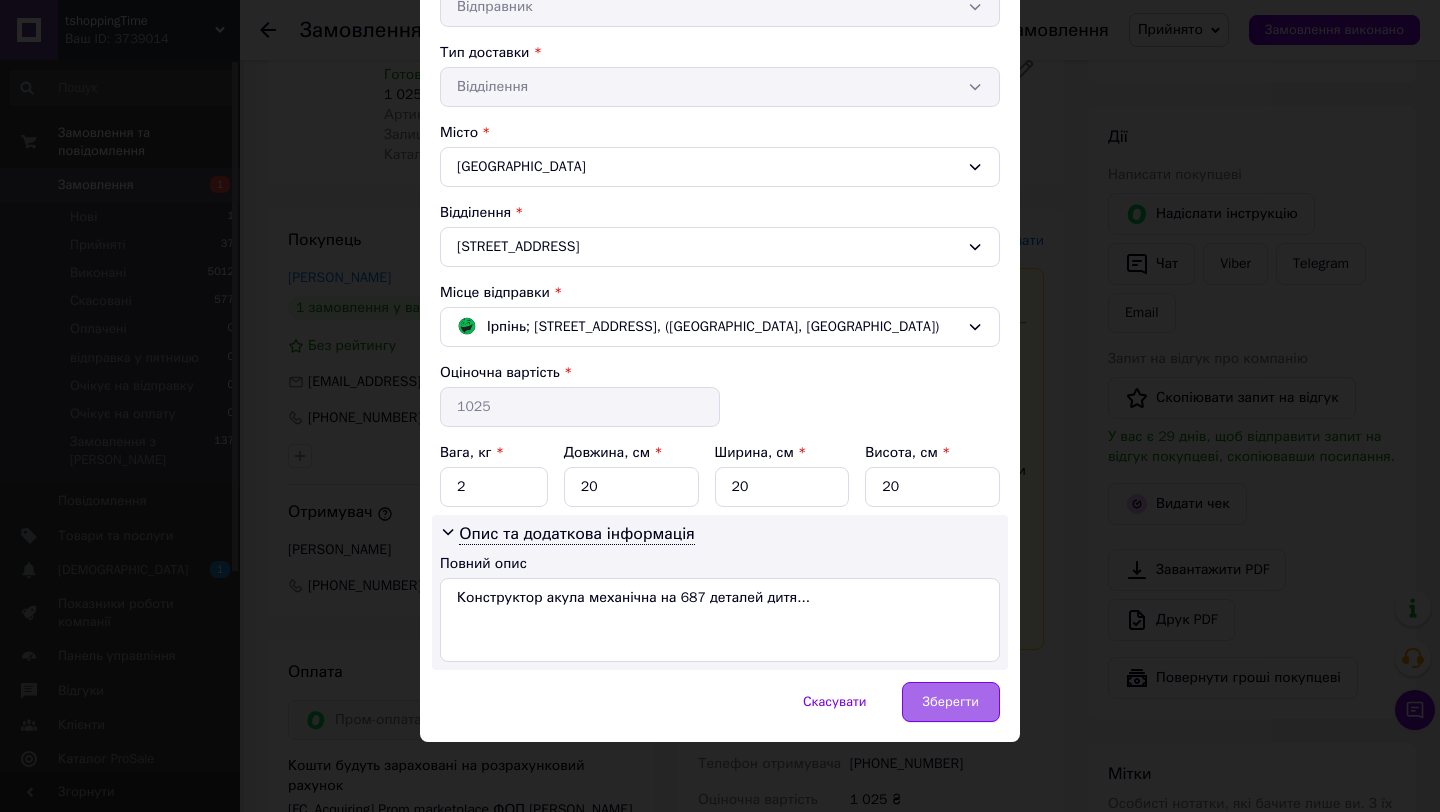 click on "Зберегти" at bounding box center (951, 702) 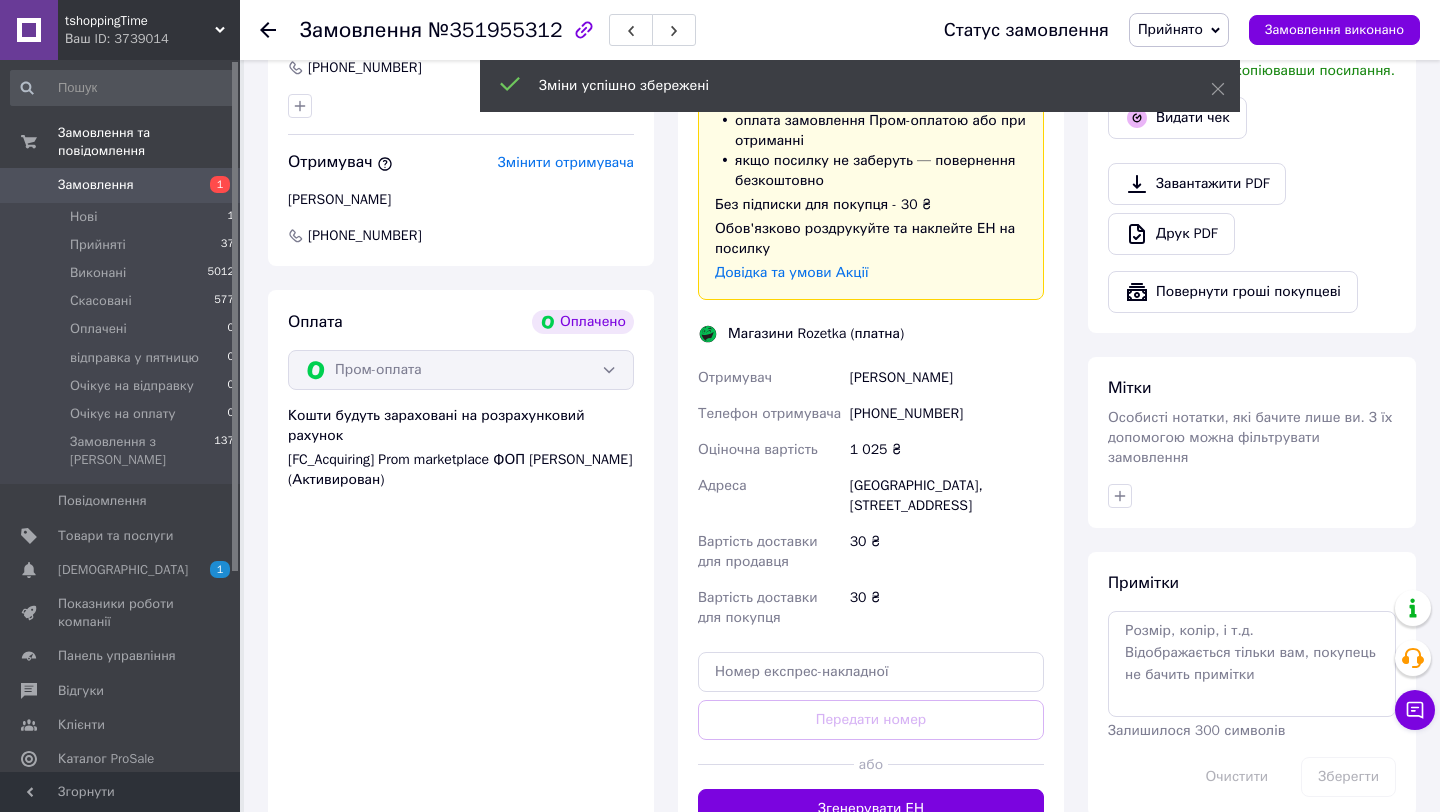 scroll, scrollTop: 680, scrollLeft: 0, axis: vertical 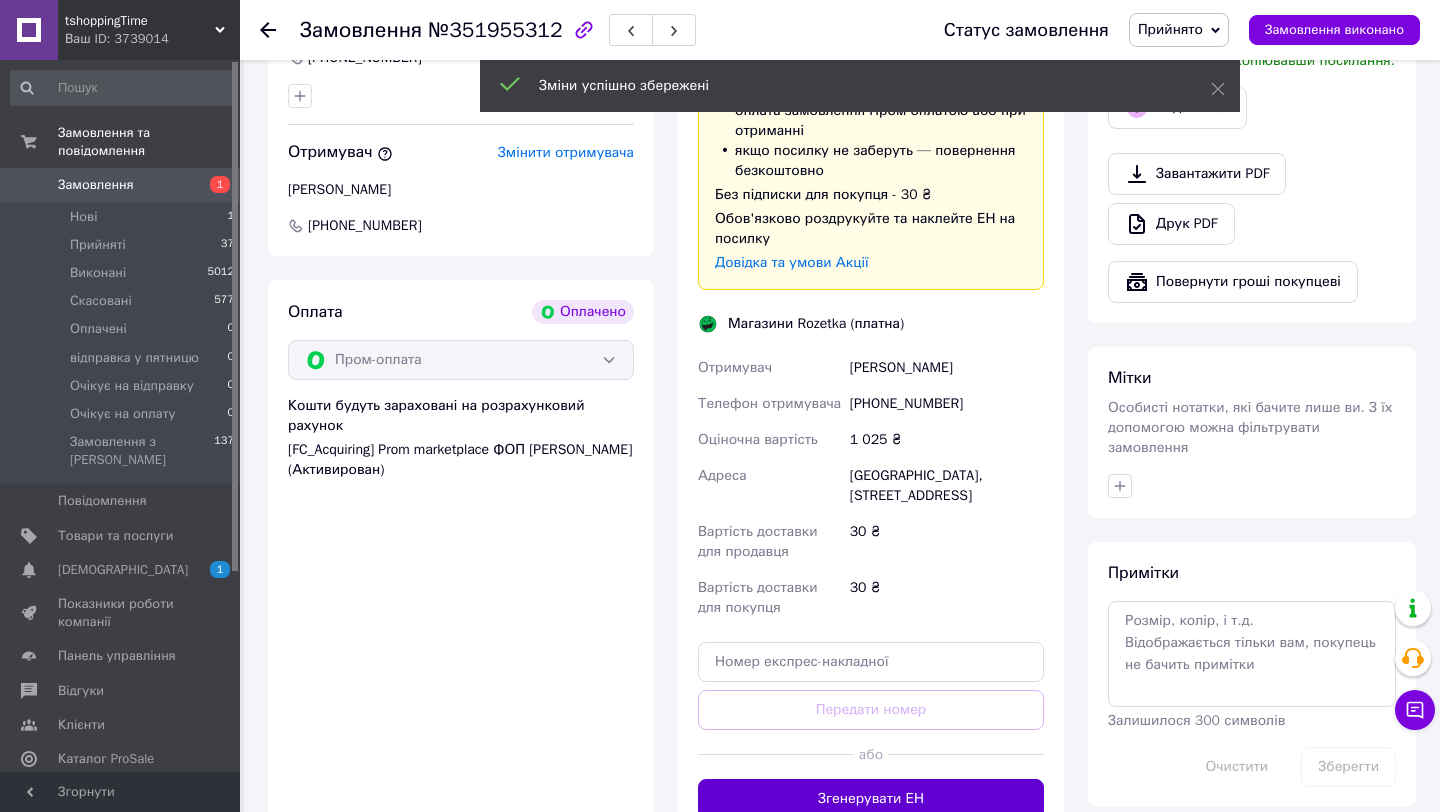 click on "Згенерувати ЕН" at bounding box center [871, 799] 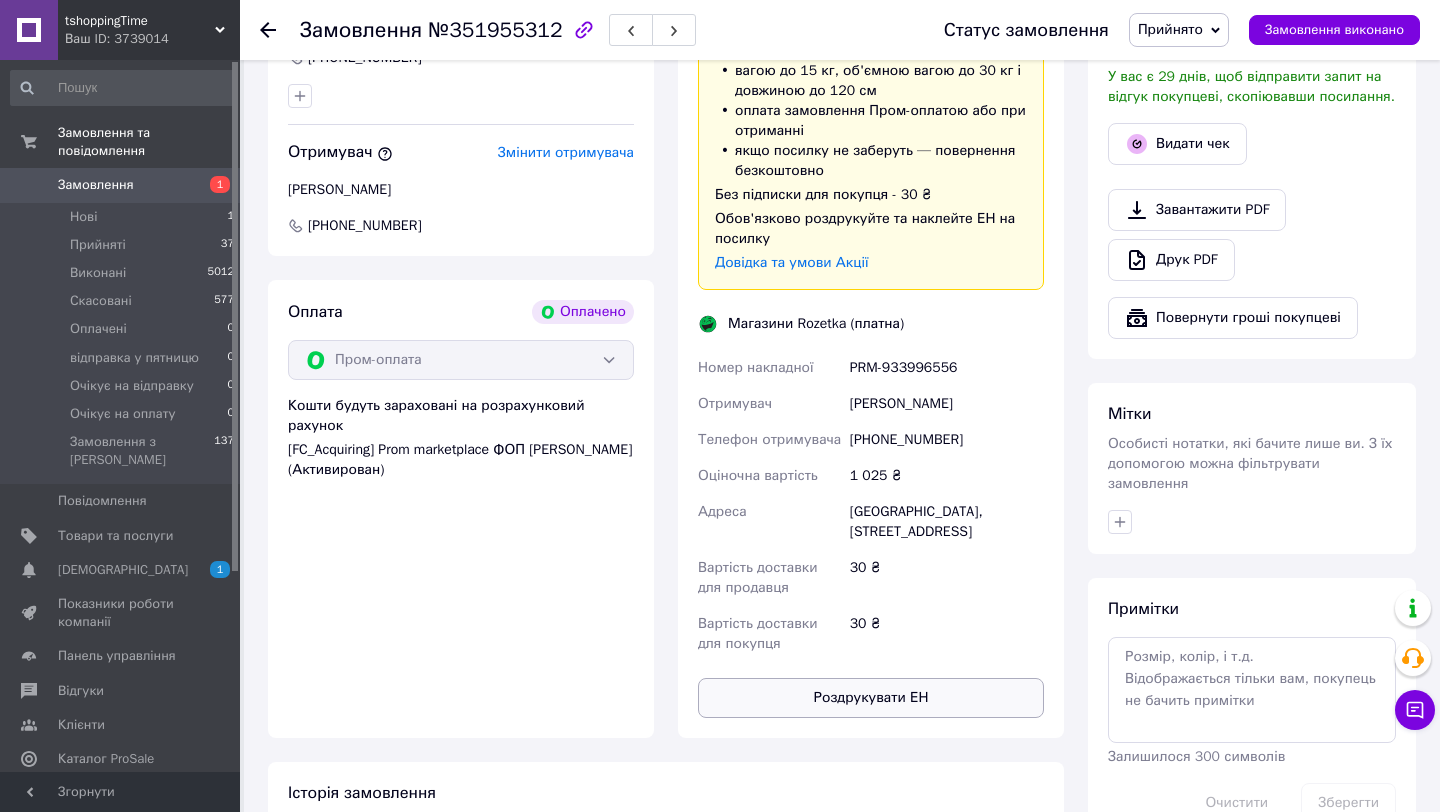 click on "30 ₴" at bounding box center [947, 634] 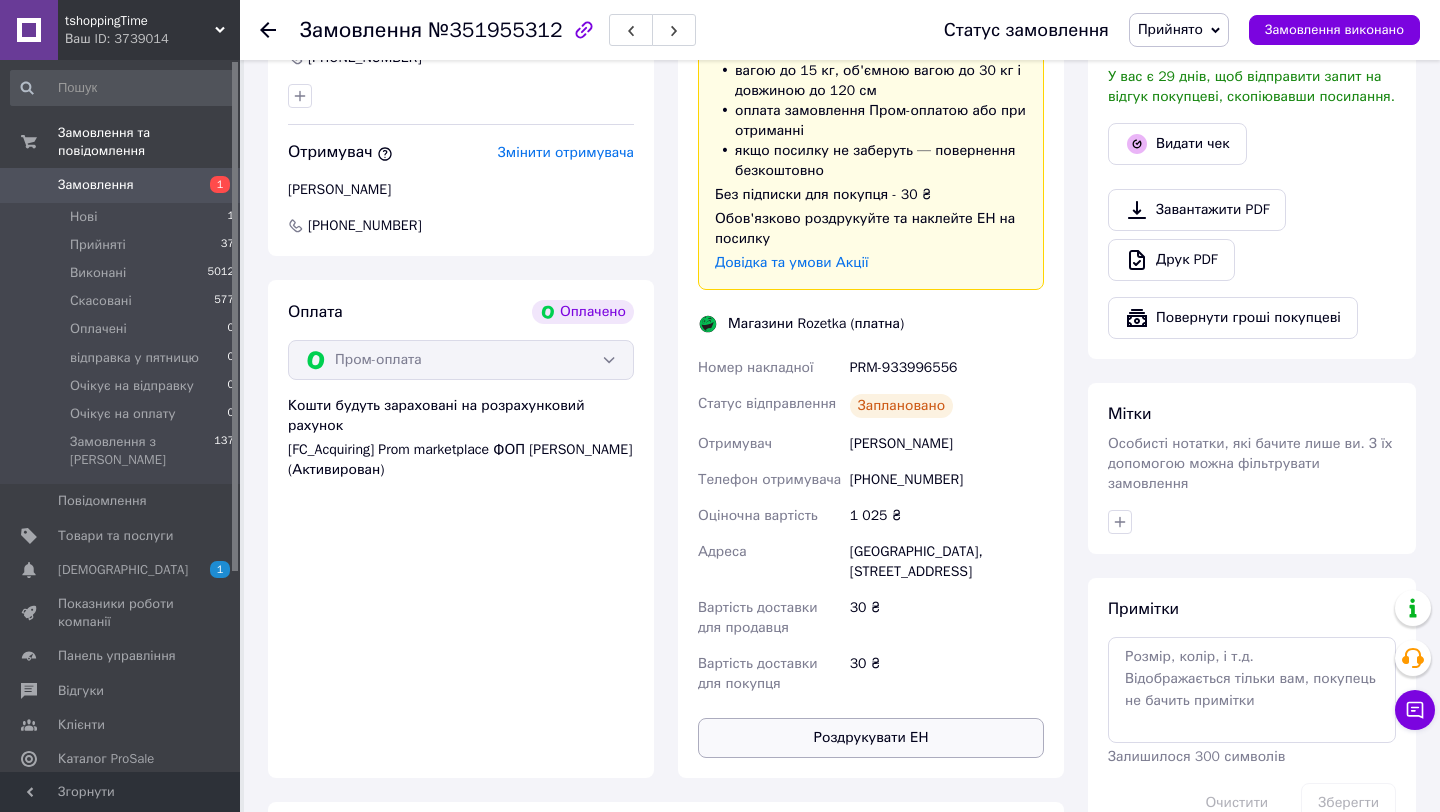 click on "Роздрукувати ЕН" at bounding box center (871, 738) 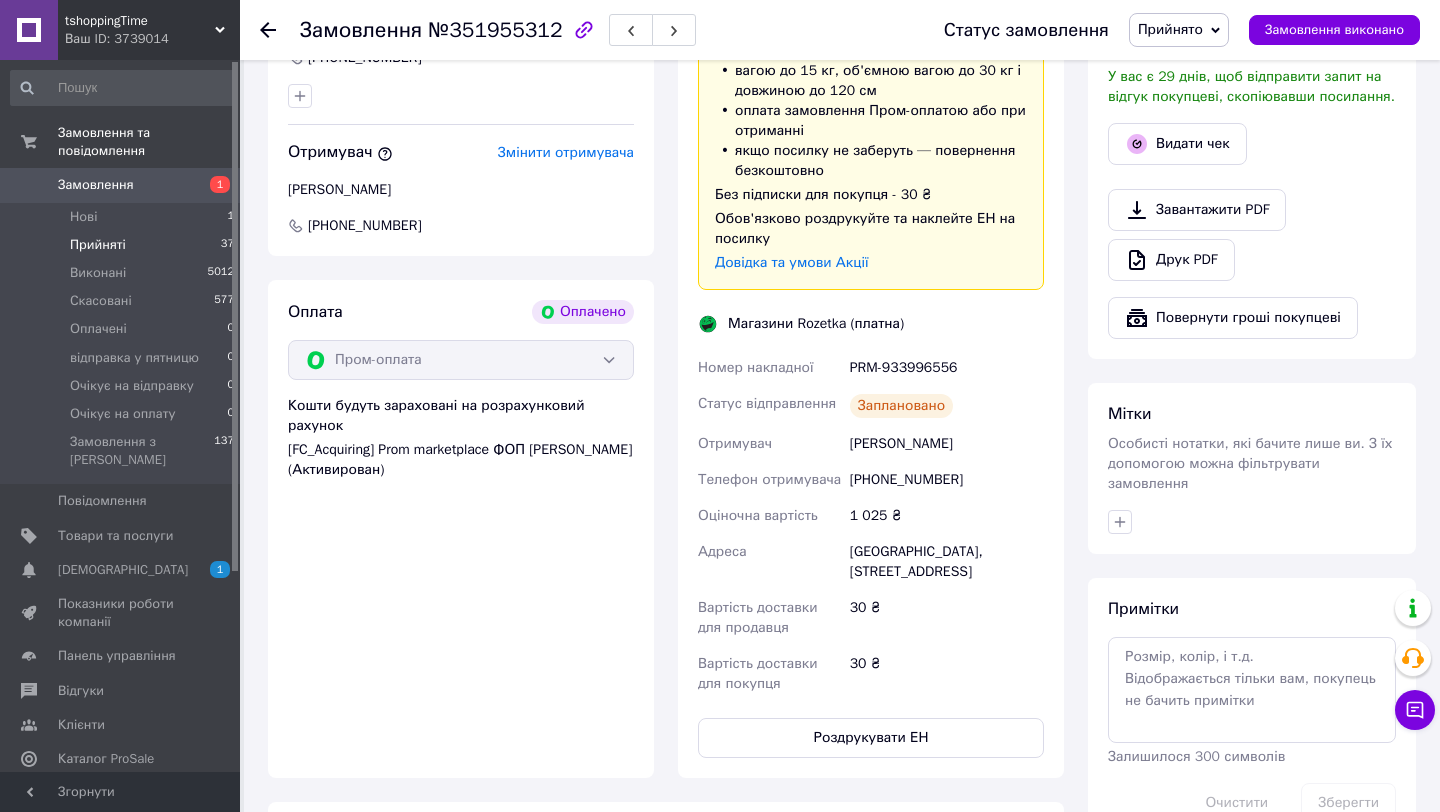 click on "Прийняті 37" at bounding box center [123, 245] 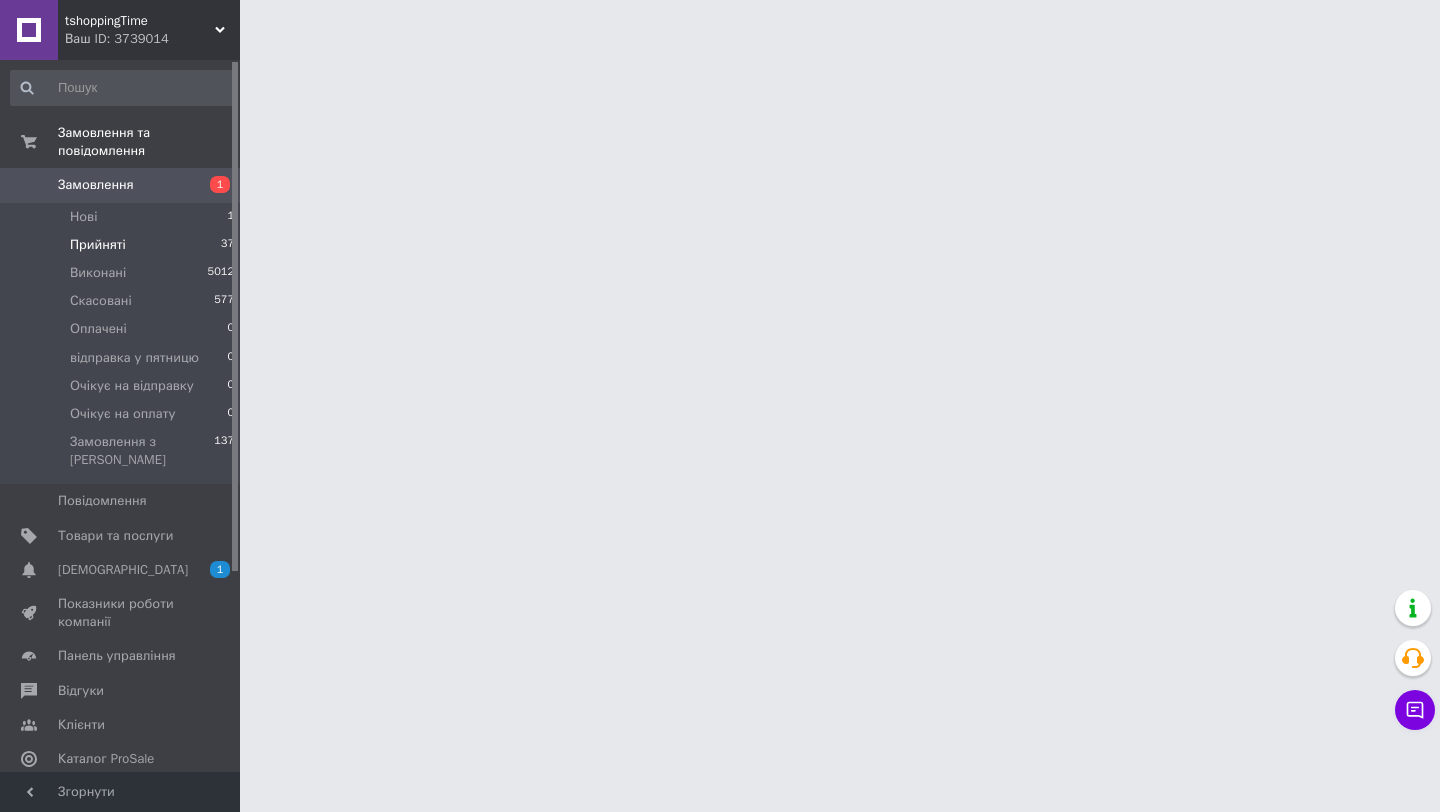 scroll, scrollTop: 0, scrollLeft: 0, axis: both 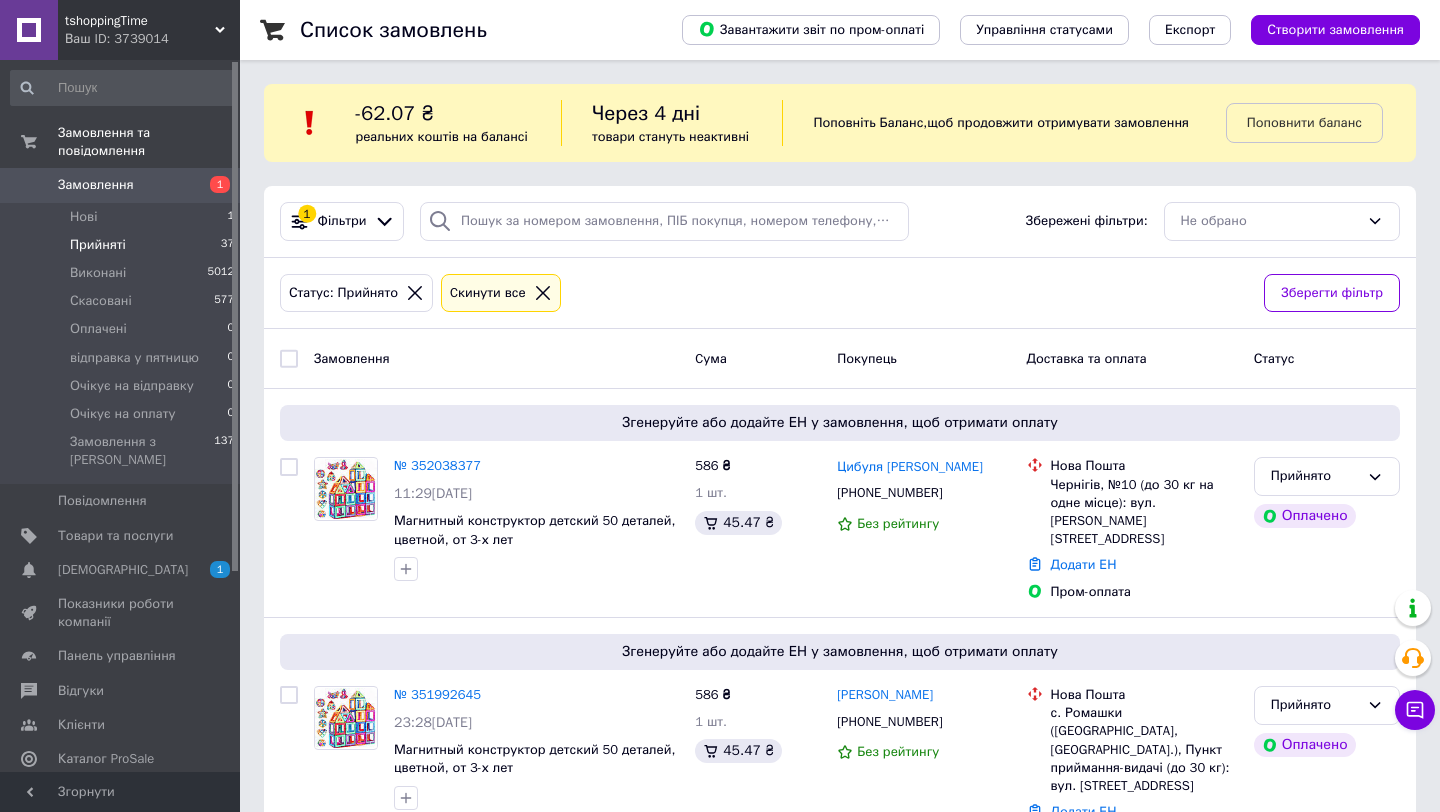 click on "Статус: Прийнято Cкинути все" at bounding box center [764, 293] 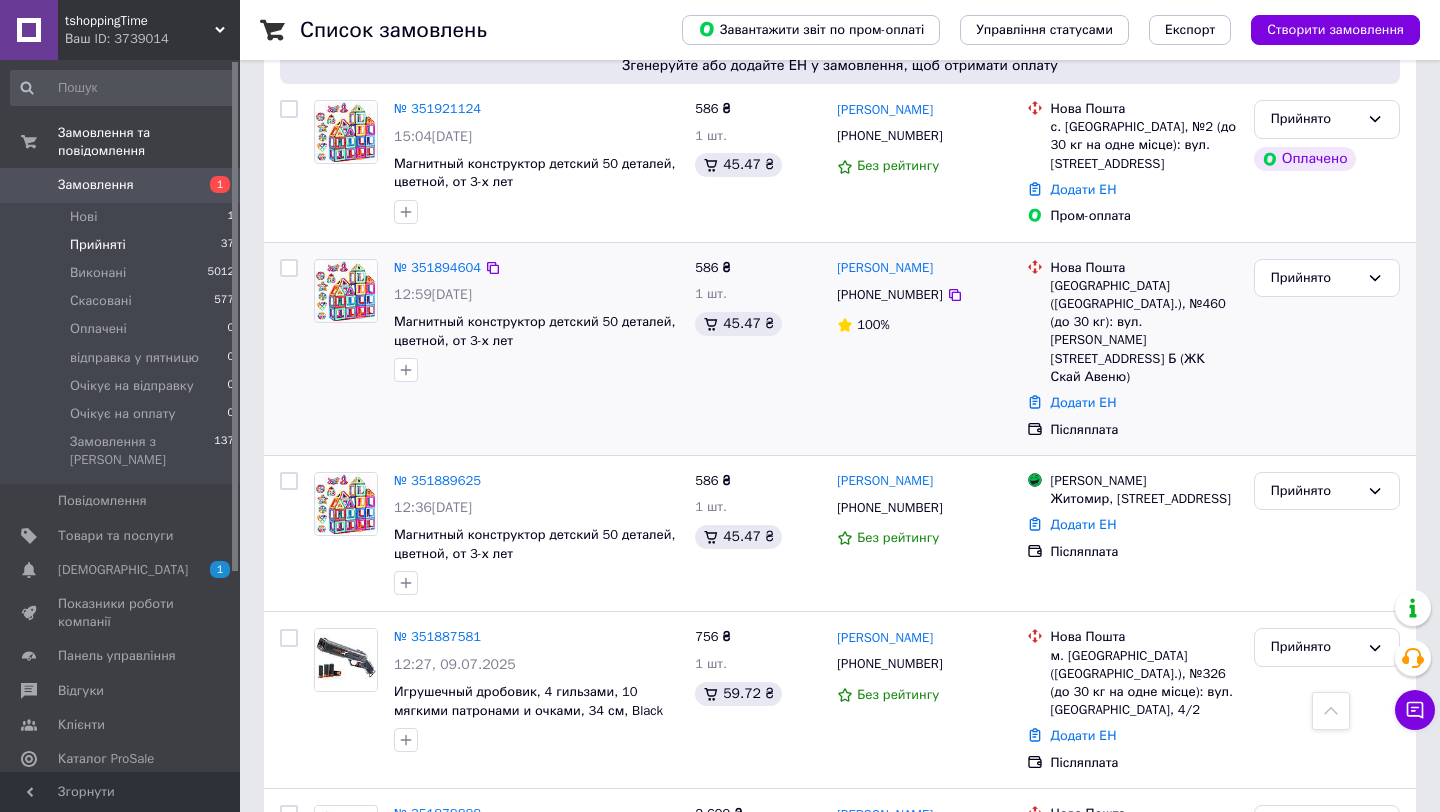 scroll, scrollTop: 1760, scrollLeft: 0, axis: vertical 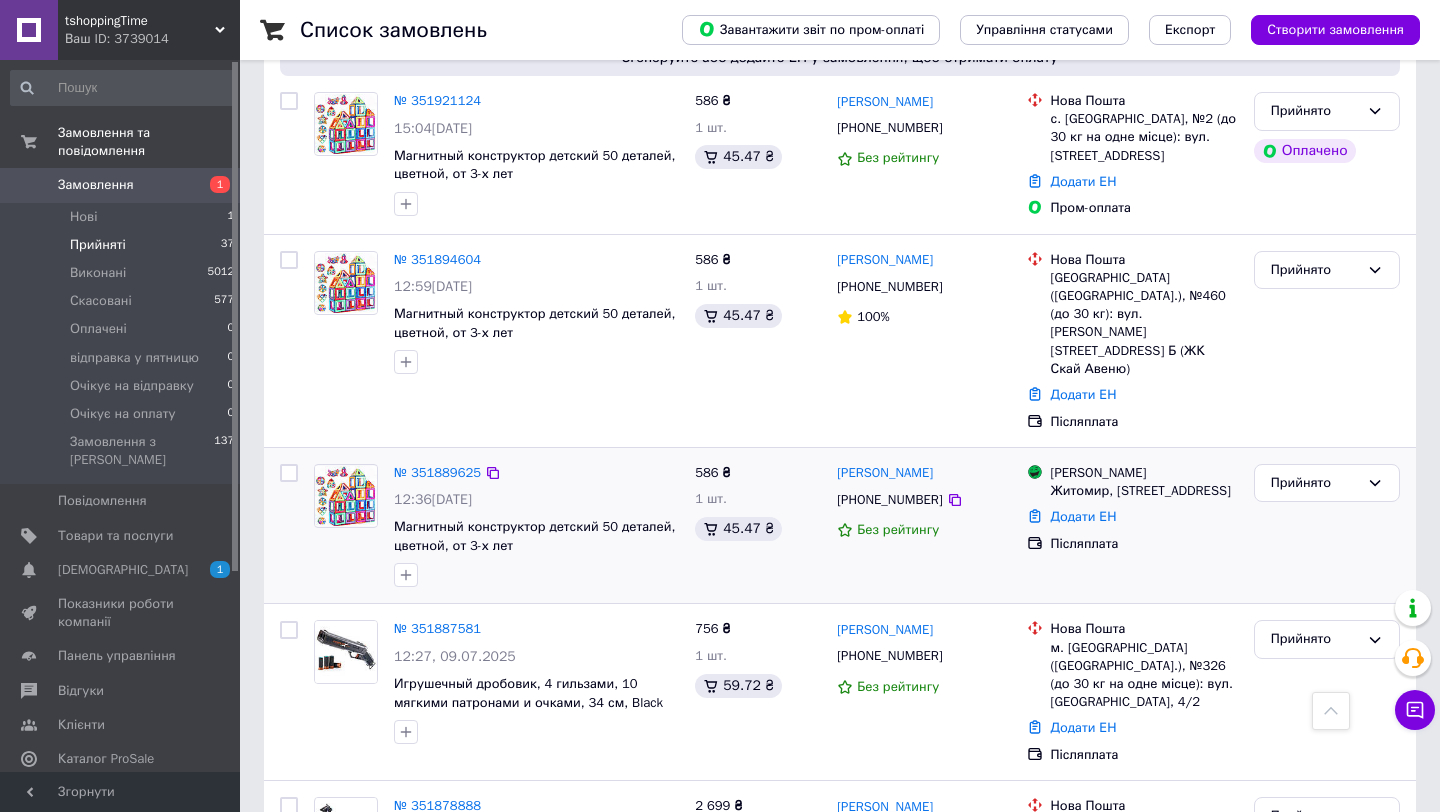 click on "№ 351889625" at bounding box center [437, 473] 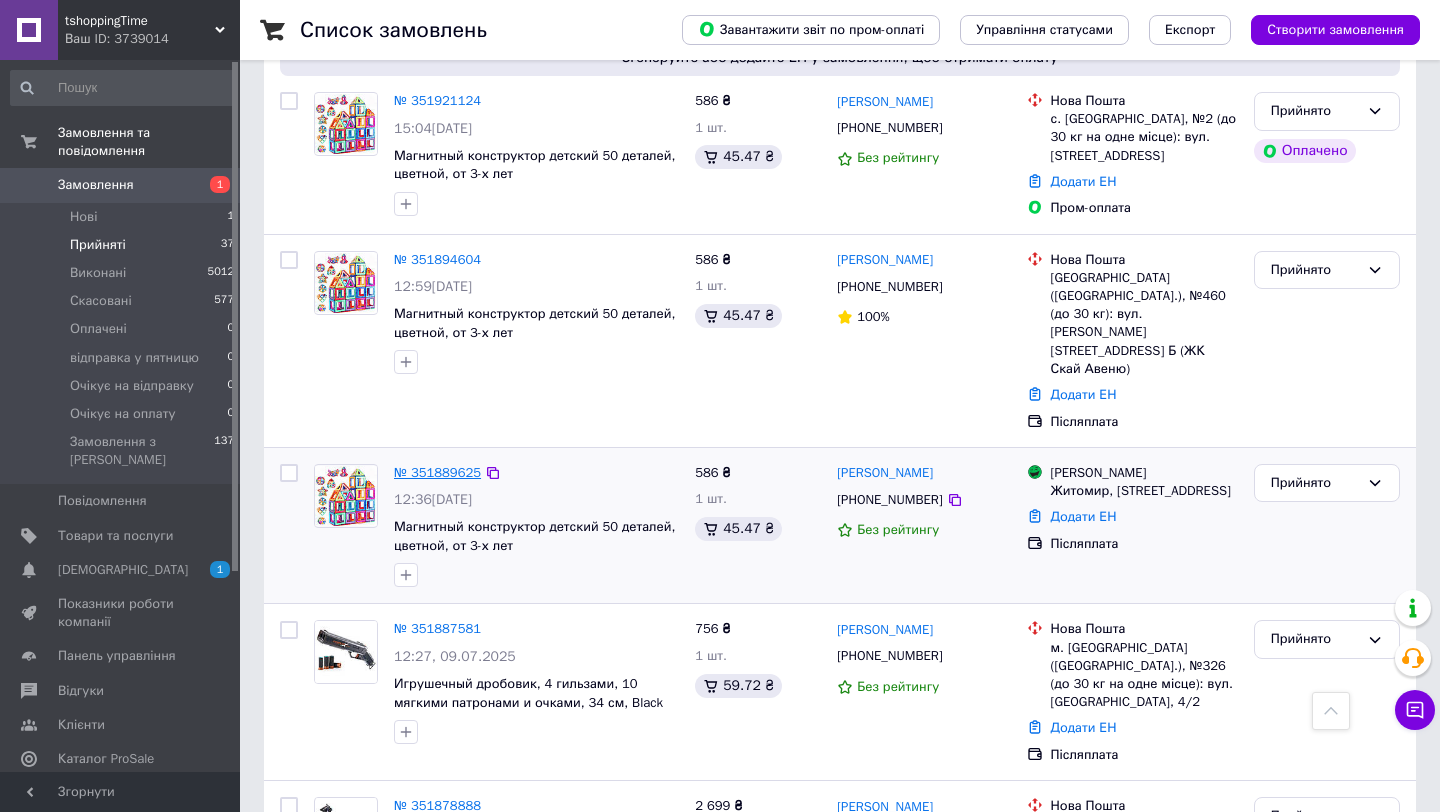 click on "№ 351889625" at bounding box center [437, 472] 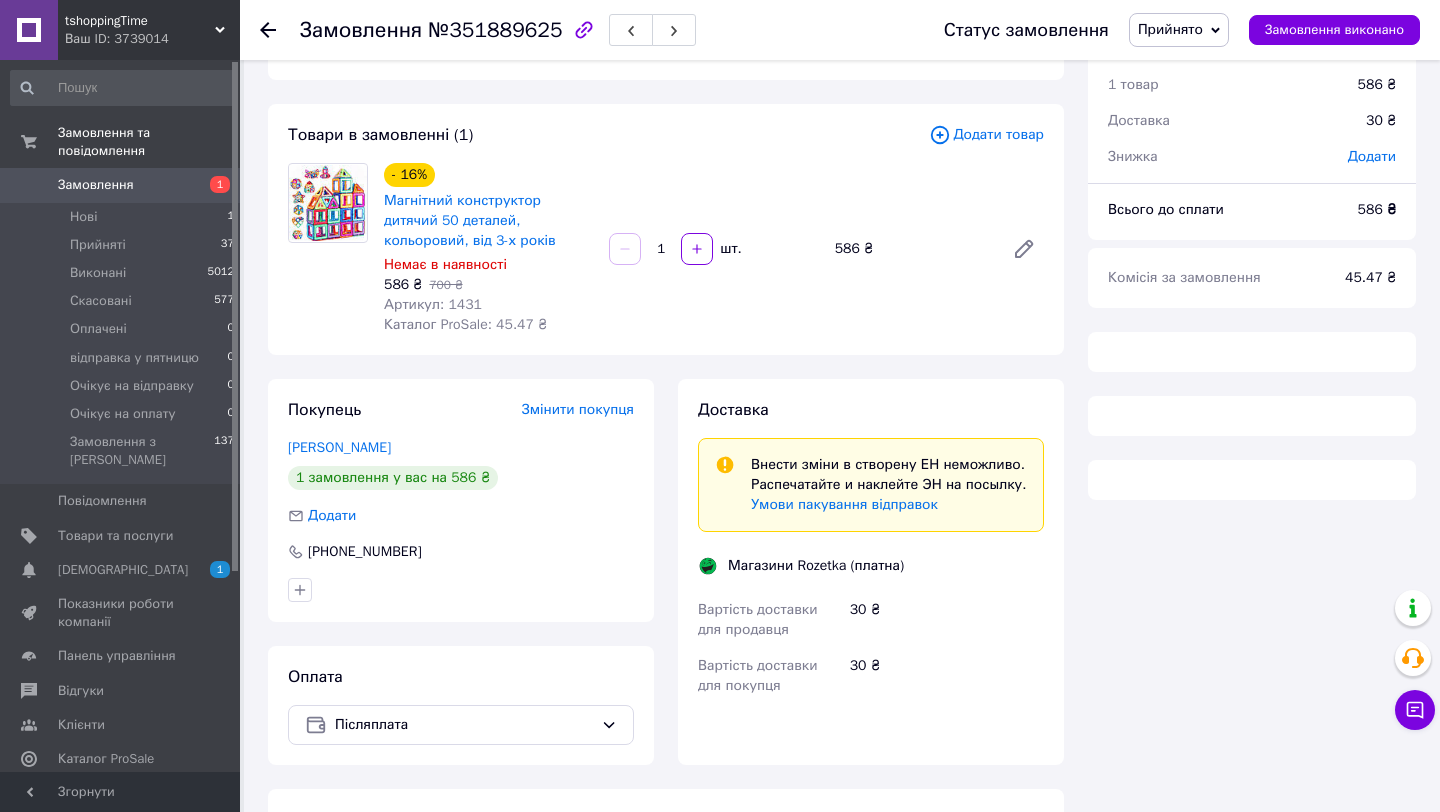 scroll, scrollTop: 44, scrollLeft: 0, axis: vertical 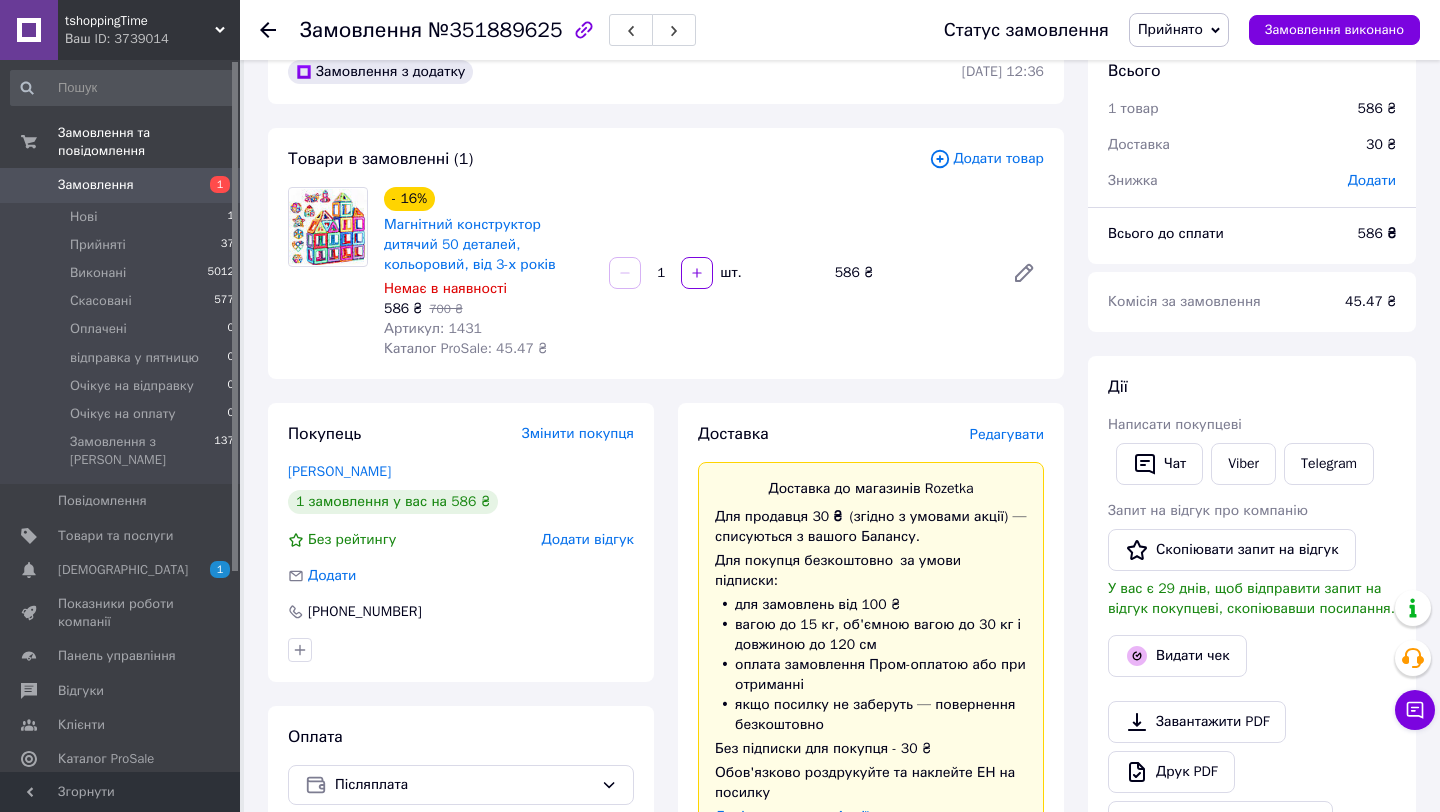 click on "Редагувати" at bounding box center (1007, 434) 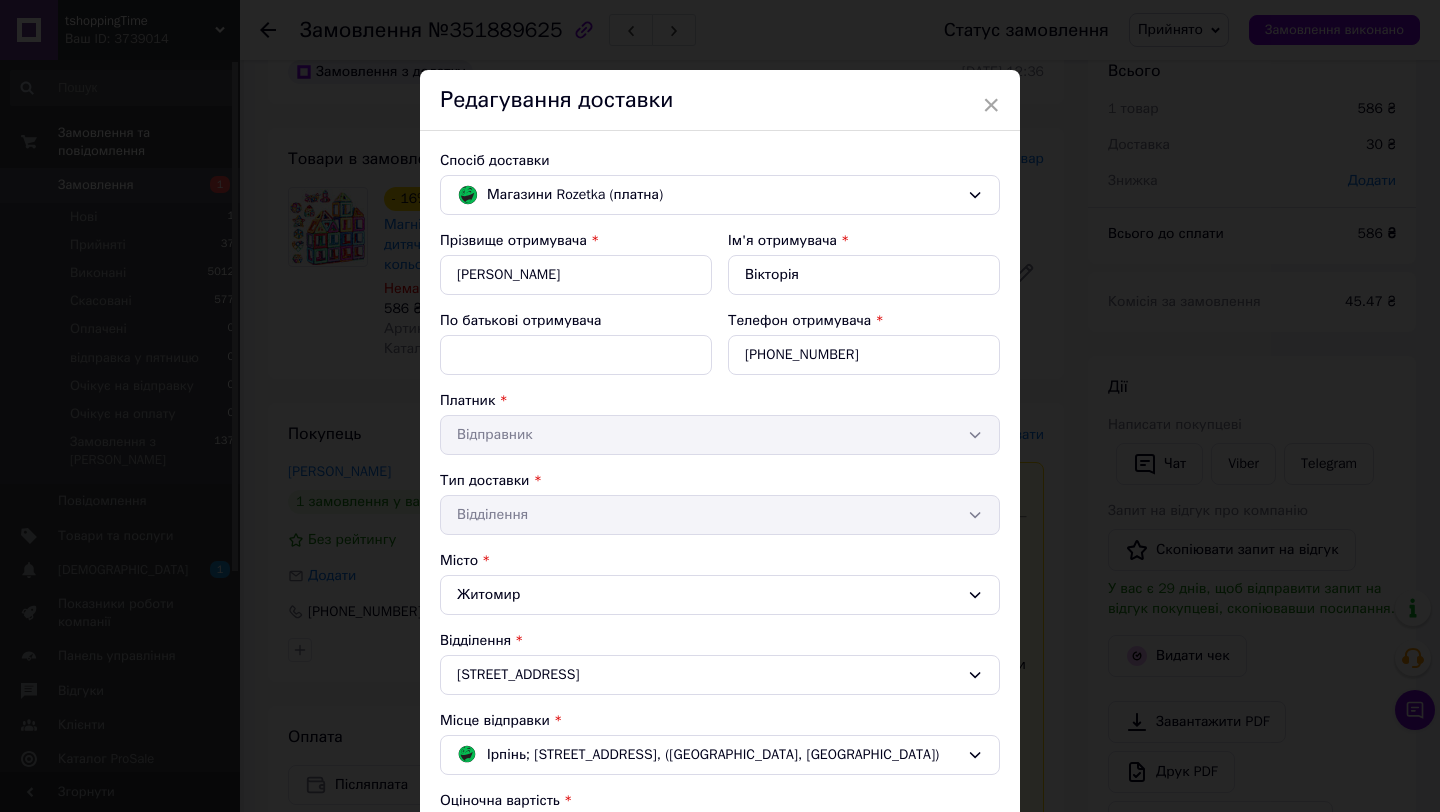 click on "Платник   *" at bounding box center [720, 401] 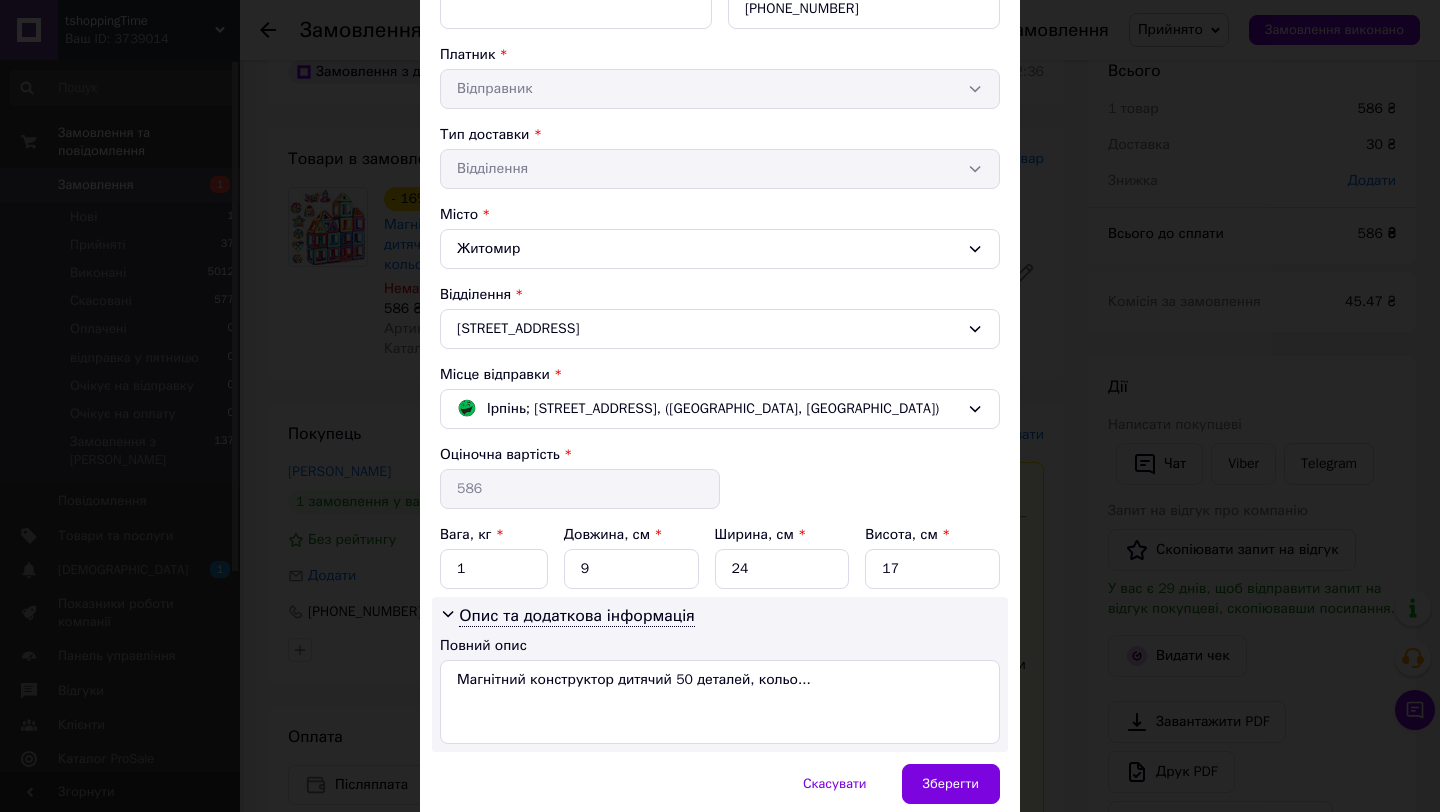 scroll, scrollTop: 428, scrollLeft: 0, axis: vertical 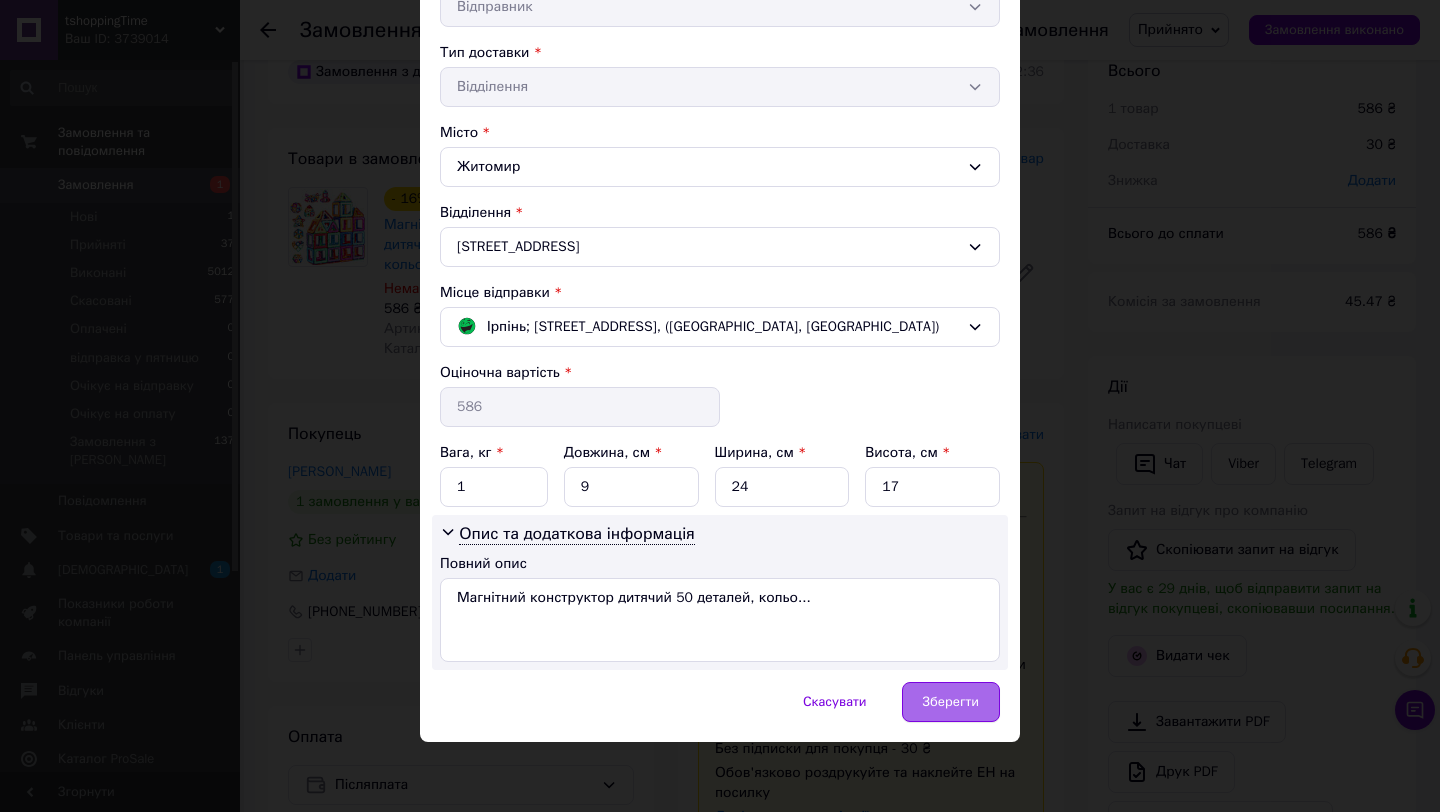 click on "Зберегти" at bounding box center [951, 702] 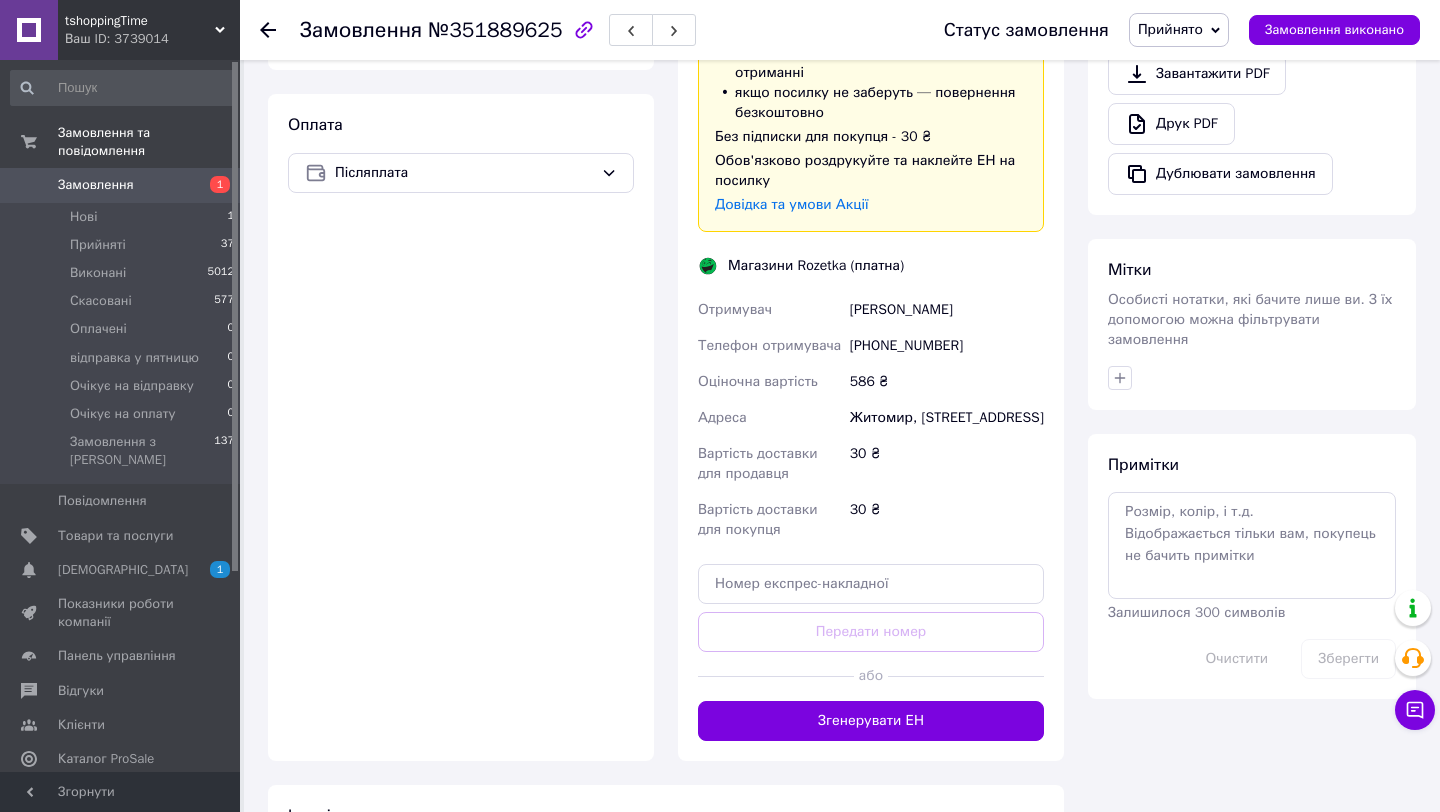 scroll, scrollTop: 684, scrollLeft: 0, axis: vertical 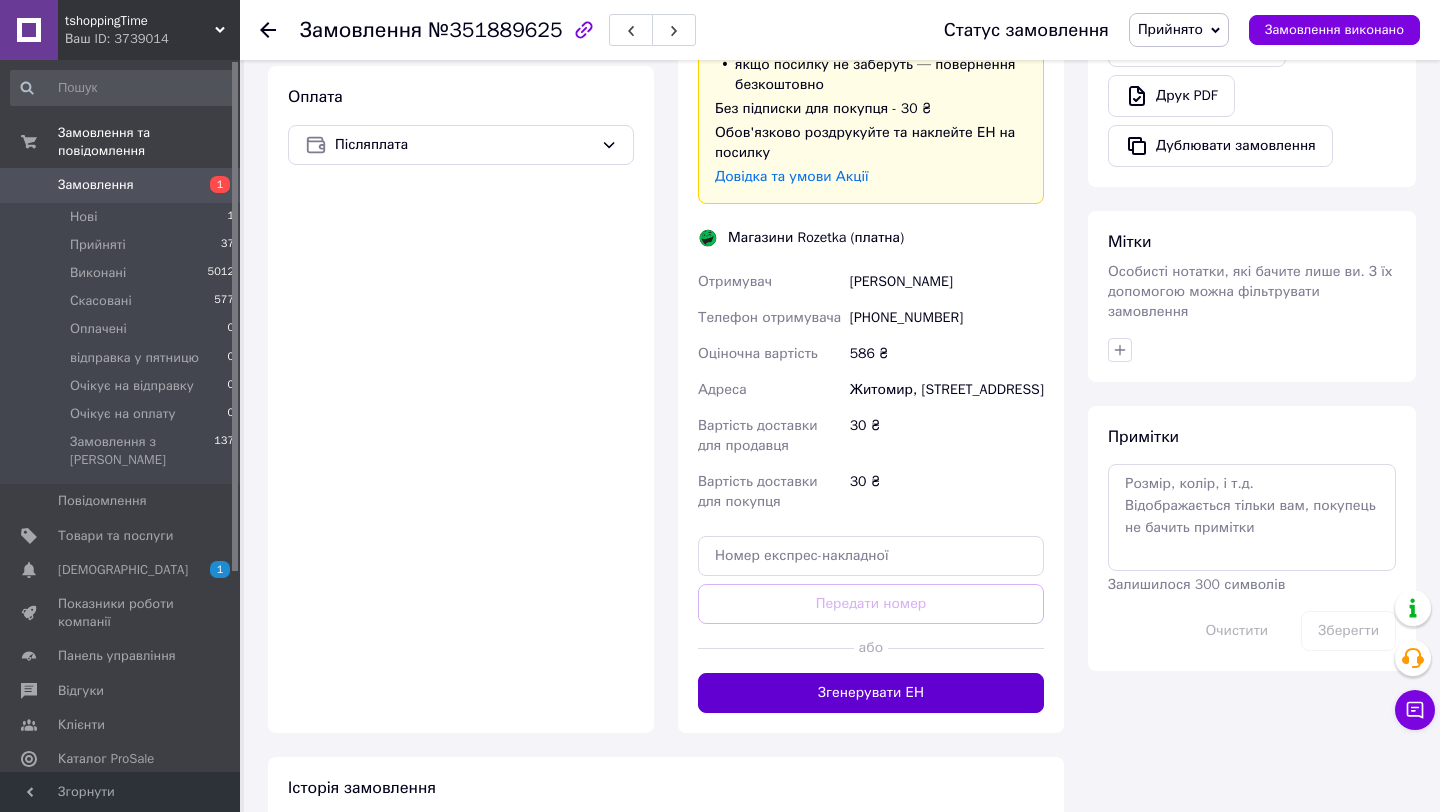 click on "Згенерувати ЕН" at bounding box center [871, 693] 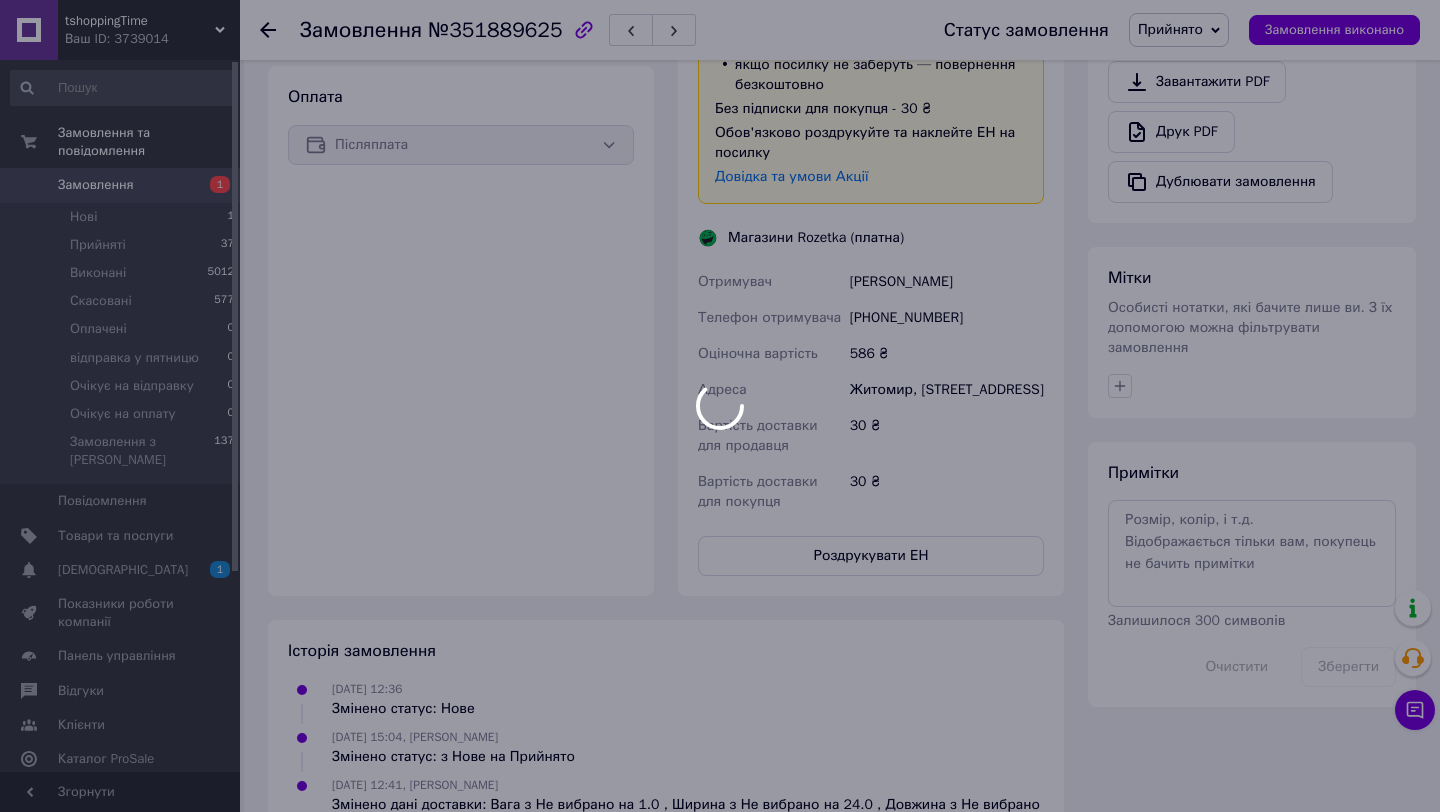 click at bounding box center (720, 406) 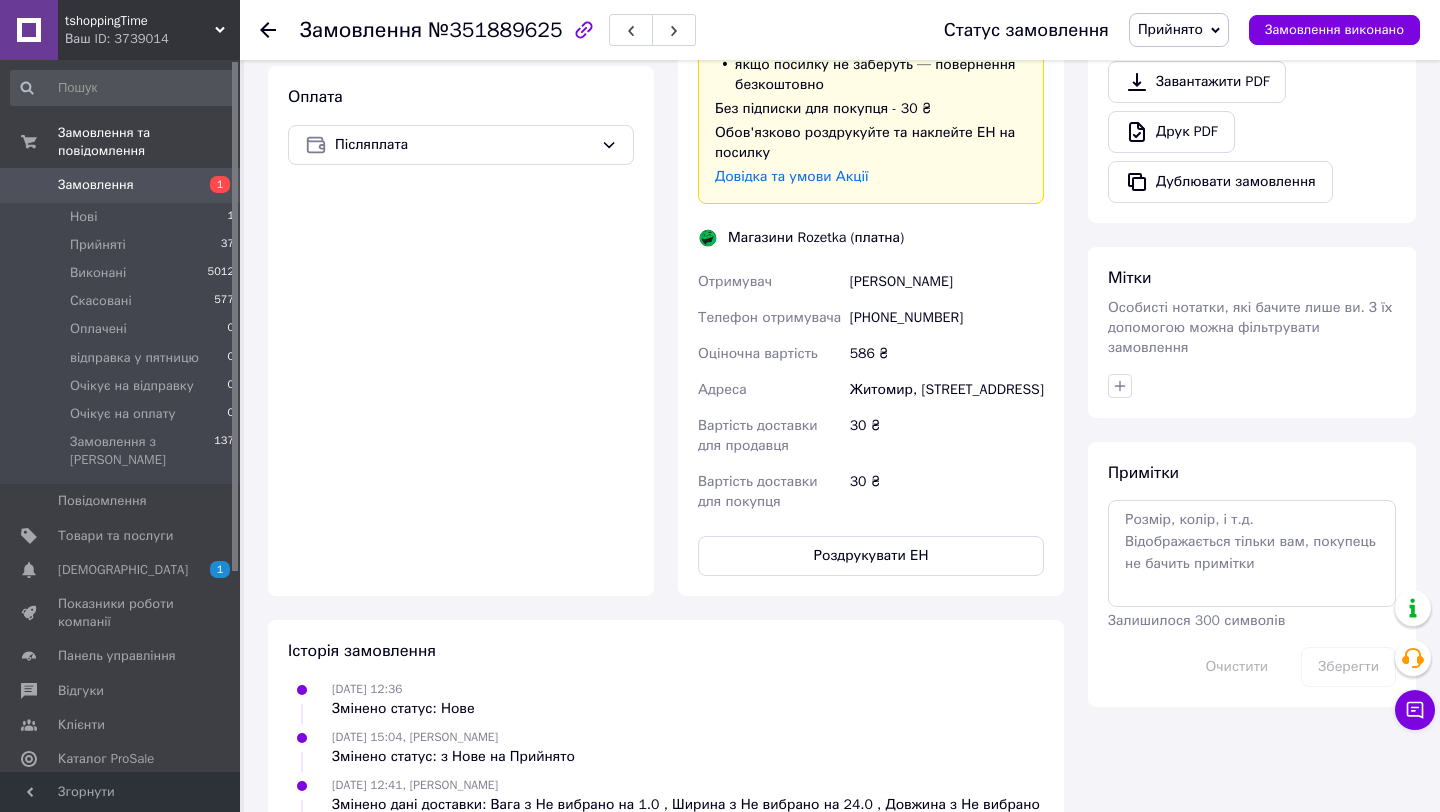 click on "Доставка Редагувати Доставка до магазинів Rozetka Для продавця 30 ₴   (згідно з умовами акції) — списуються з вашого Балансу. Для покупця безкоштовно   за умови підписки: для замовлень від 100 ₴ вагою до 15 кг,
об'ємною вагою до 30 кг
і довжиною до 120 см оплата замовлення Пром-оплатою або при отриманні якщо посилку не заберуть — повернення безкоштовно Без підписки для покупця - 30 ₴ Обов'язково роздрукуйте та наклейте ЕН на посилку Довідка та умови Акції Магазини Rozetka (платна) Отримувач [PERSON_NAME]  Телефон отримувача [PHONE_NUMBER] Оціночна вартість 586 ₴ Адреса" at bounding box center [871, 179] 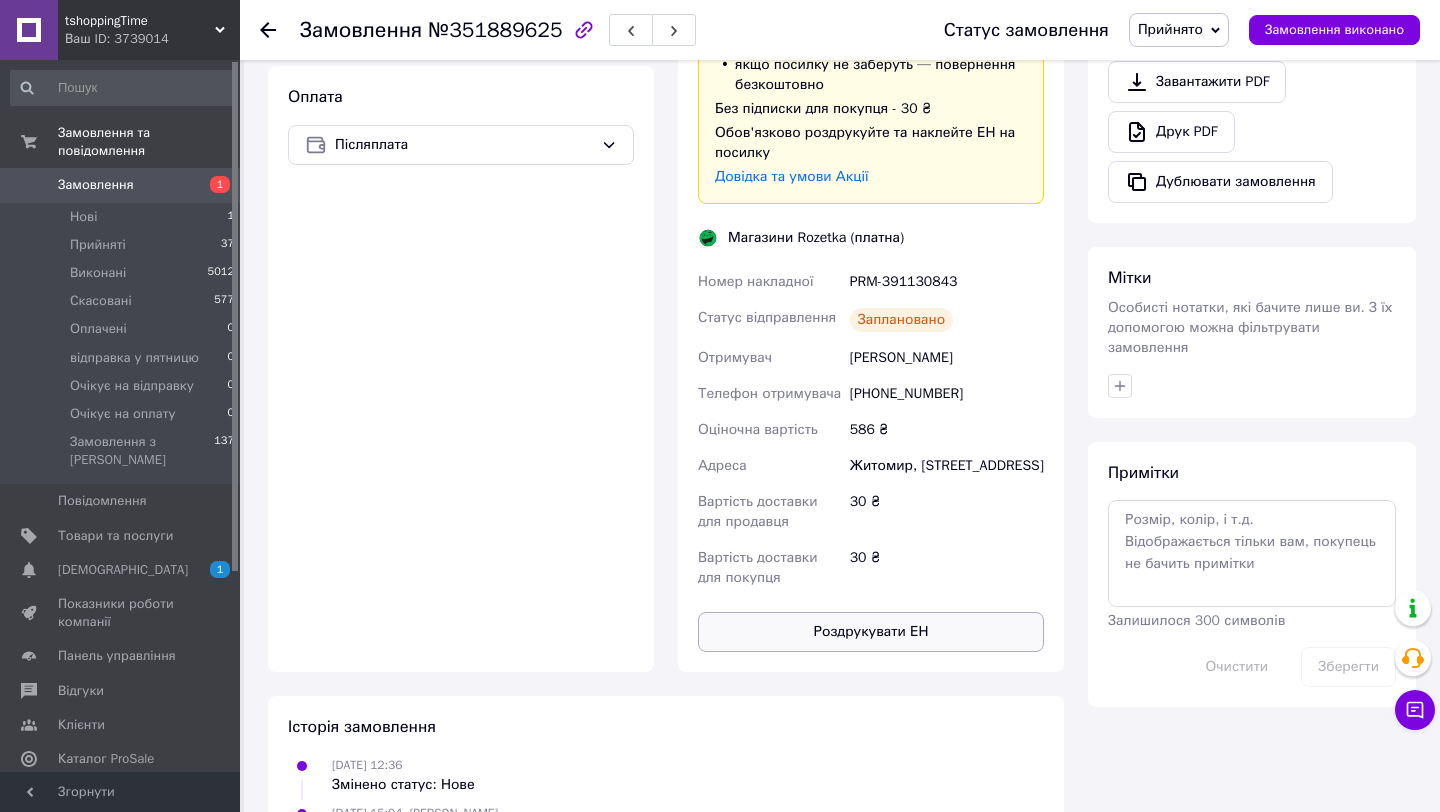 click on "Роздрукувати ЕН" at bounding box center [871, 632] 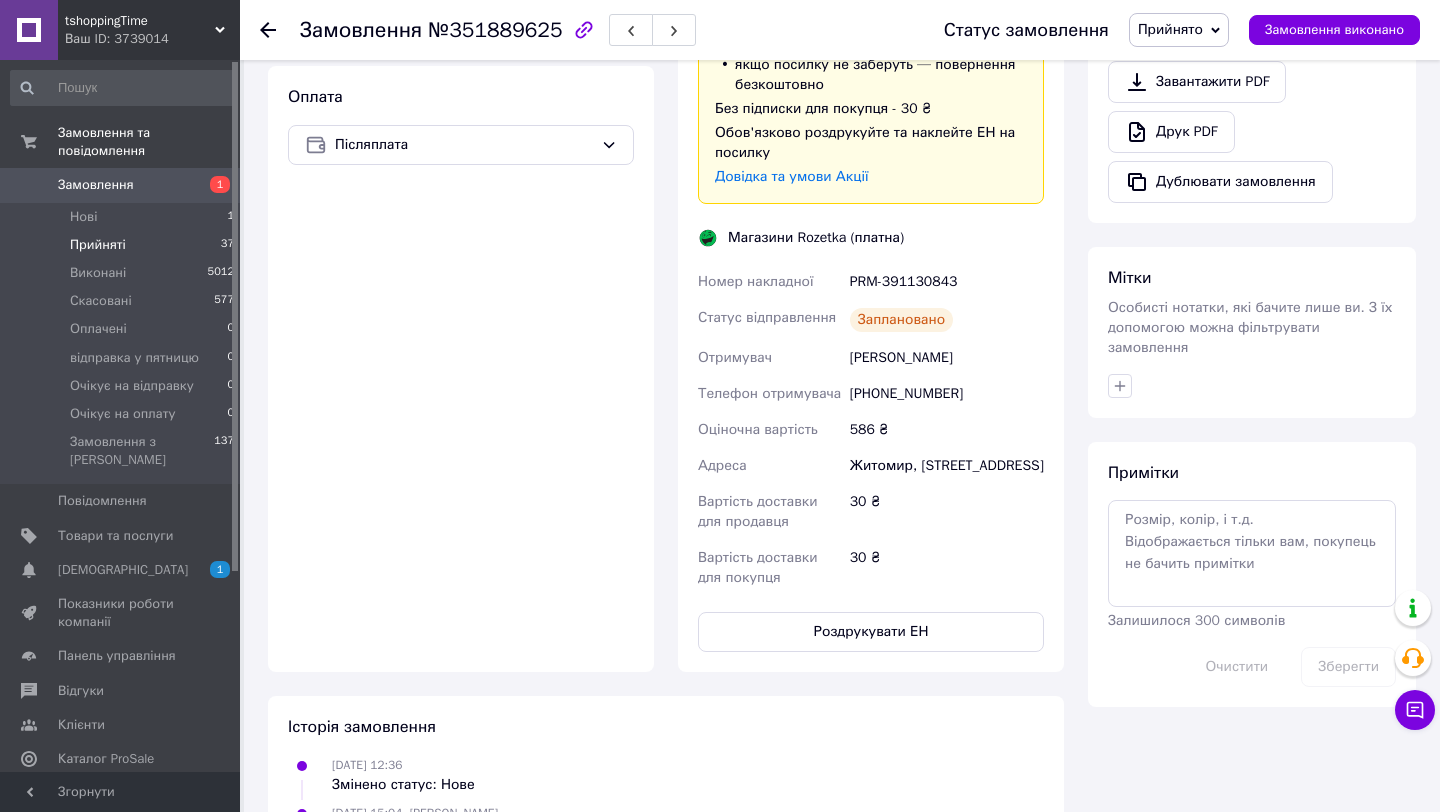 click on "Прийняті" at bounding box center [98, 245] 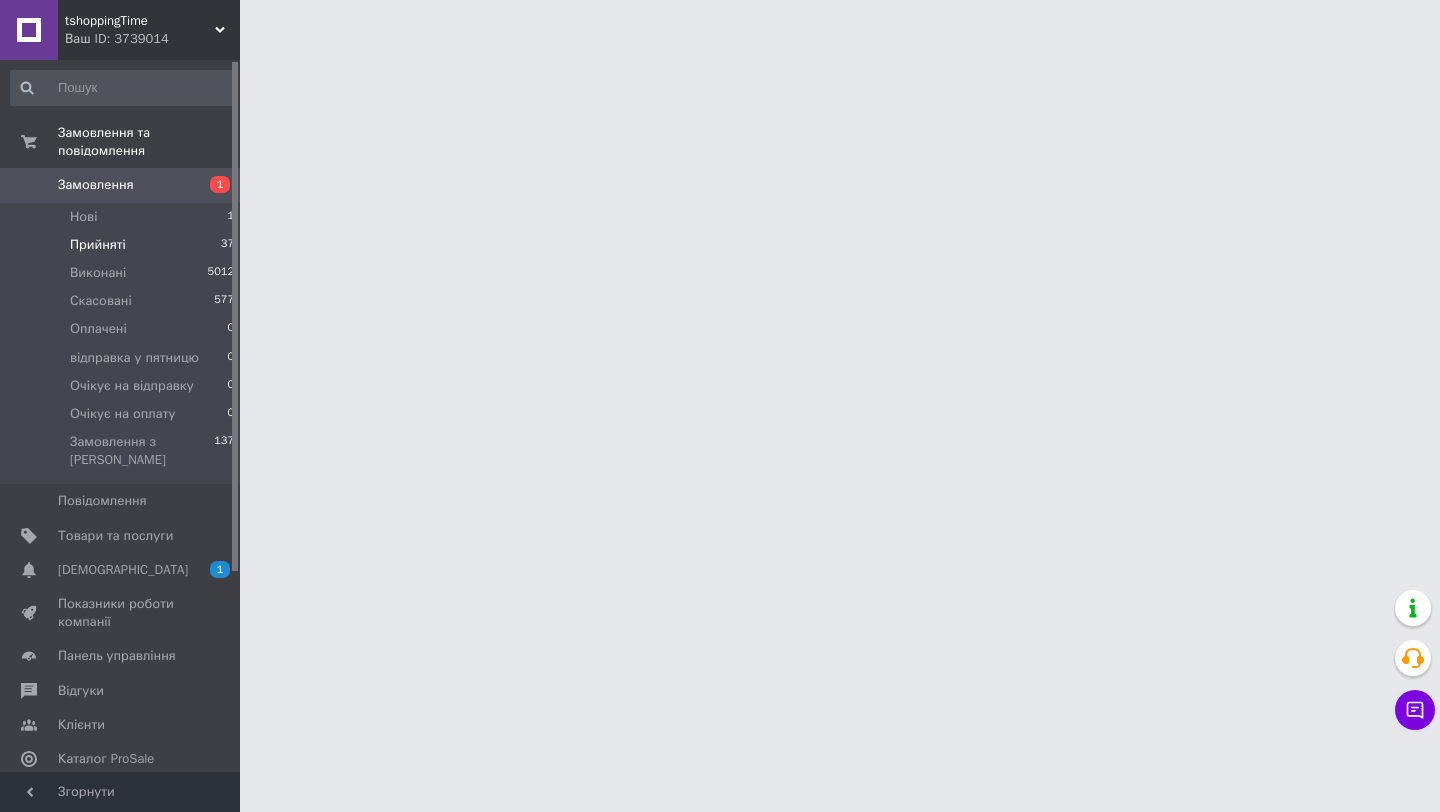 scroll, scrollTop: 0, scrollLeft: 0, axis: both 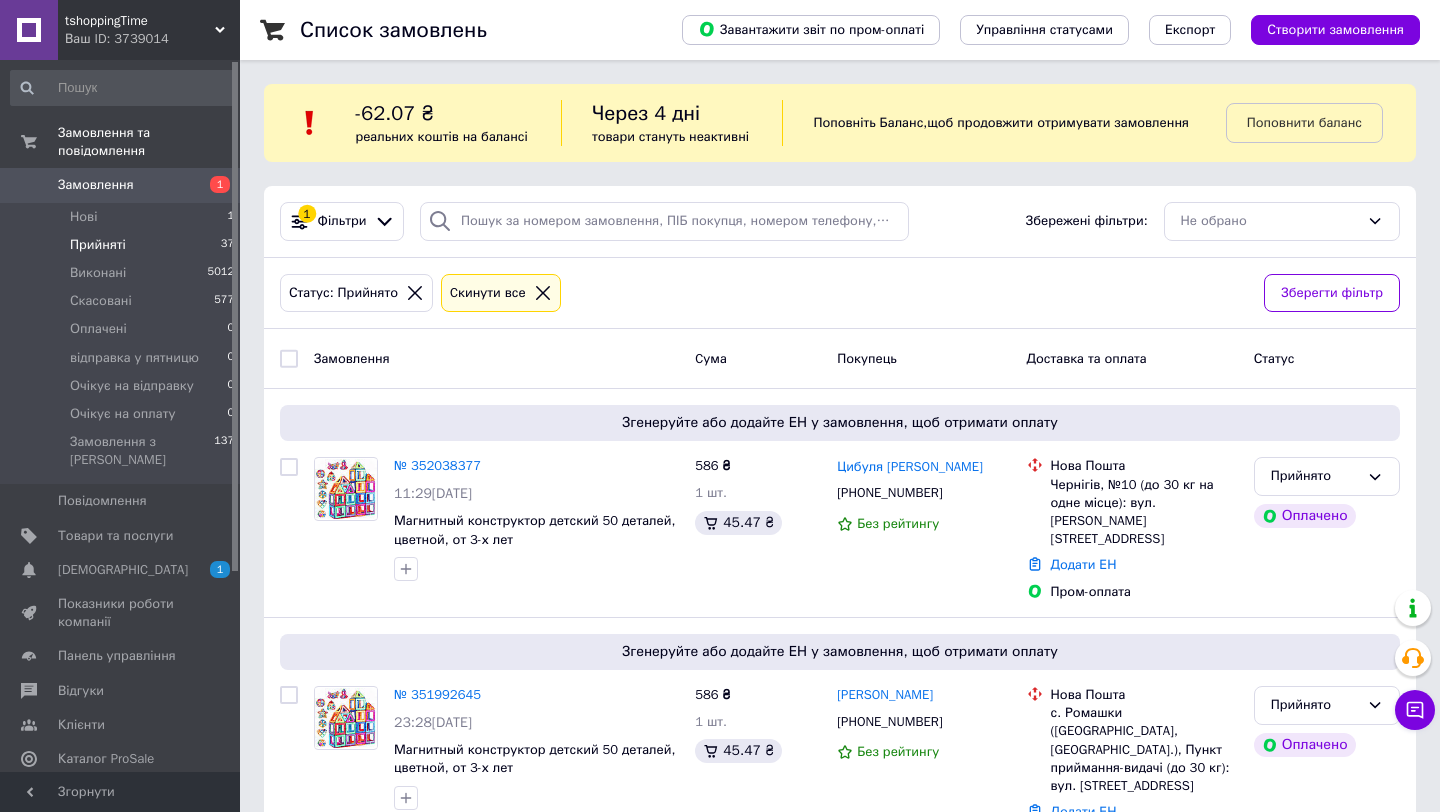 click on "Замовлення Cума Покупець Доставка та оплата Статус" at bounding box center (840, 359) 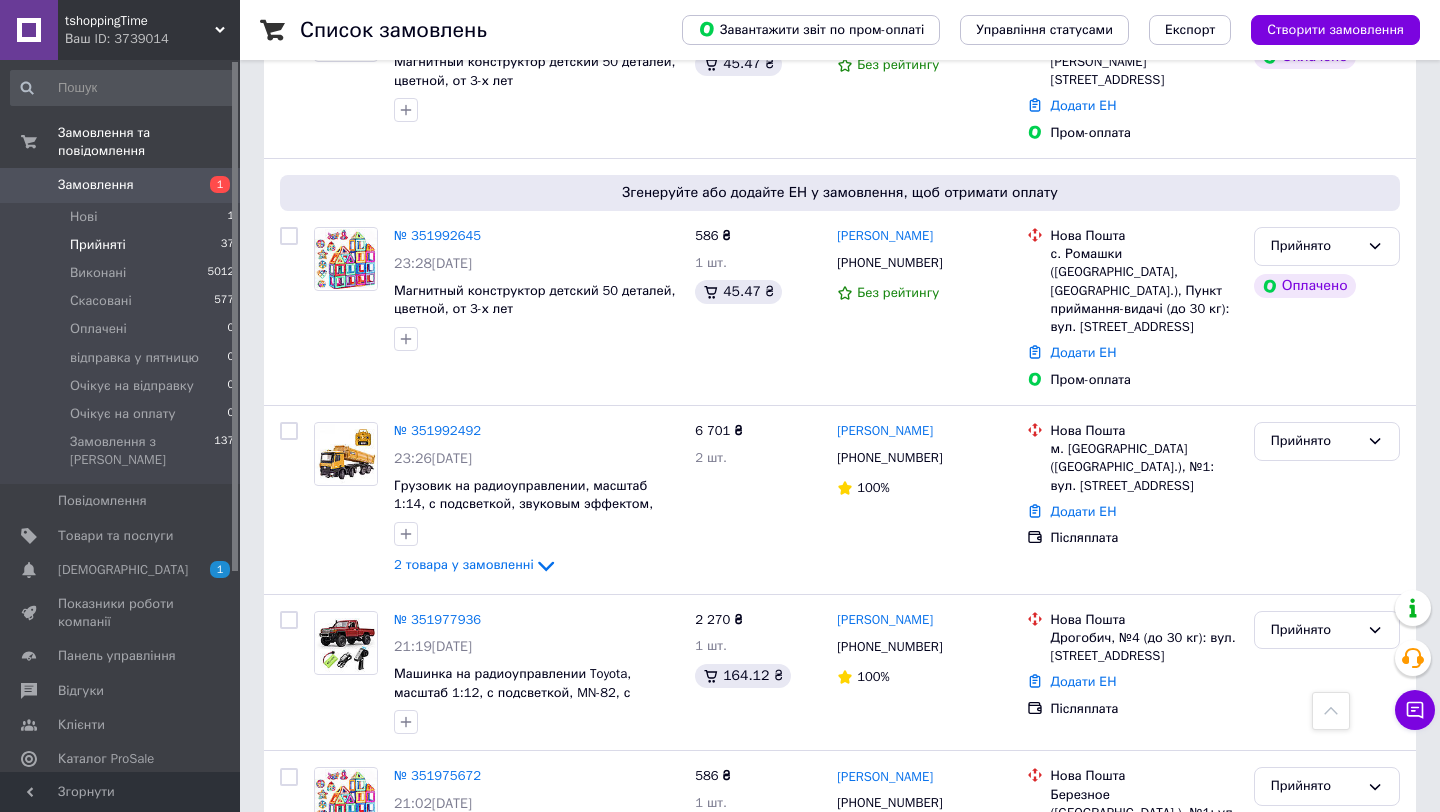scroll, scrollTop: 435, scrollLeft: 0, axis: vertical 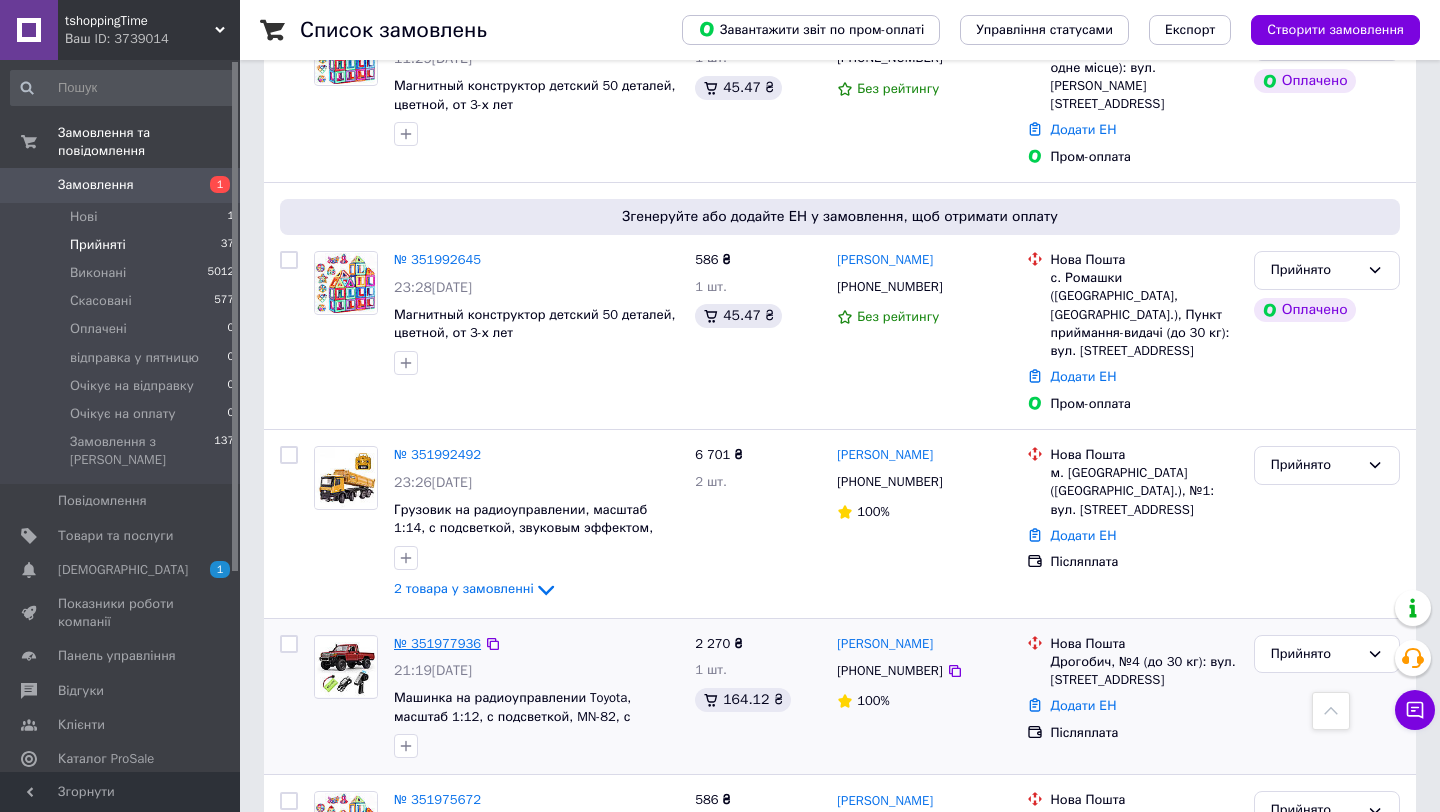 click on "№ 351977936" at bounding box center [437, 643] 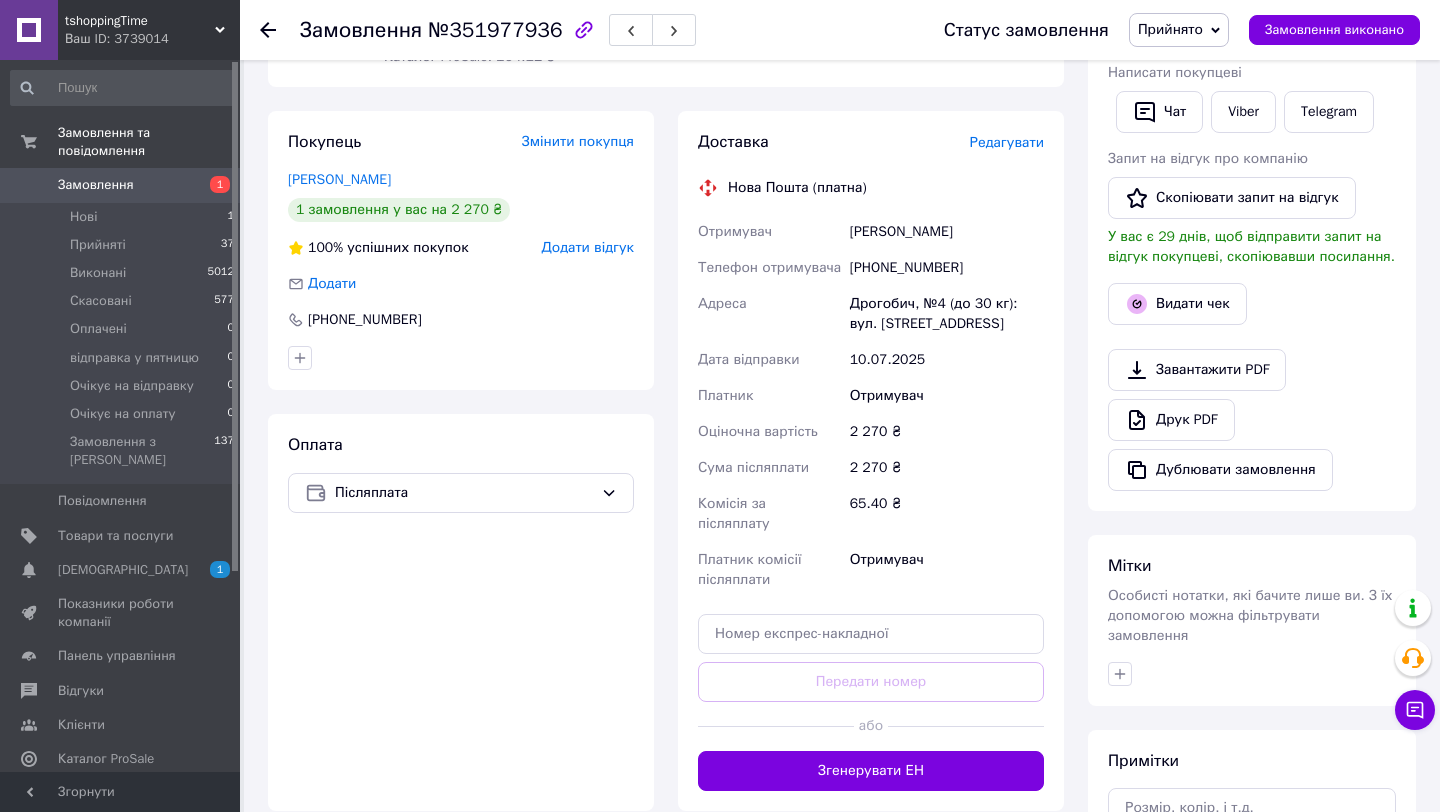 scroll, scrollTop: 355, scrollLeft: 0, axis: vertical 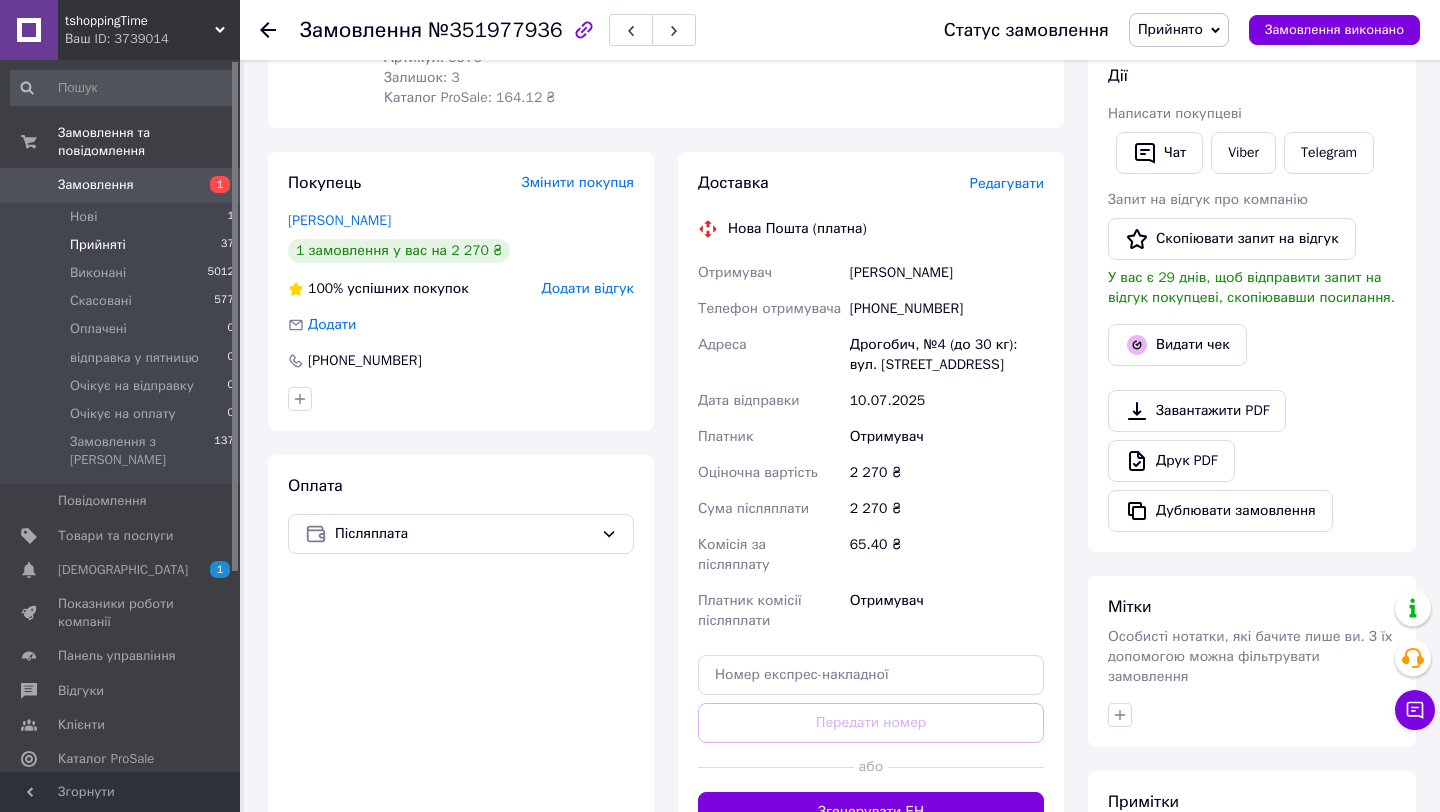 click on "Прийняті 37" at bounding box center [123, 245] 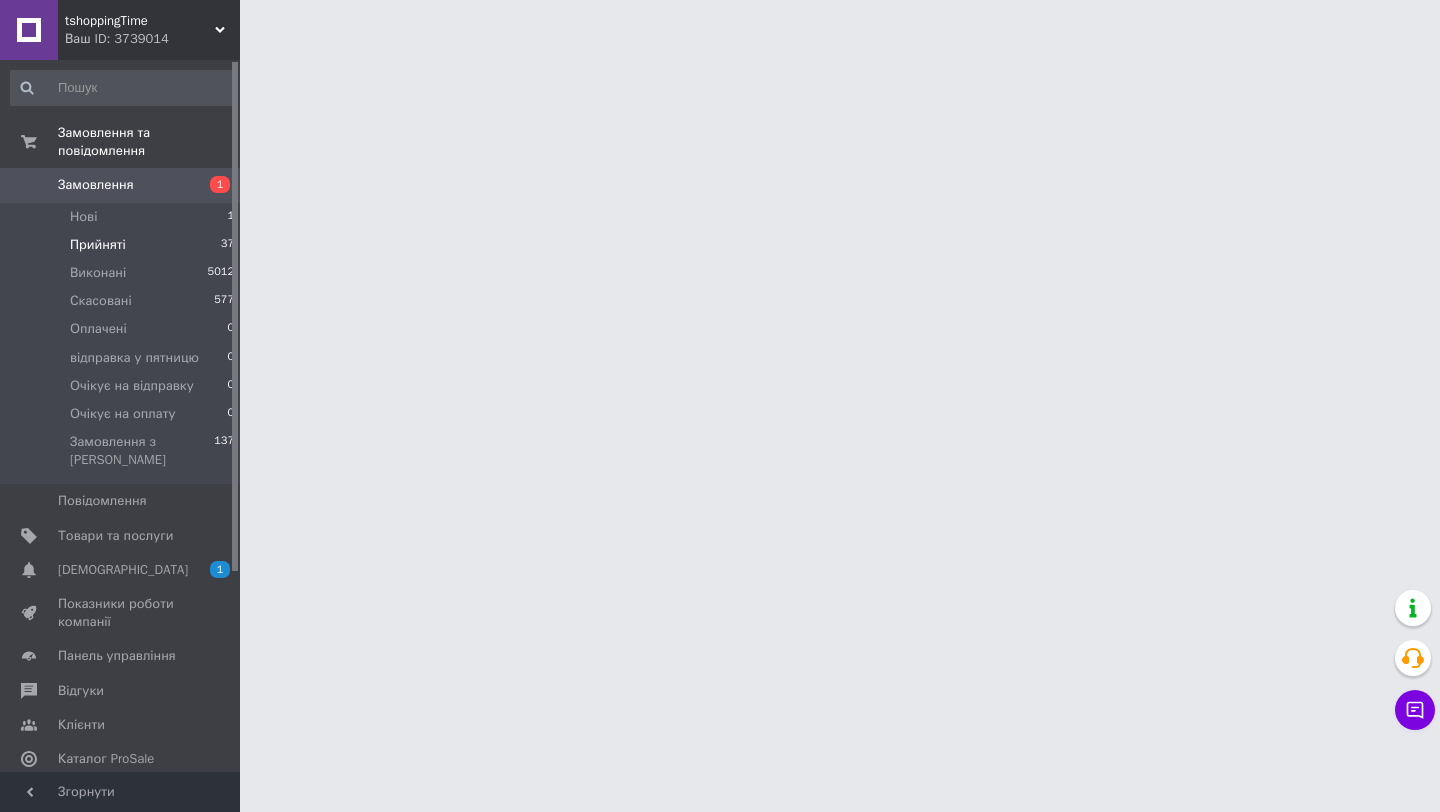 scroll, scrollTop: 0, scrollLeft: 0, axis: both 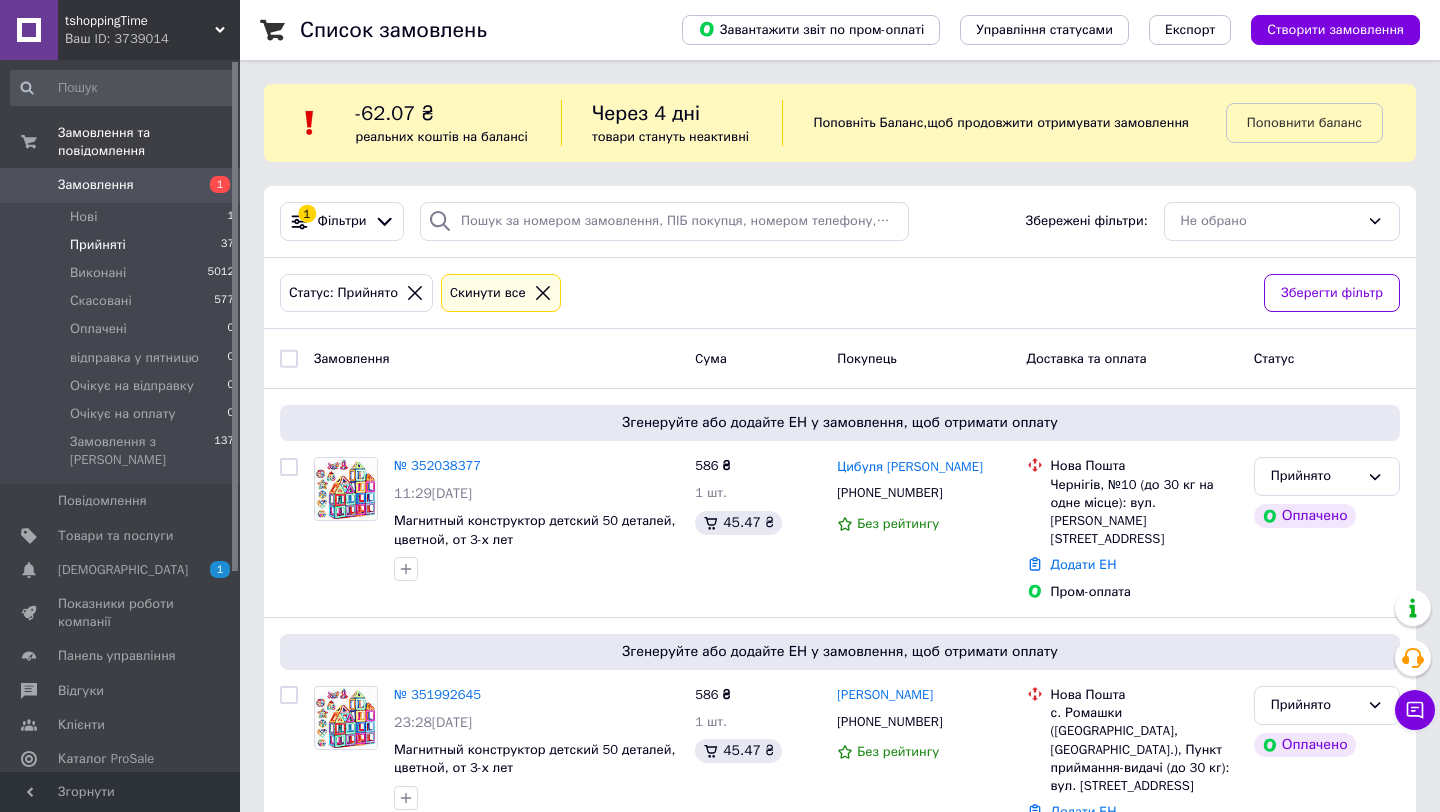 click on "Замовлення Cума Покупець Доставка та оплата Статус" at bounding box center [840, 359] 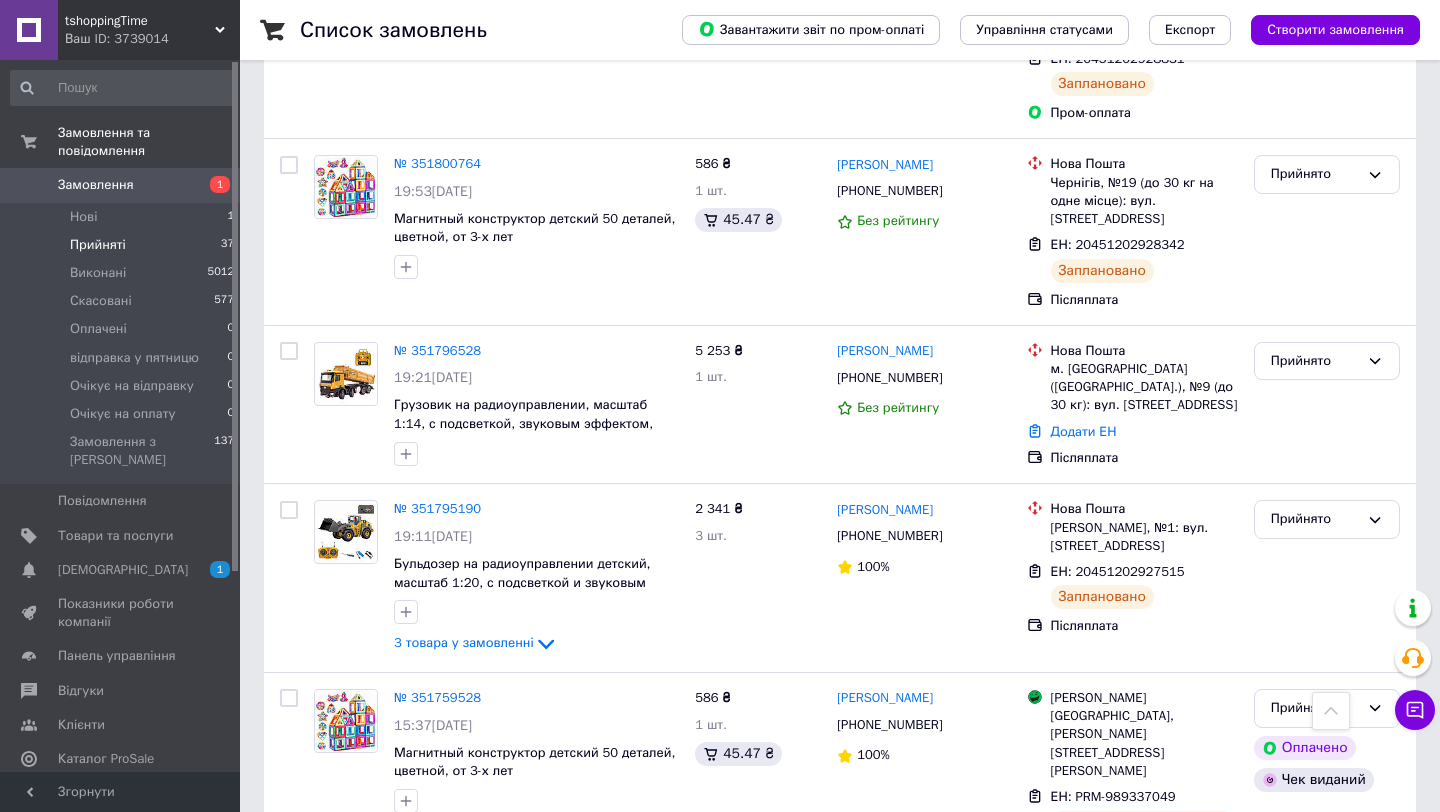 scroll, scrollTop: 3314, scrollLeft: 0, axis: vertical 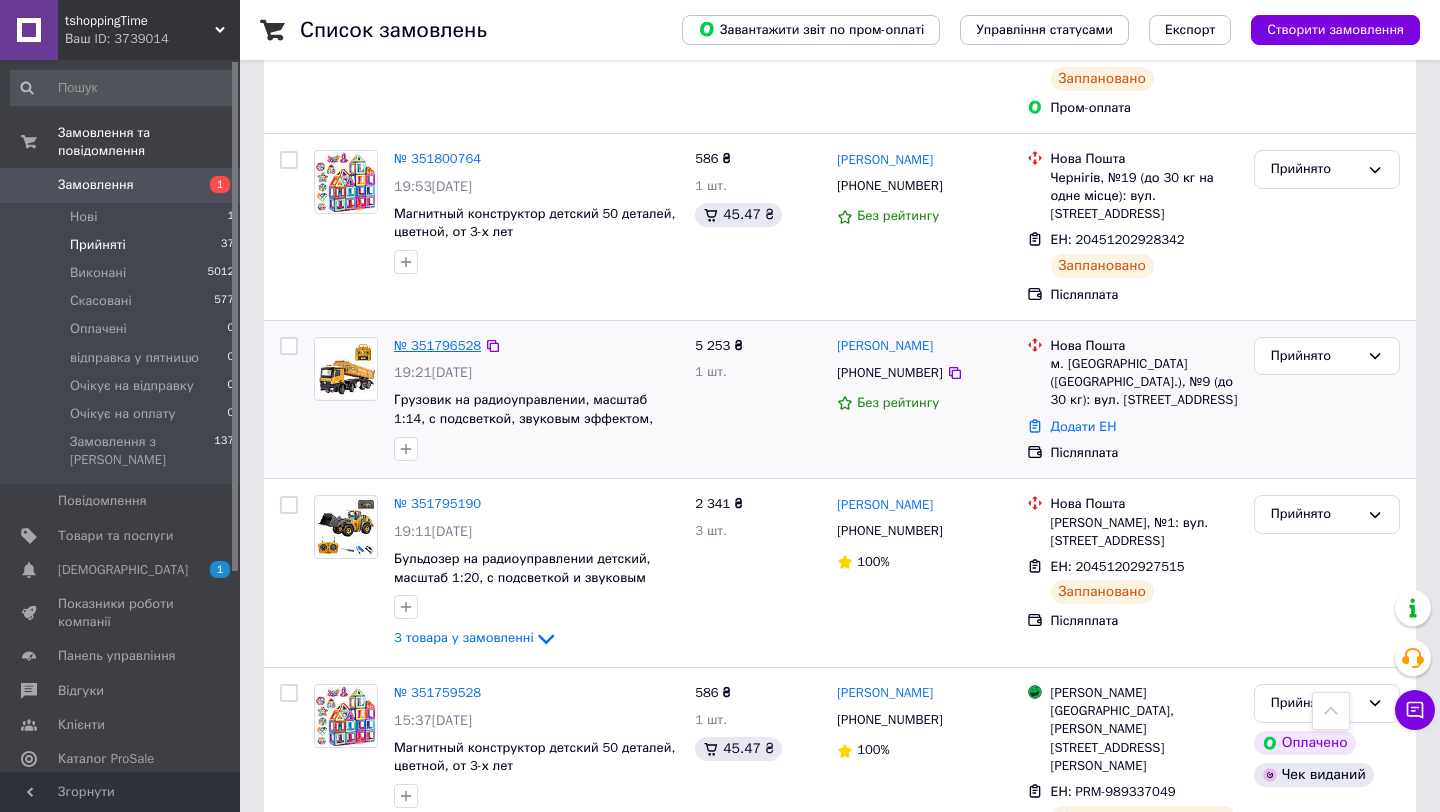 click on "№ 351796528" at bounding box center (437, 345) 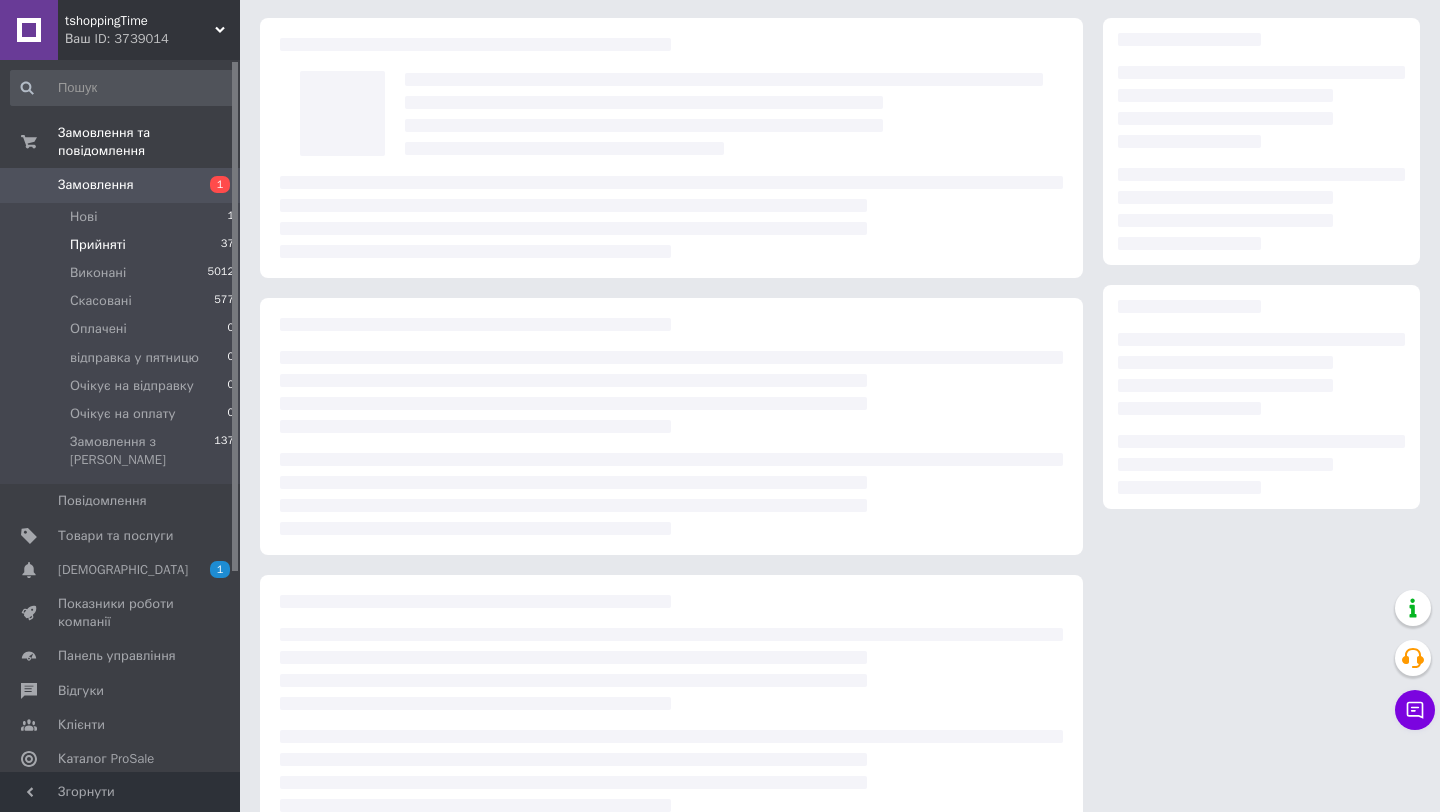 scroll, scrollTop: 22, scrollLeft: 0, axis: vertical 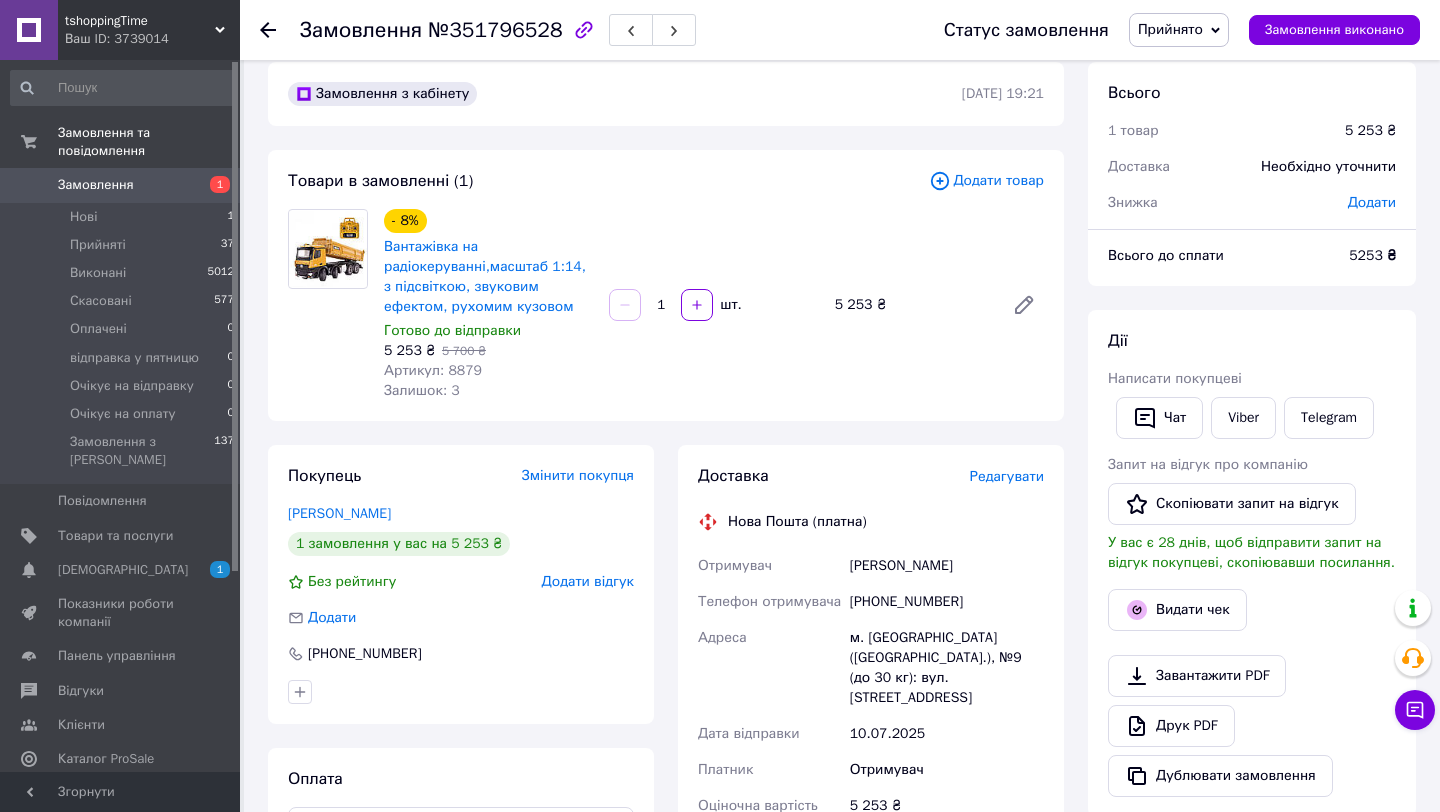 click on "Редагувати" at bounding box center [1007, 476] 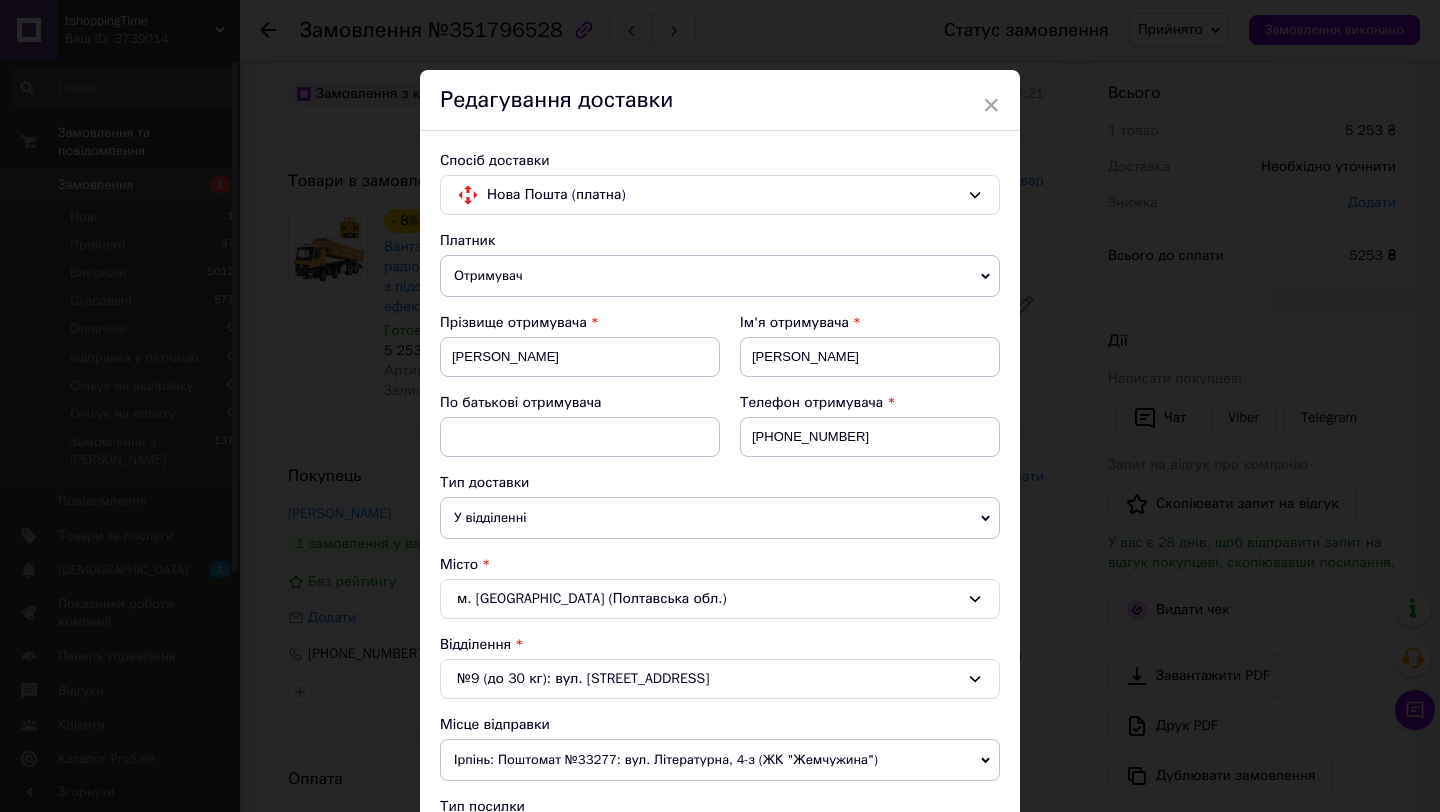 click on "Телефон отримувача [PHONE_NUMBER]" at bounding box center [860, 433] 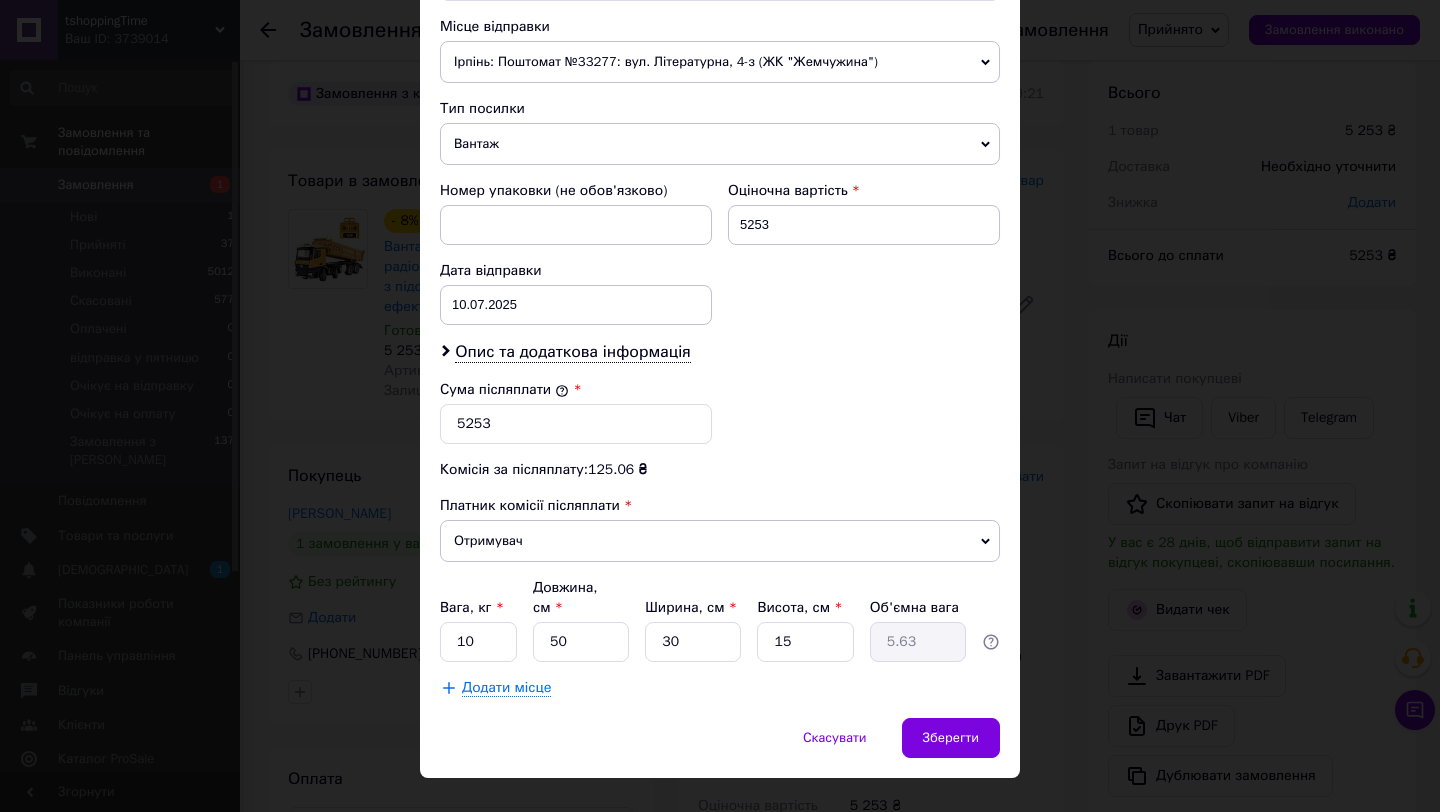 scroll, scrollTop: 734, scrollLeft: 0, axis: vertical 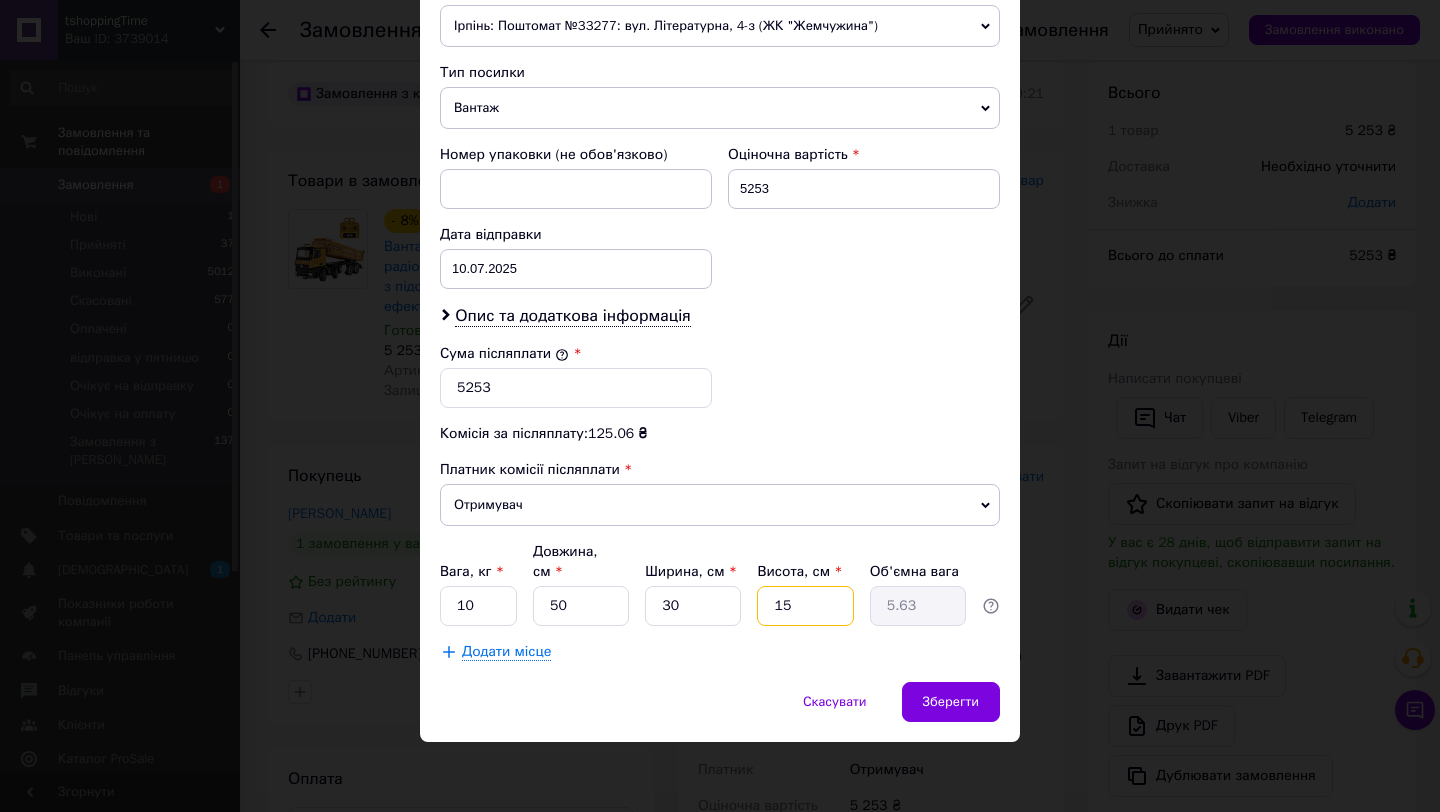 click on "15" at bounding box center (805, 606) 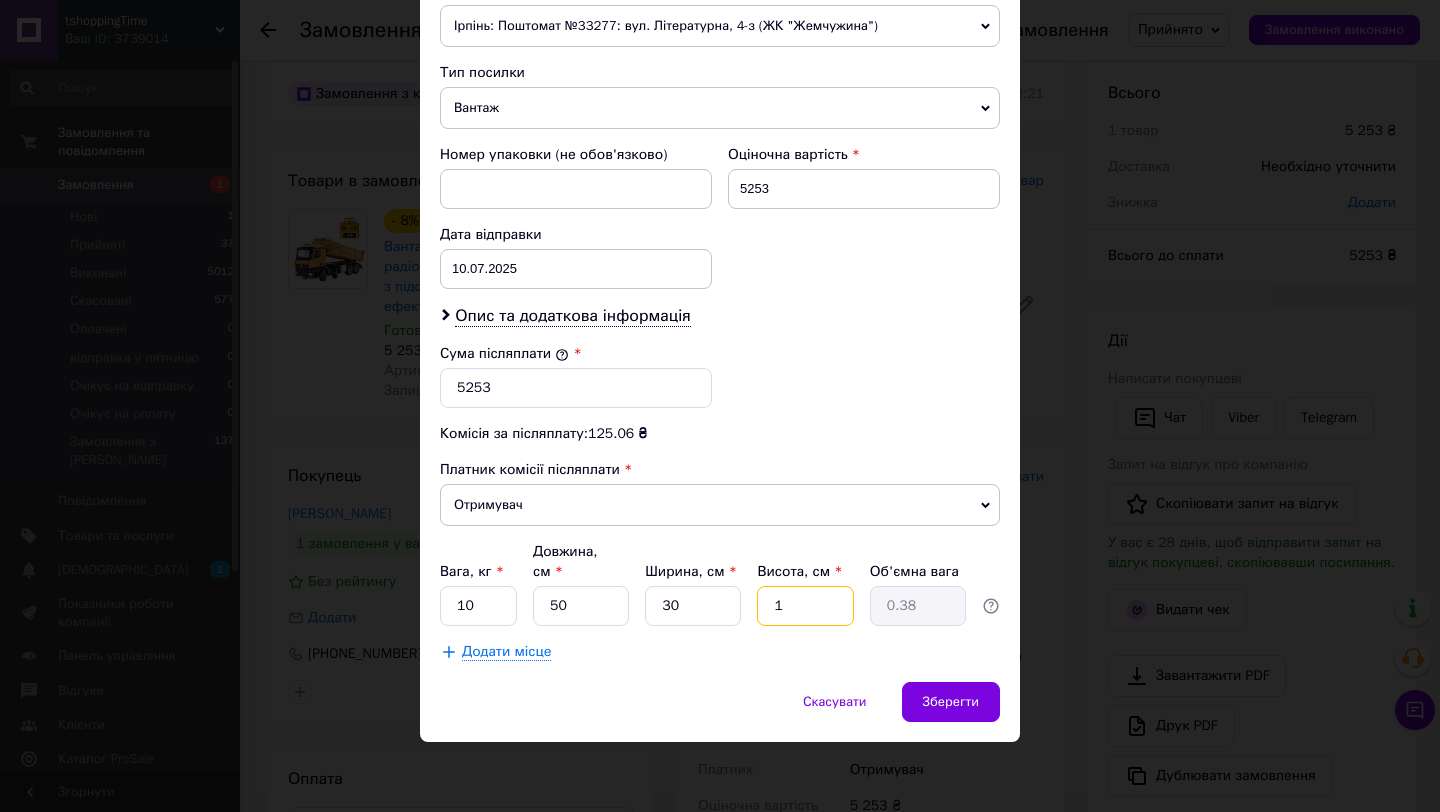 type 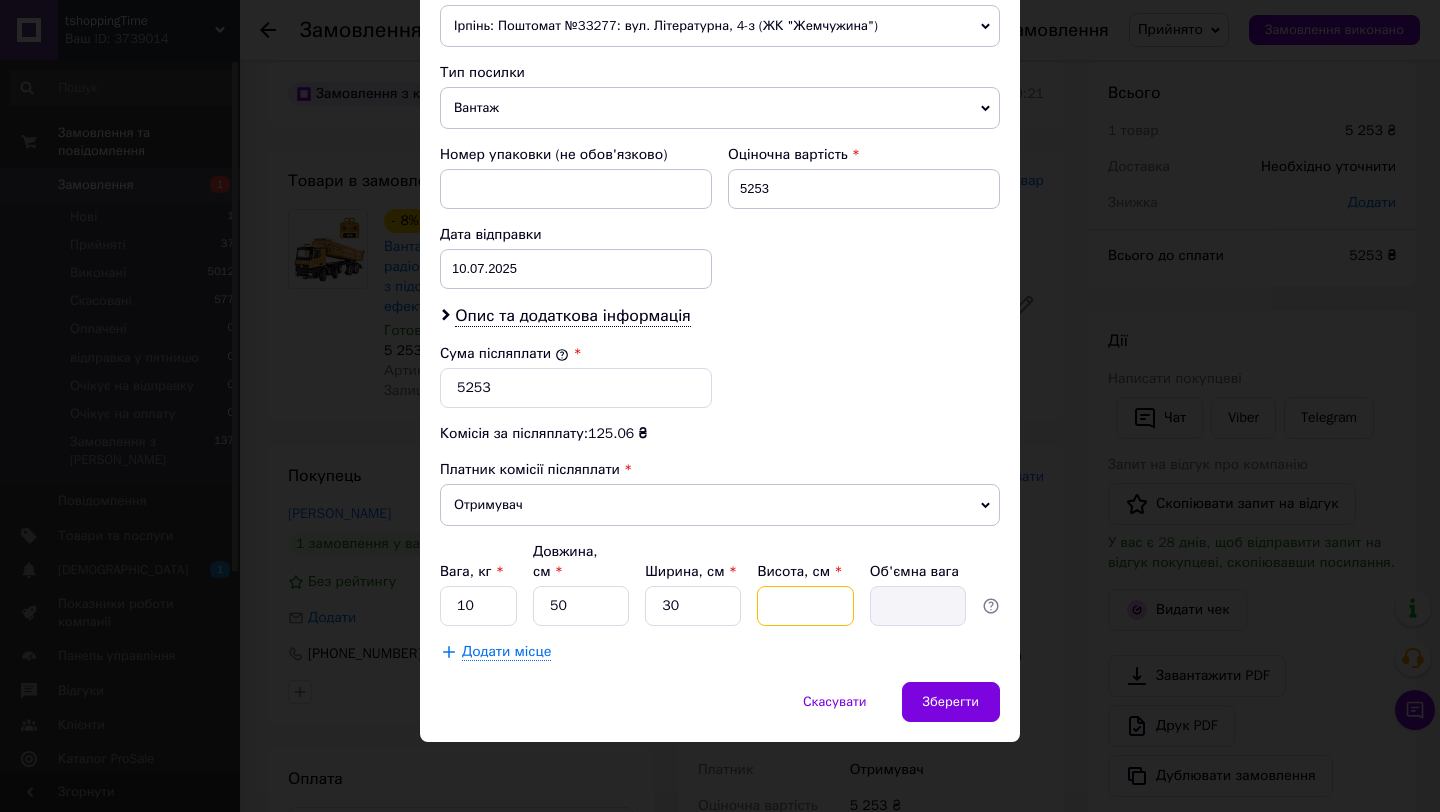 type on "2" 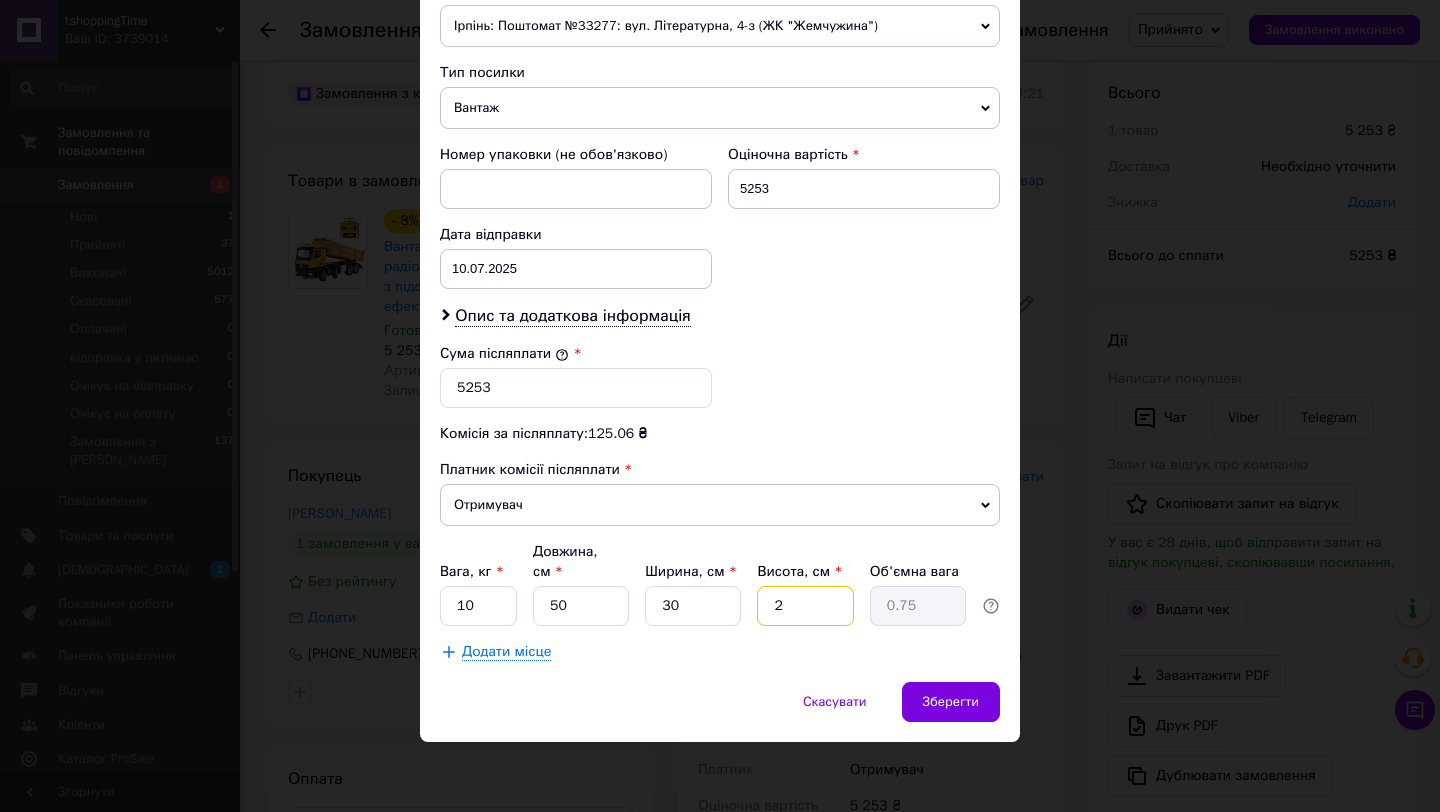 type on "20" 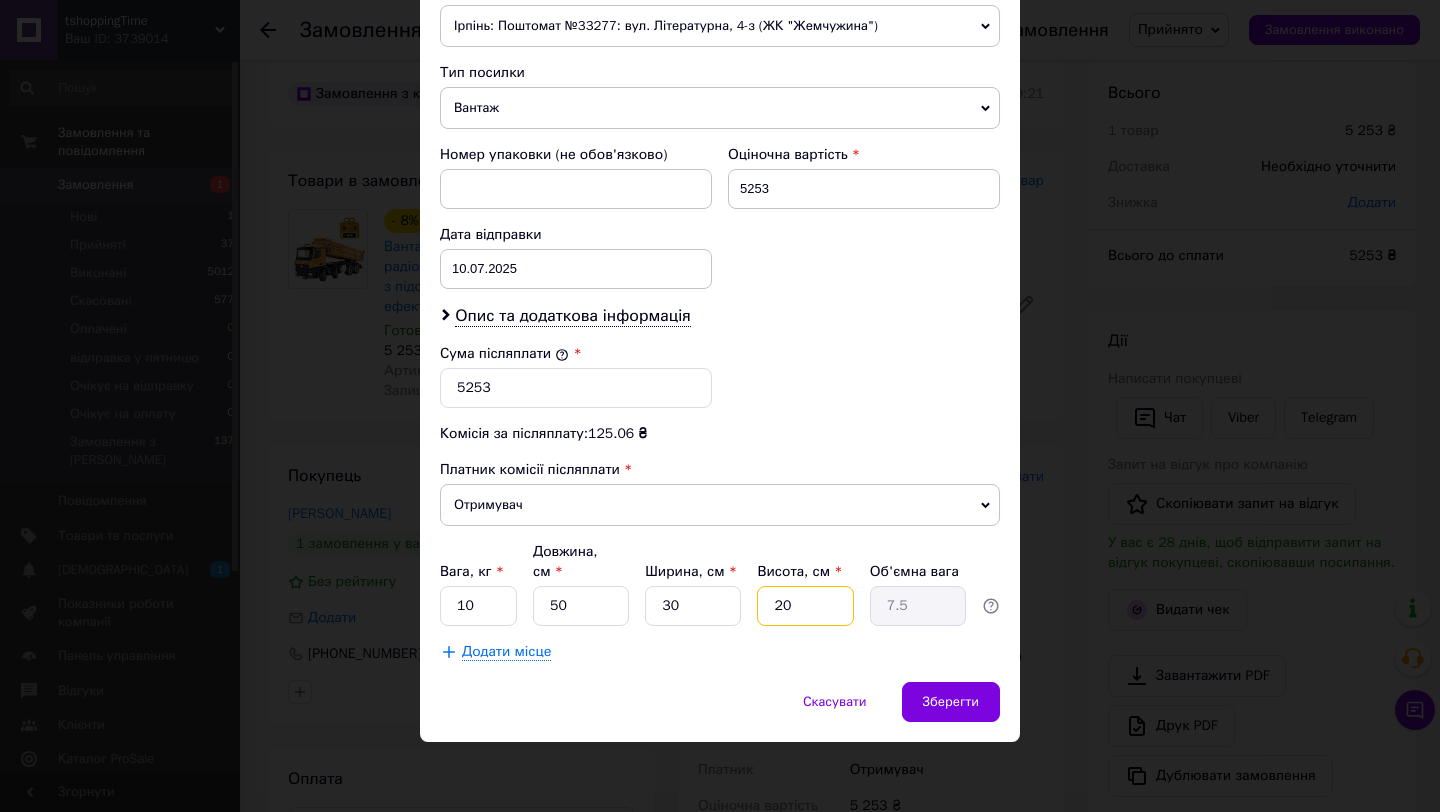 type on "20" 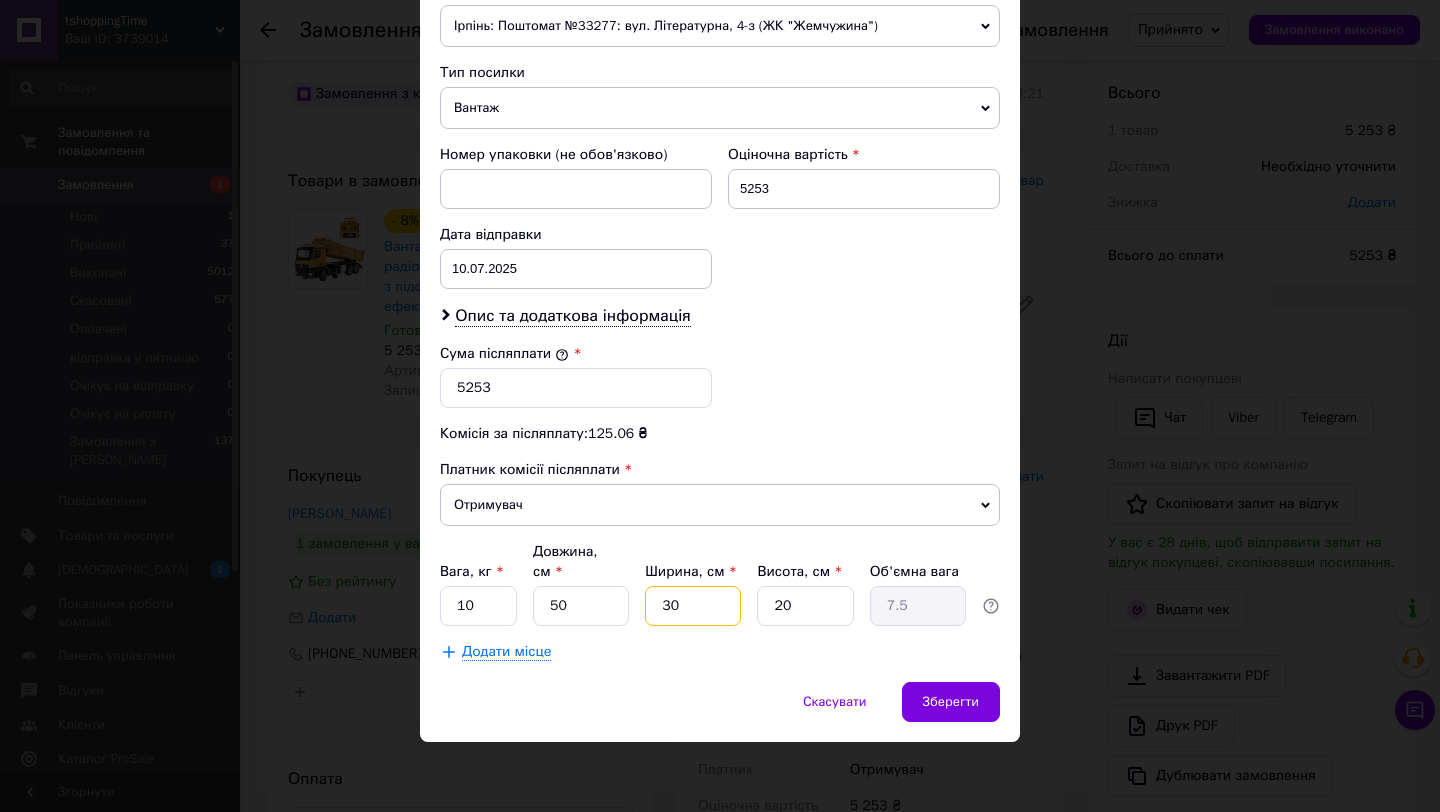 click on "30" at bounding box center (693, 606) 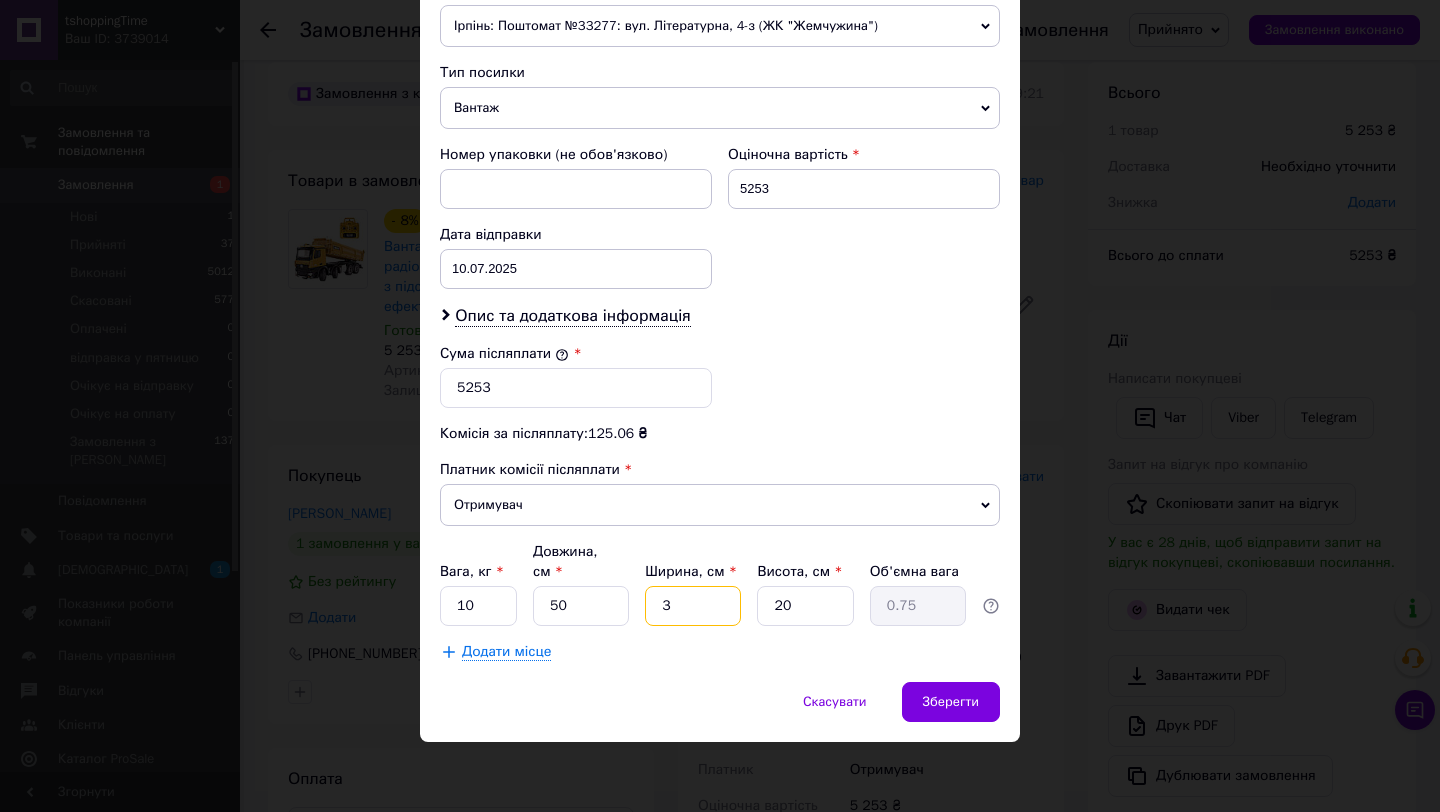 type 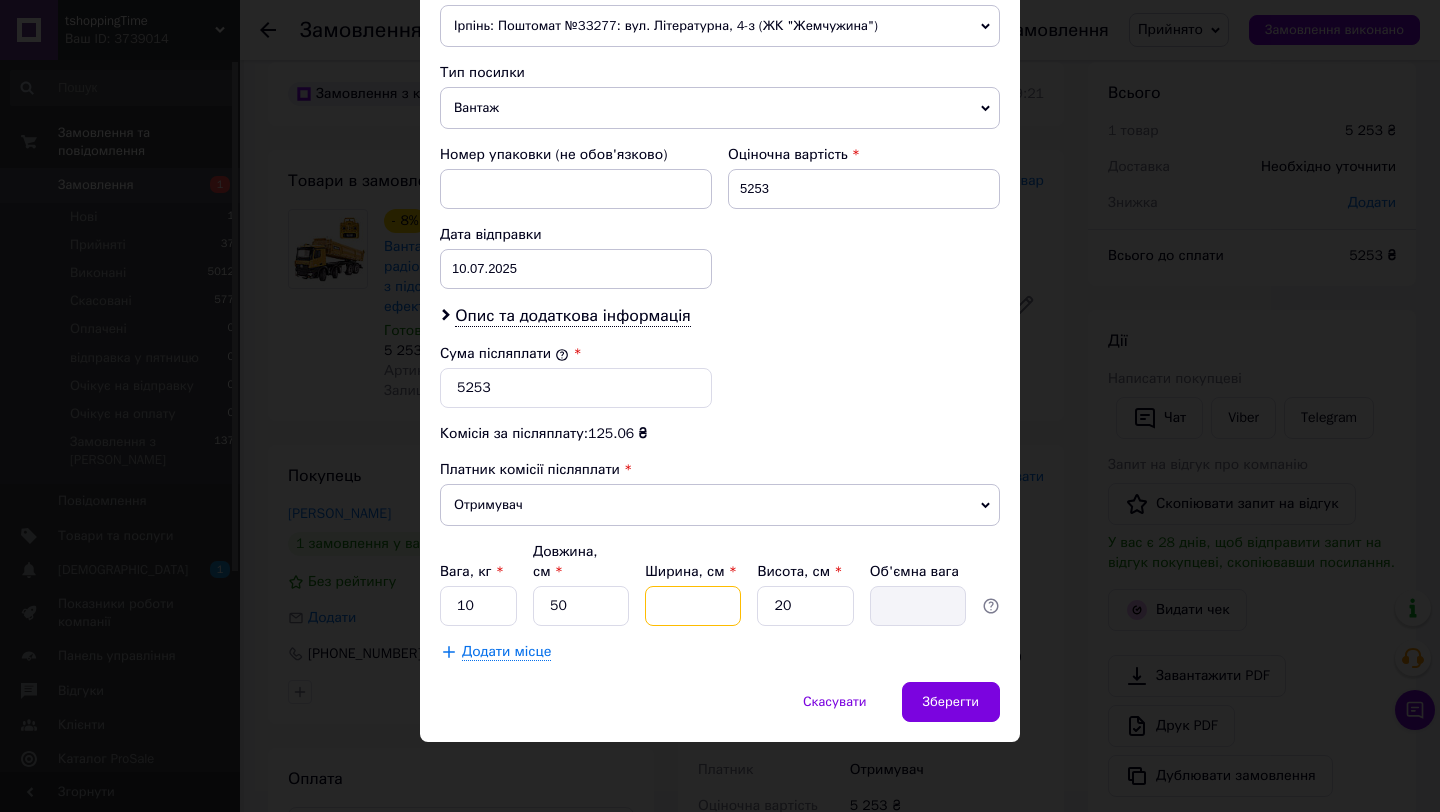 type on "2" 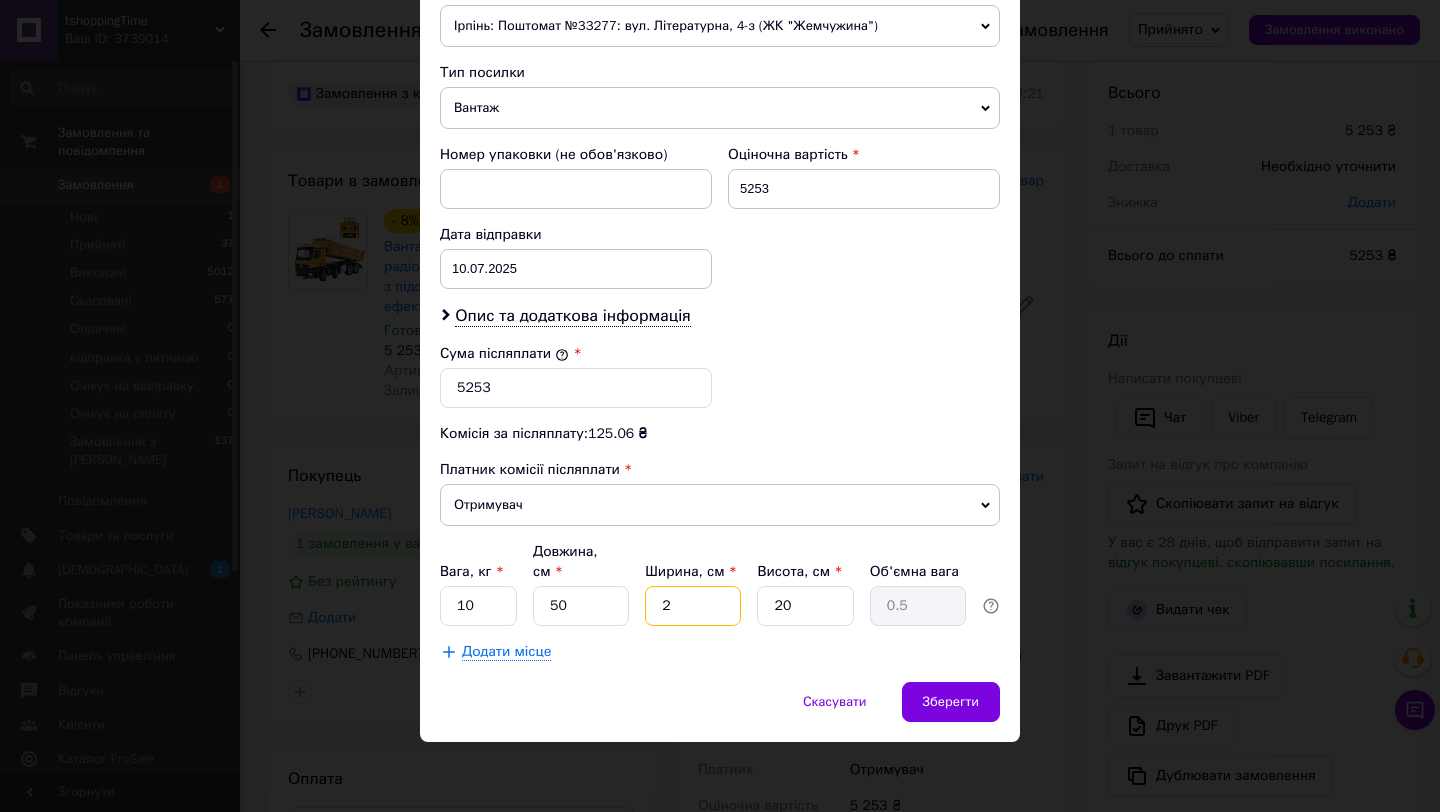 type on "20" 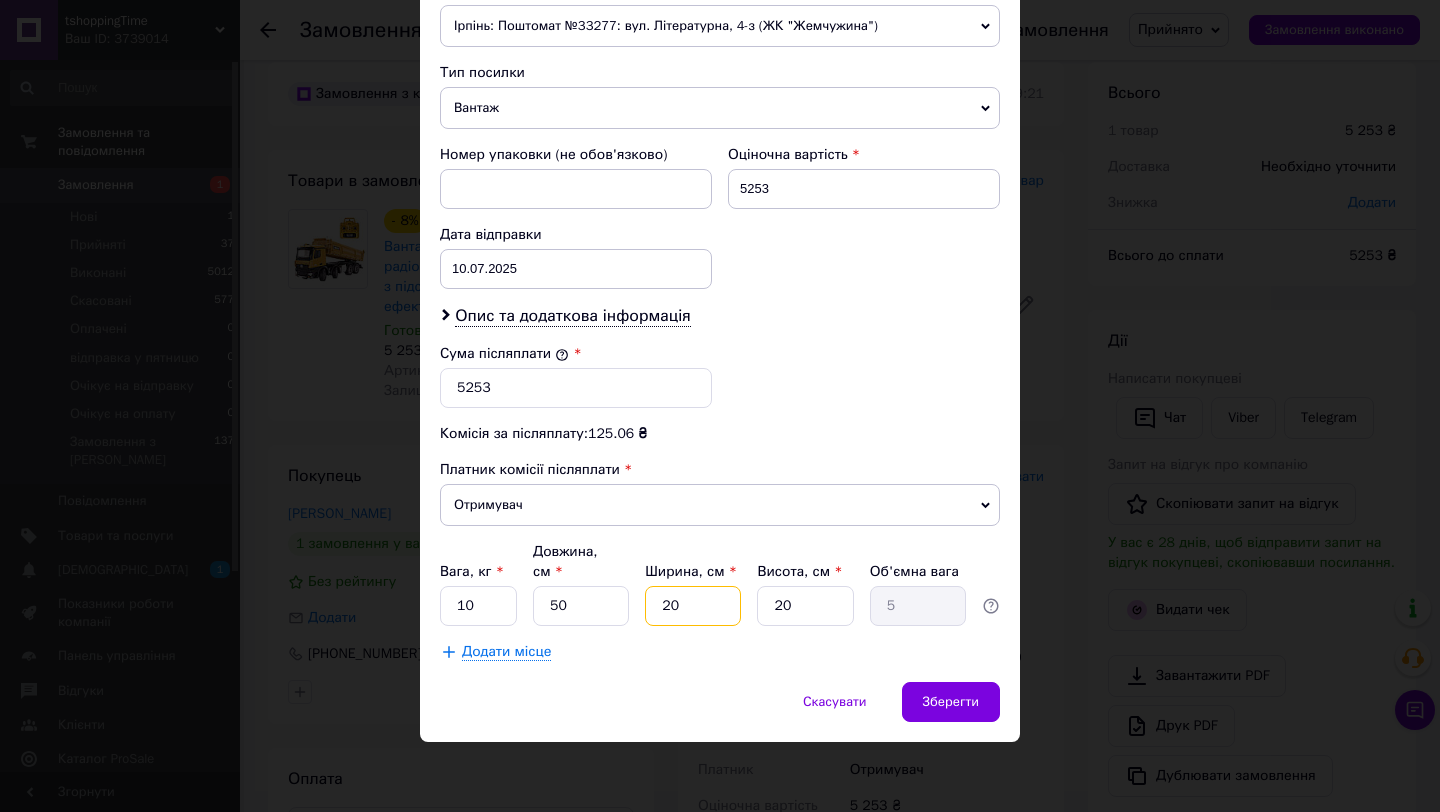 type on "20" 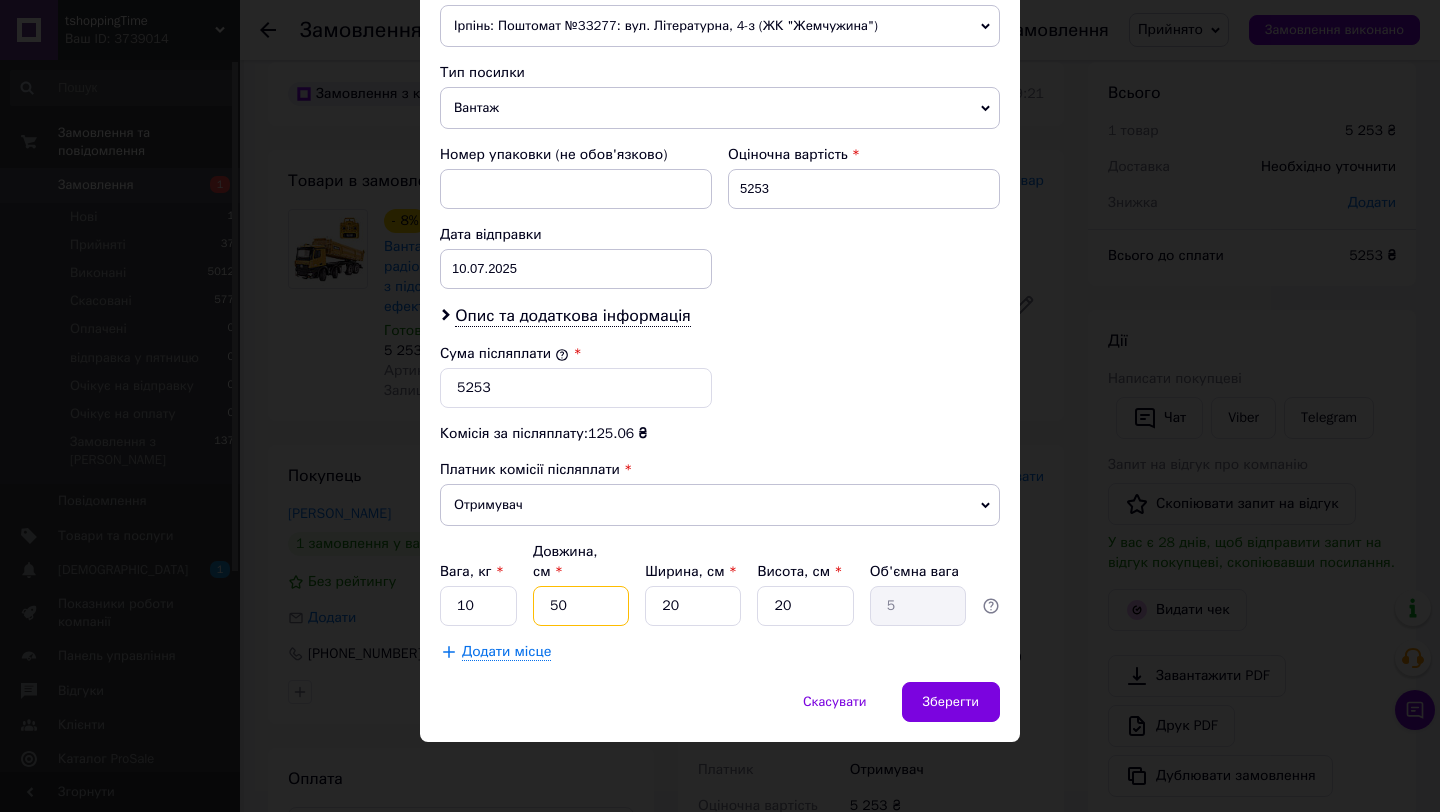 click on "50" at bounding box center [581, 606] 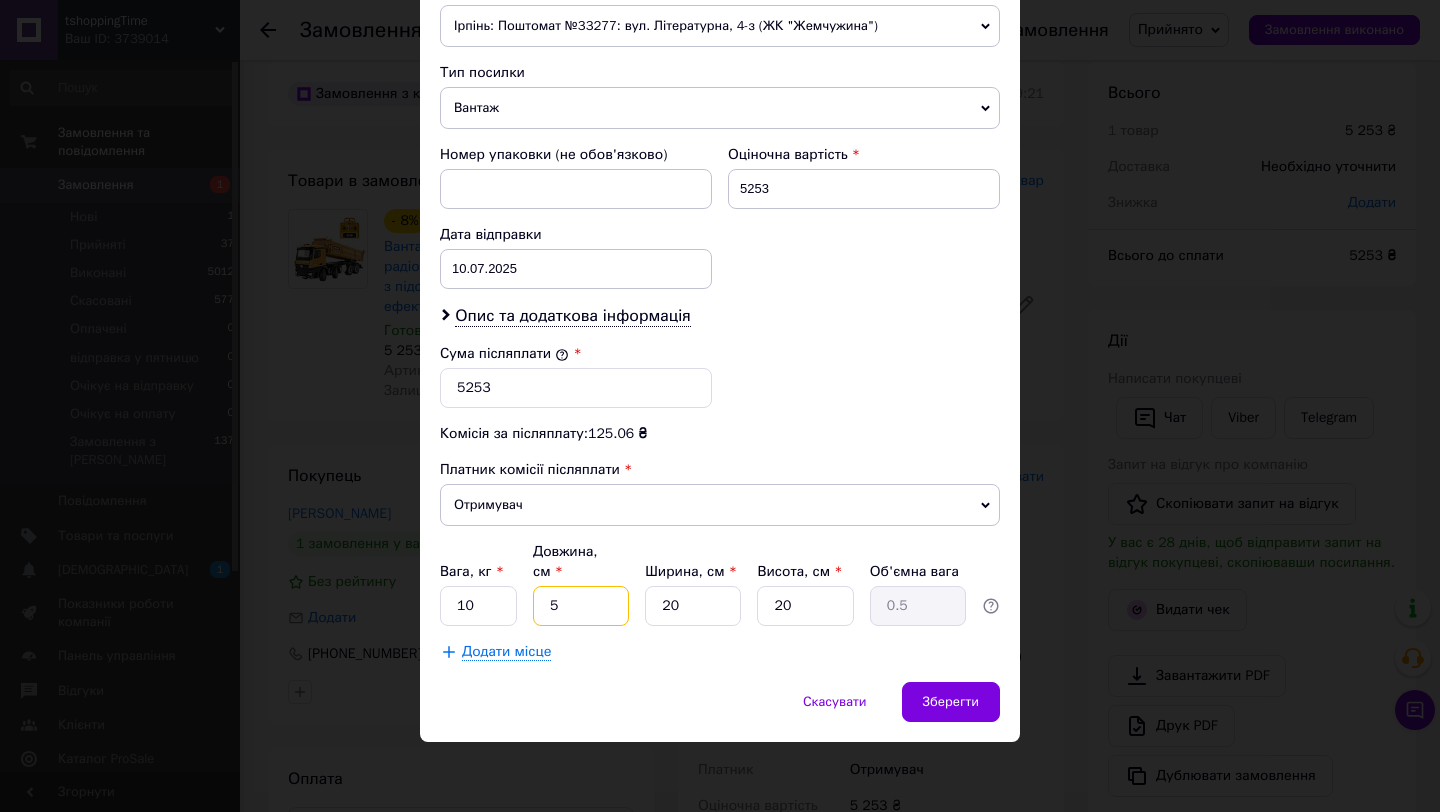 type 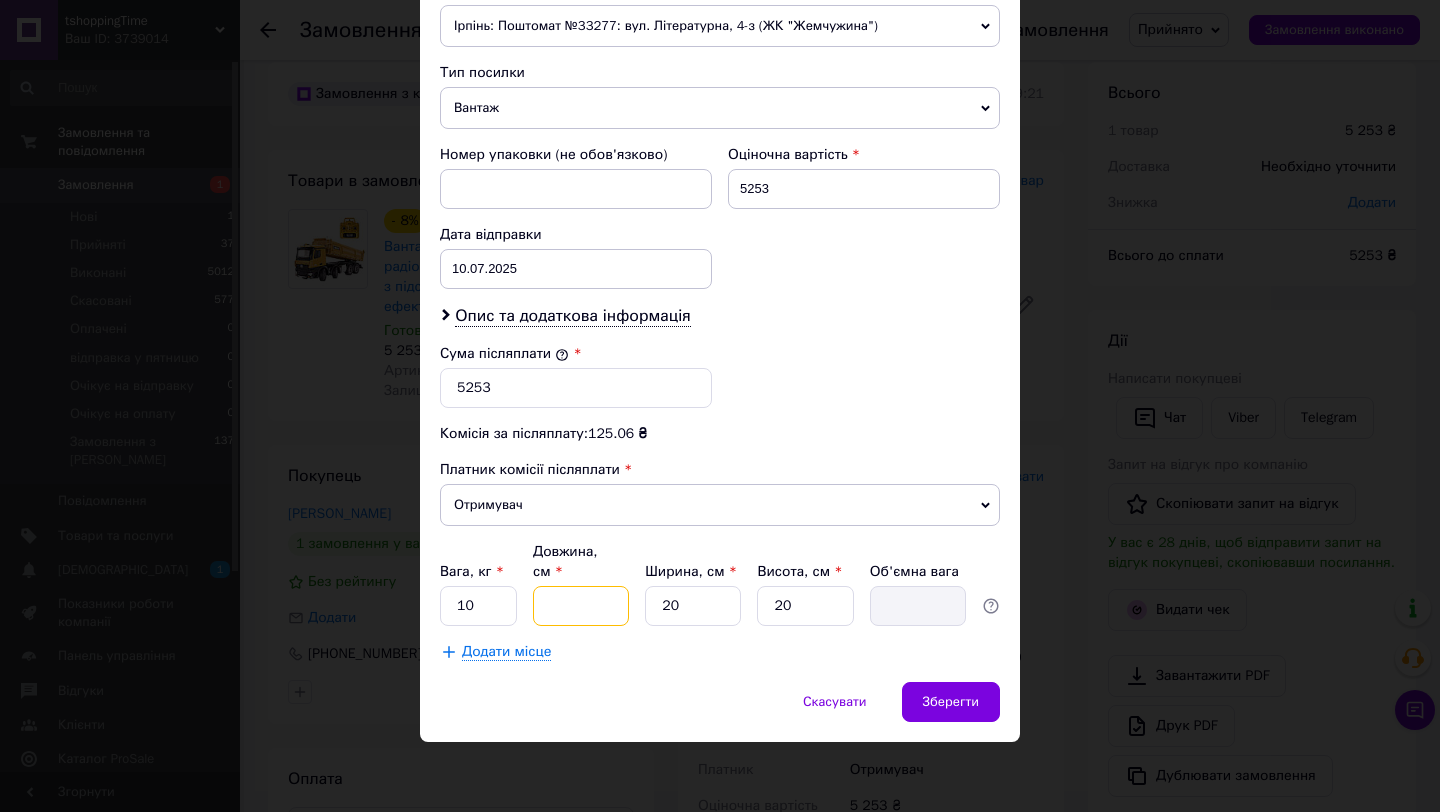 type on "2" 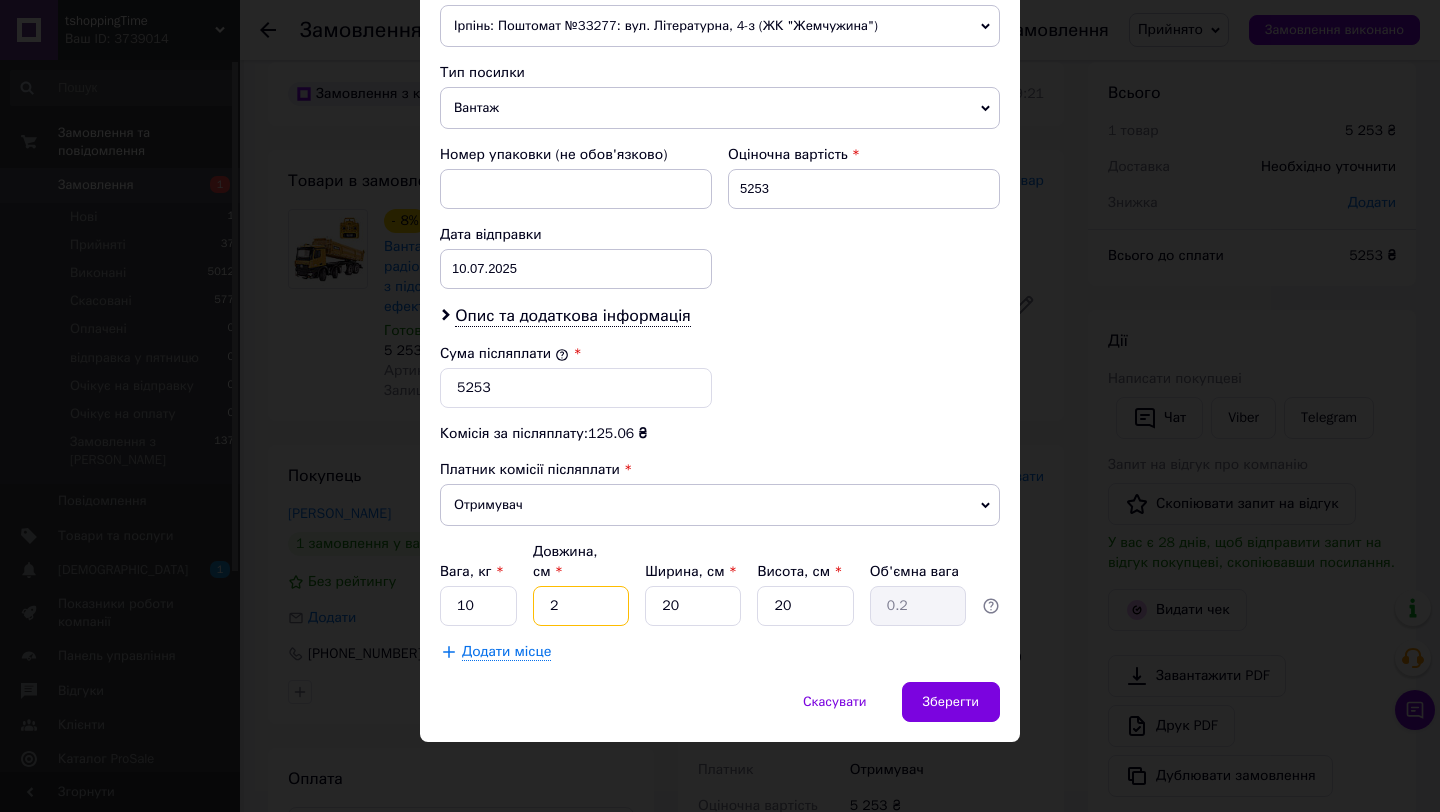 type on "20" 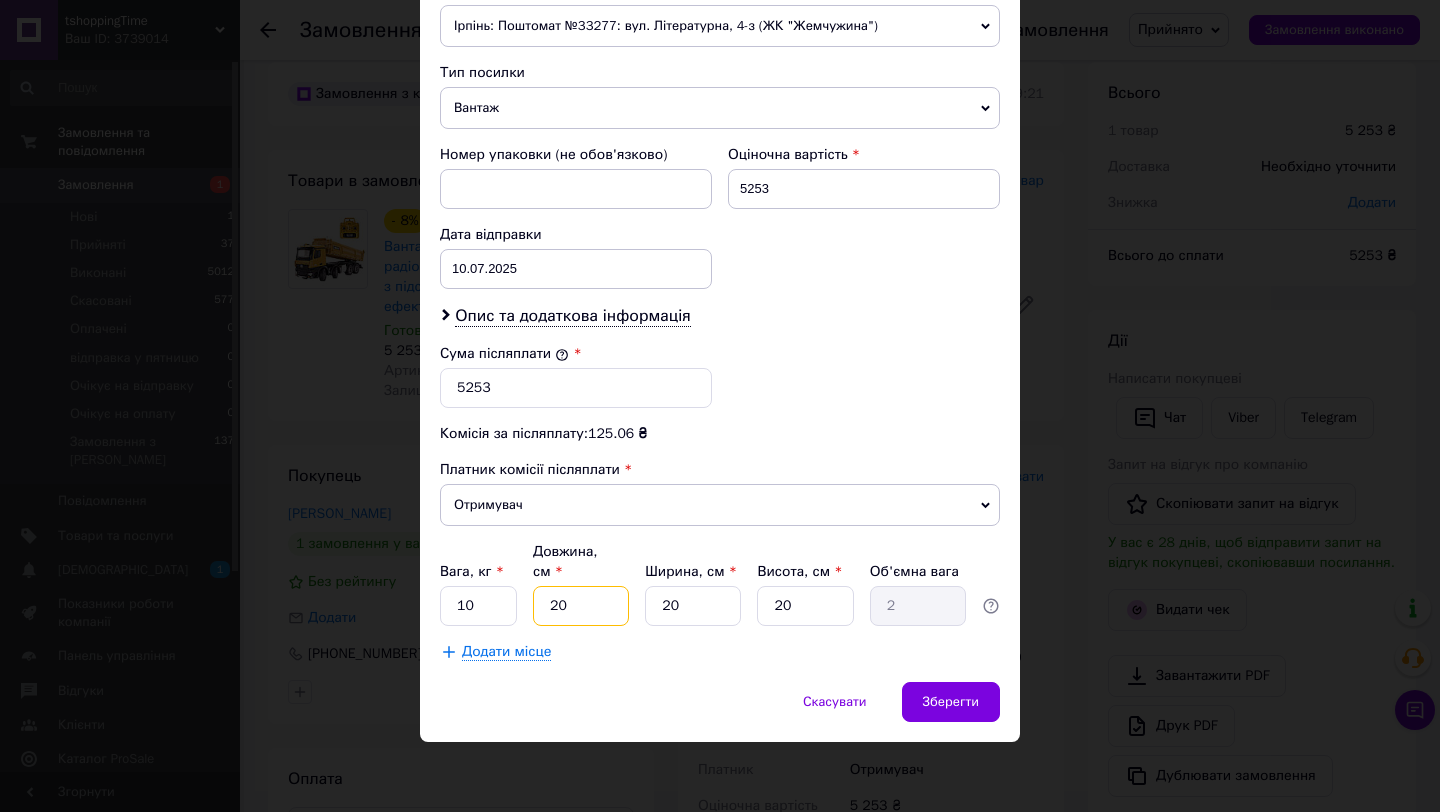 type on "20" 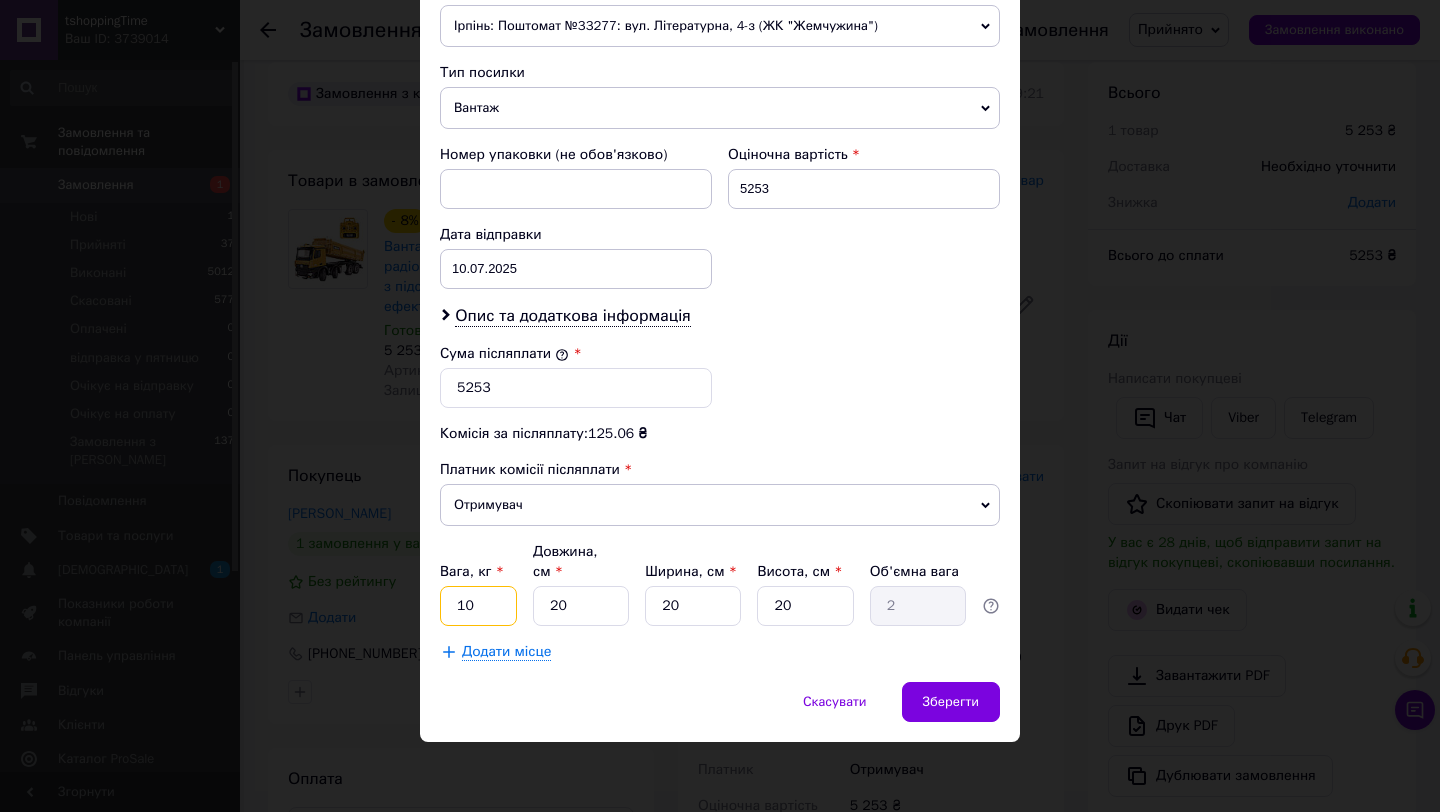 click on "10" at bounding box center (478, 606) 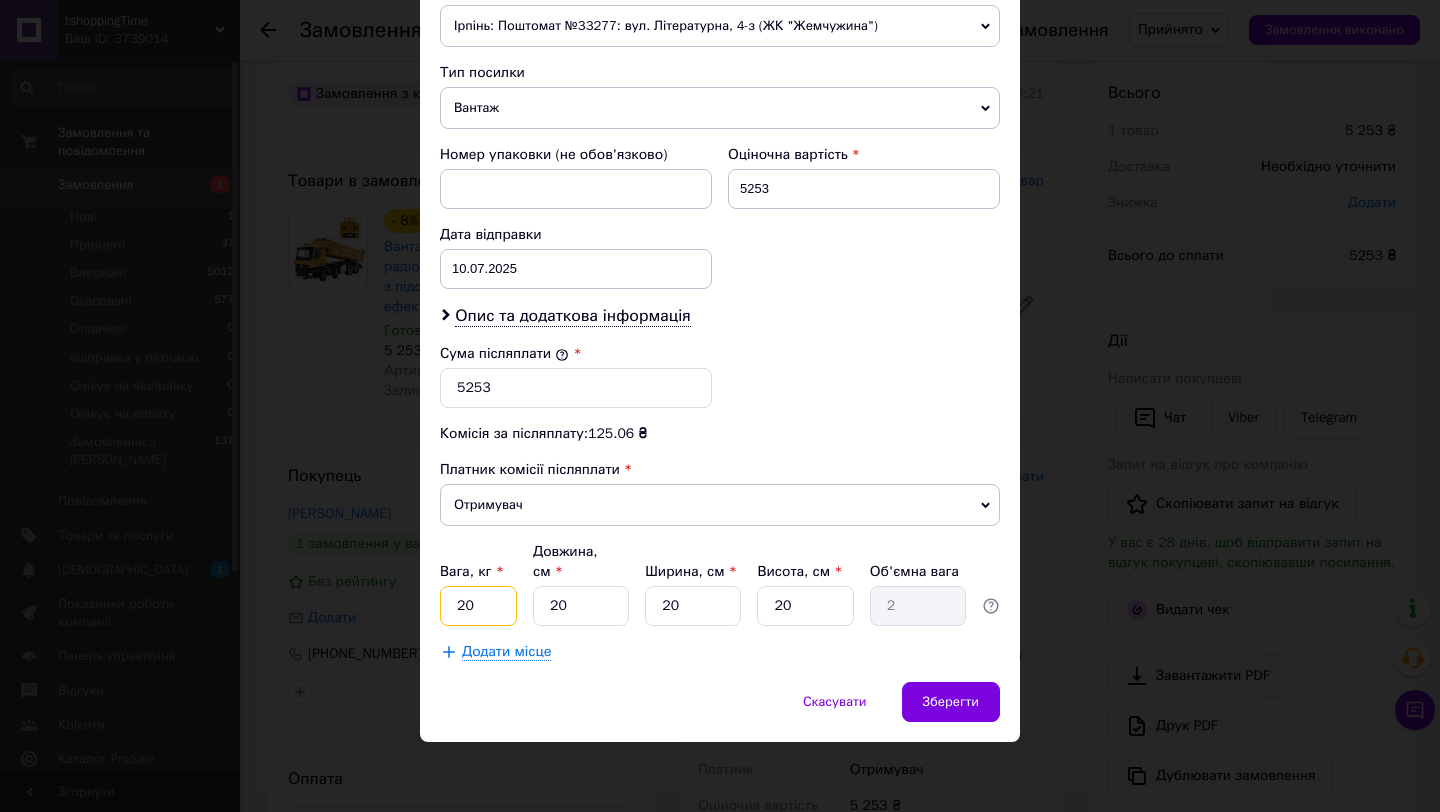 type on "20" 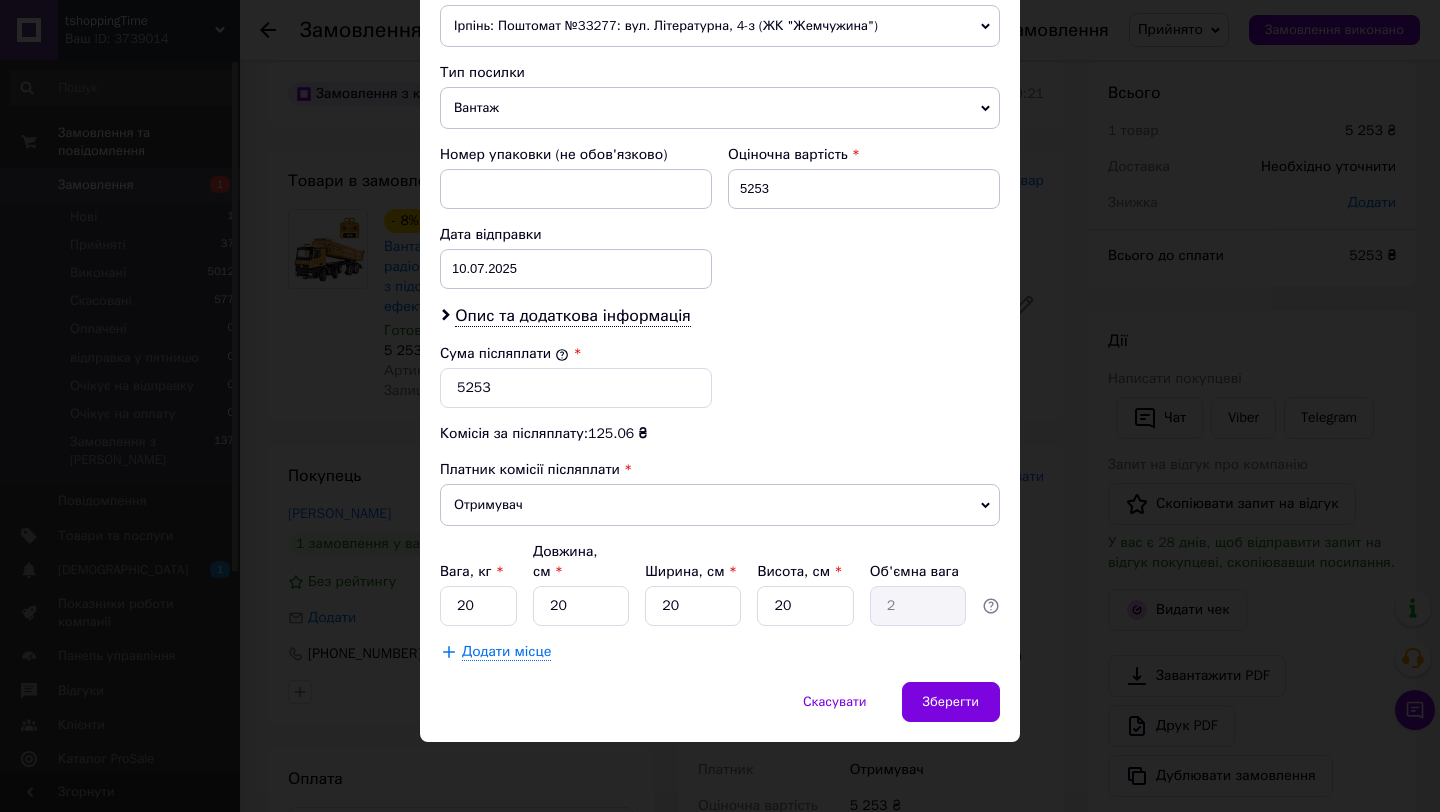 click on "Ірпінь: Поштомат №33277: вул. Літературна, 4-з (ЖК "Жемчужина")" at bounding box center [720, 26] 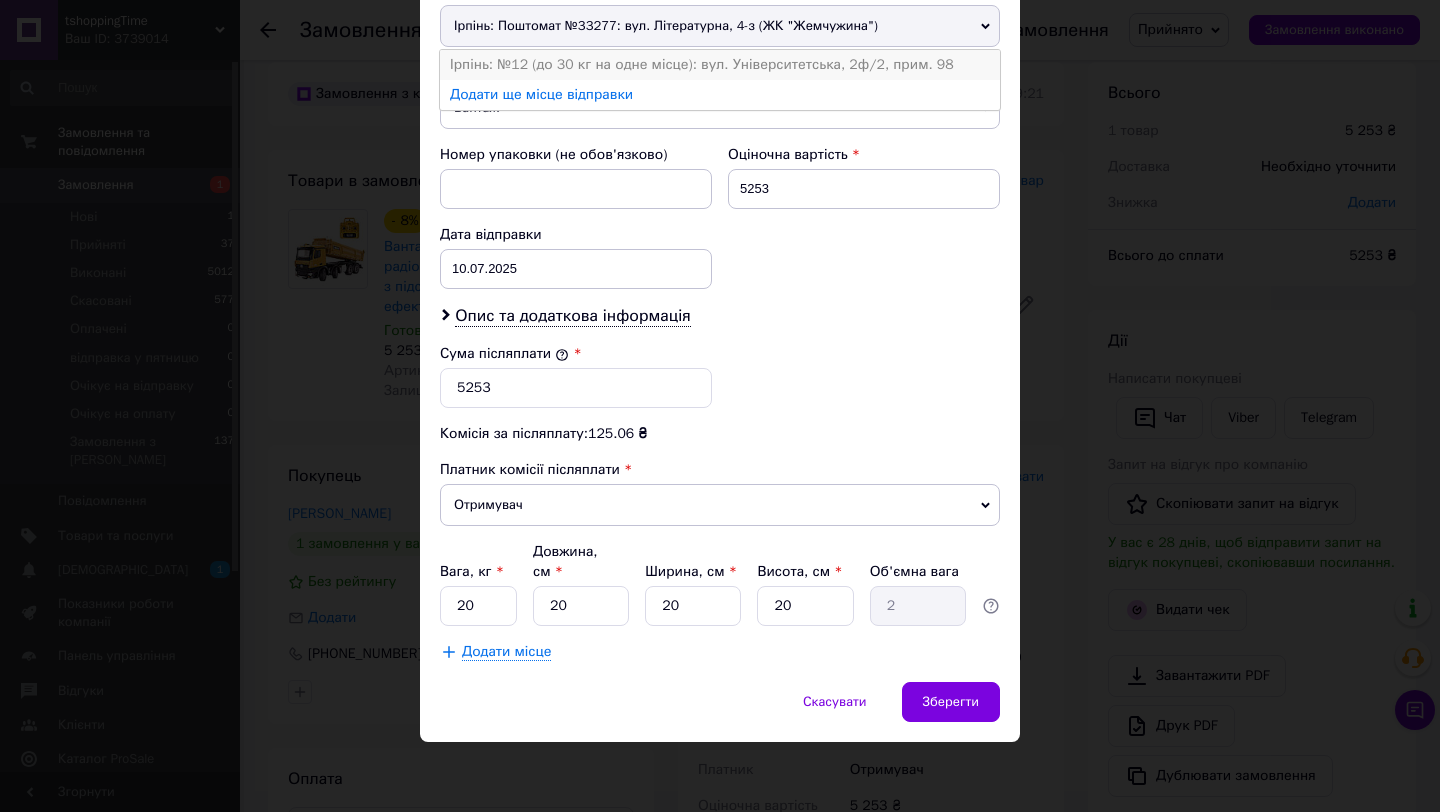 click on "Ірпінь: №12 (до 30 кг на одне місце): вул. Університетська, 2ф/2, прим. 98" at bounding box center [720, 65] 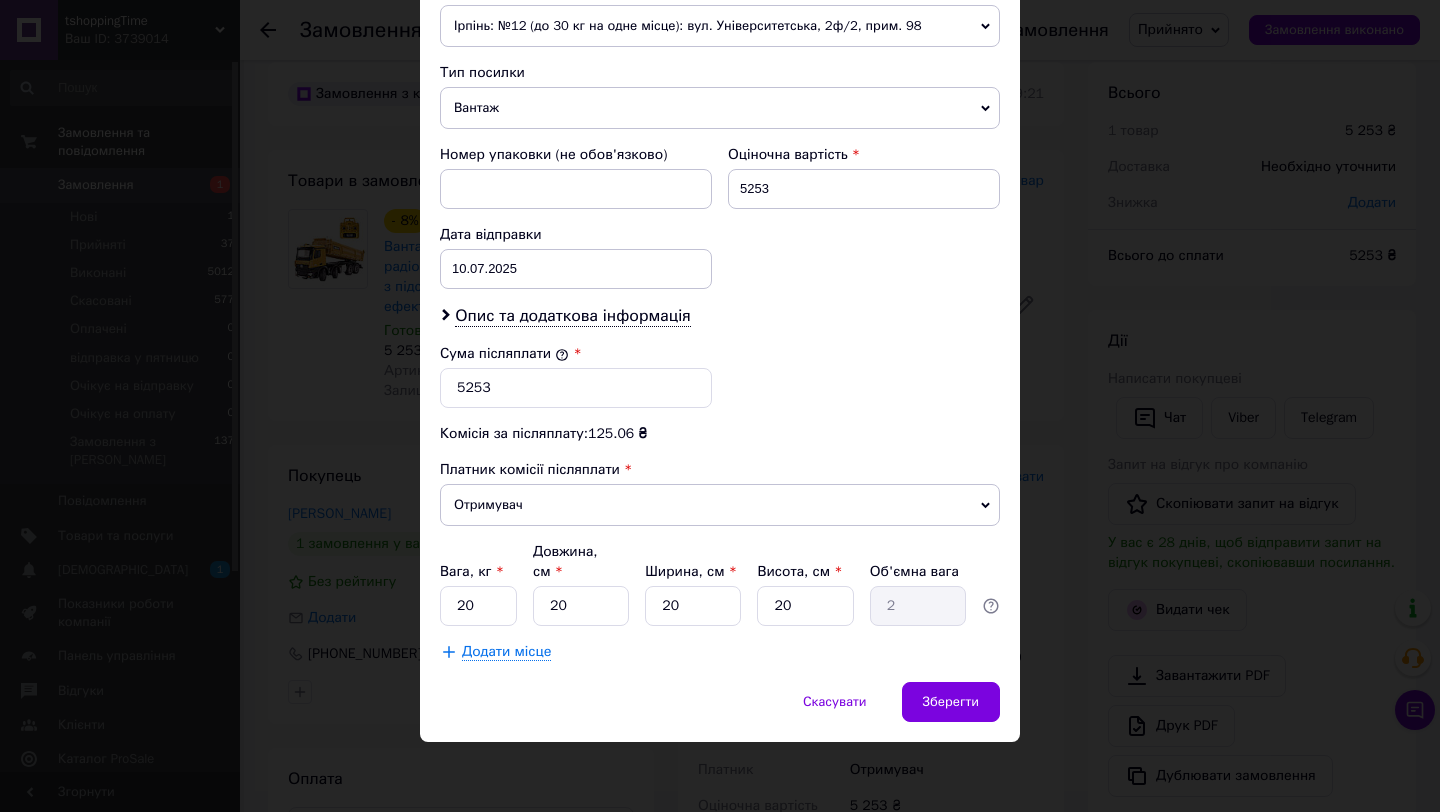 click on "Опис та додаткова інформація" at bounding box center (720, 316) 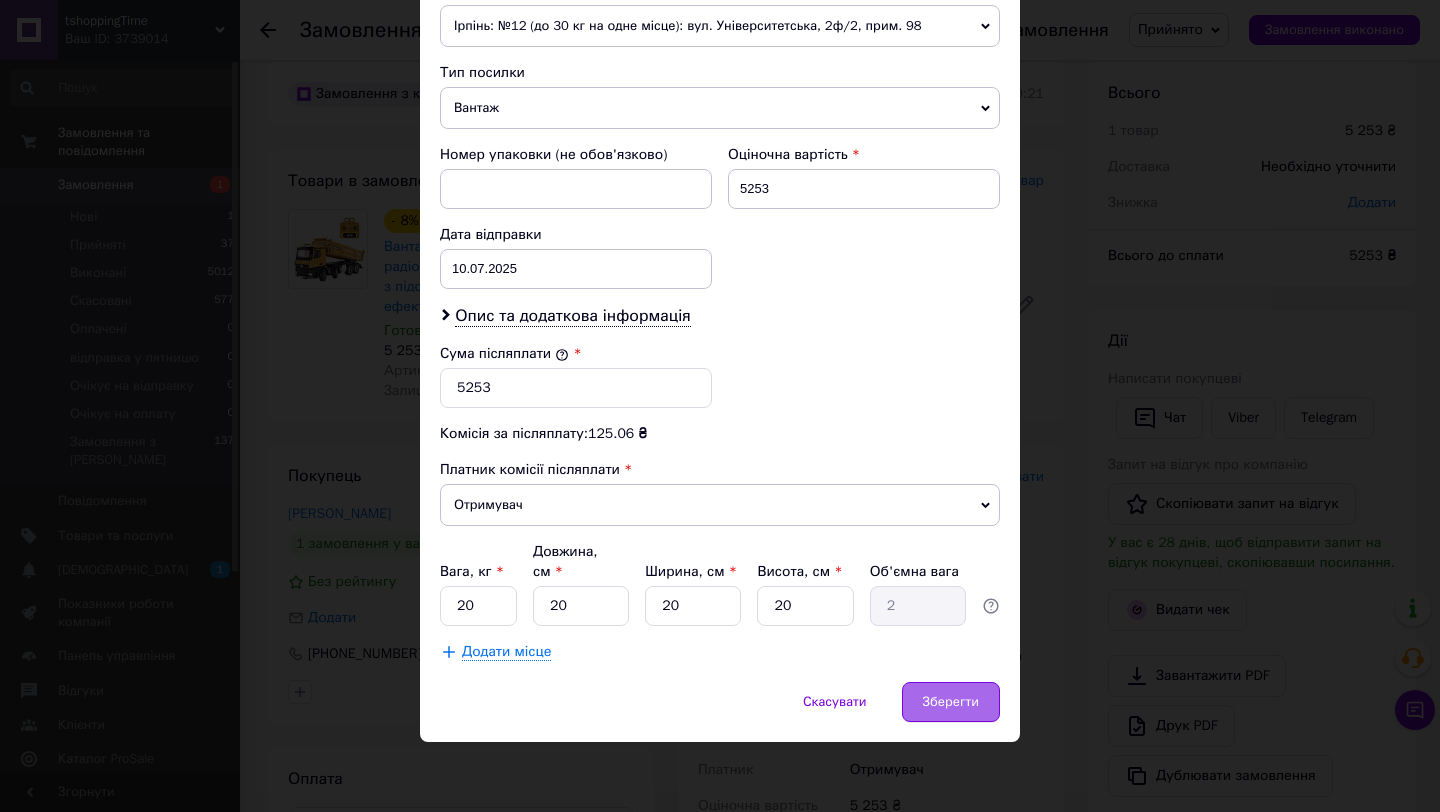 click on "Зберегти" at bounding box center [951, 702] 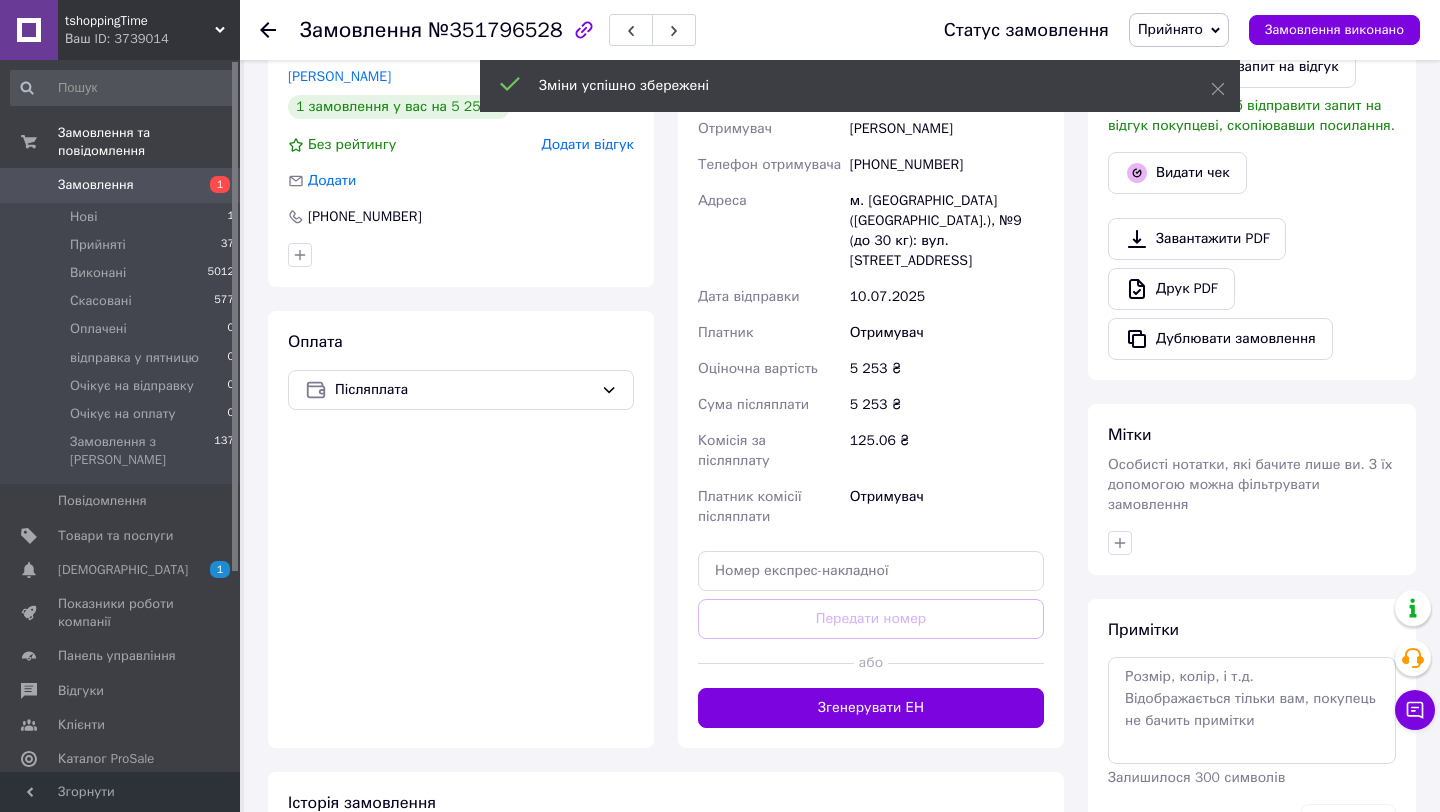 scroll, scrollTop: 462, scrollLeft: 0, axis: vertical 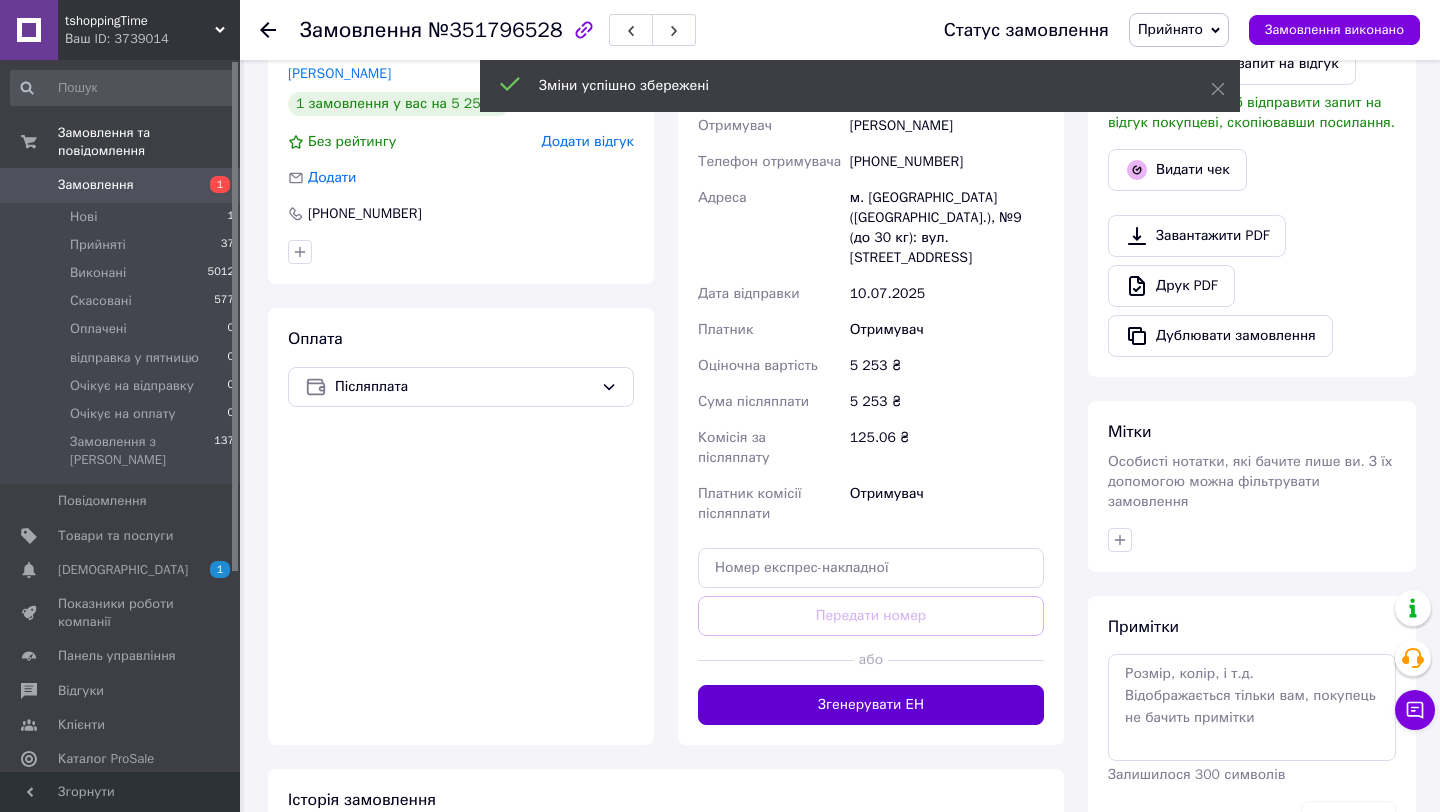 click on "Згенерувати ЕН" at bounding box center [871, 705] 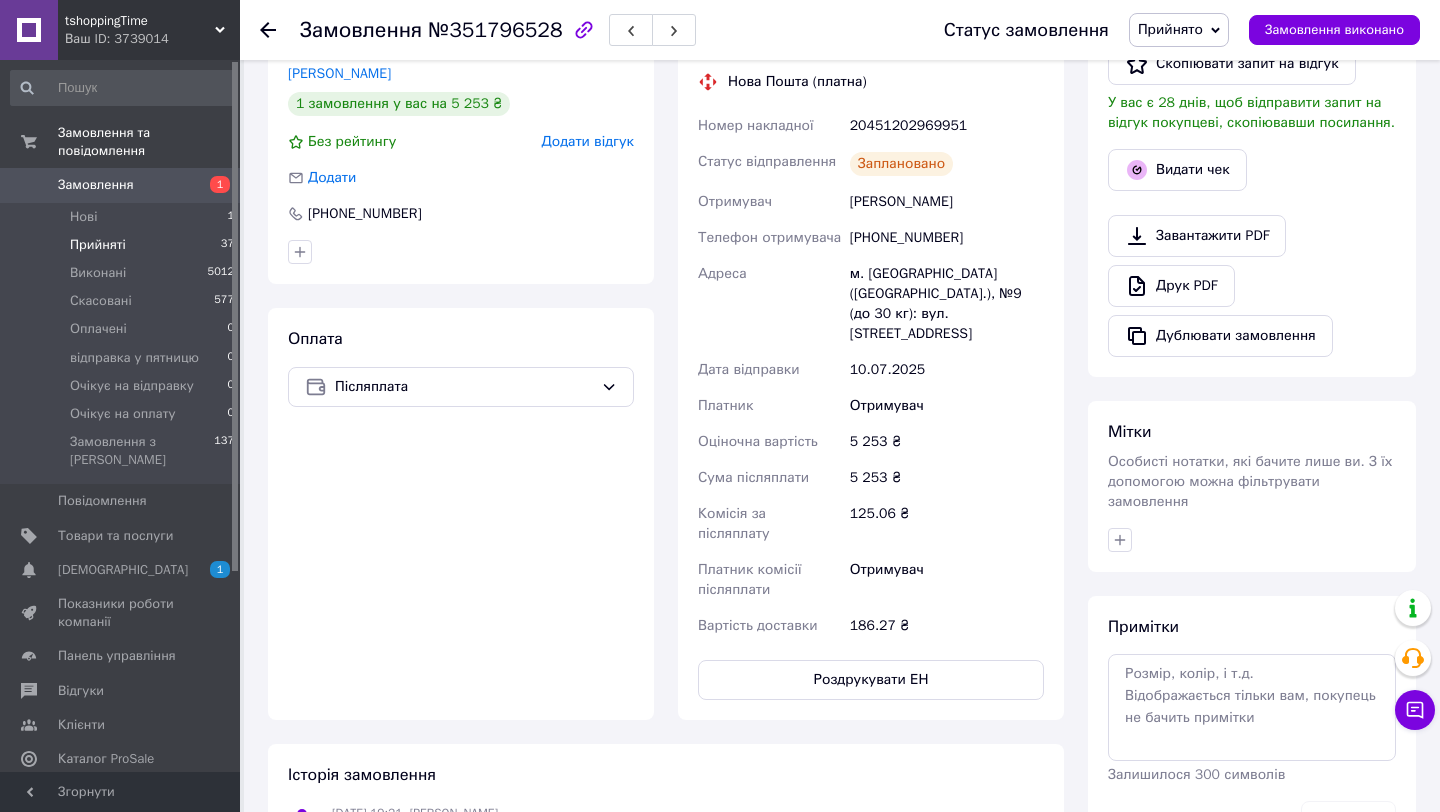 click on "Прийняті" at bounding box center [98, 245] 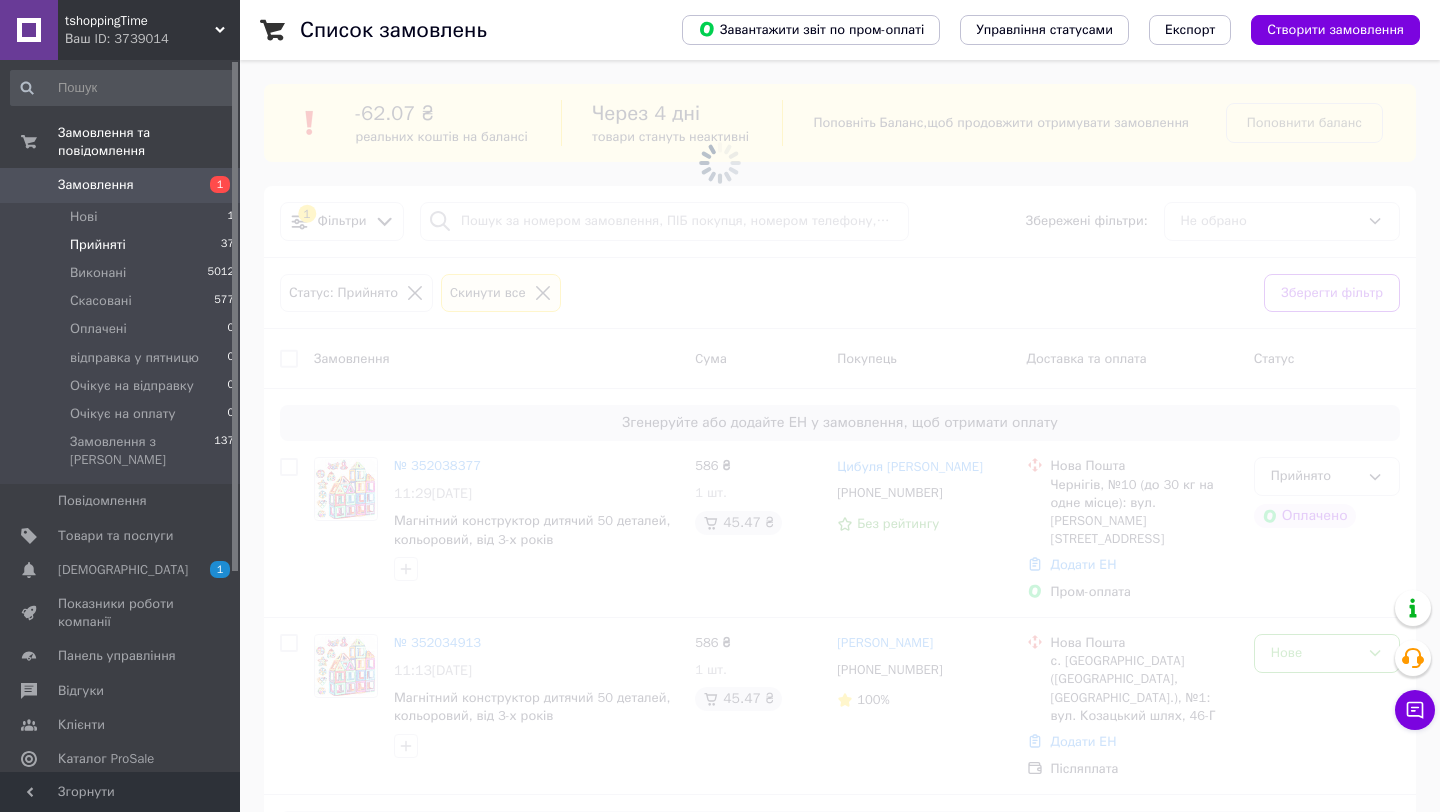 click at bounding box center (720, 163) 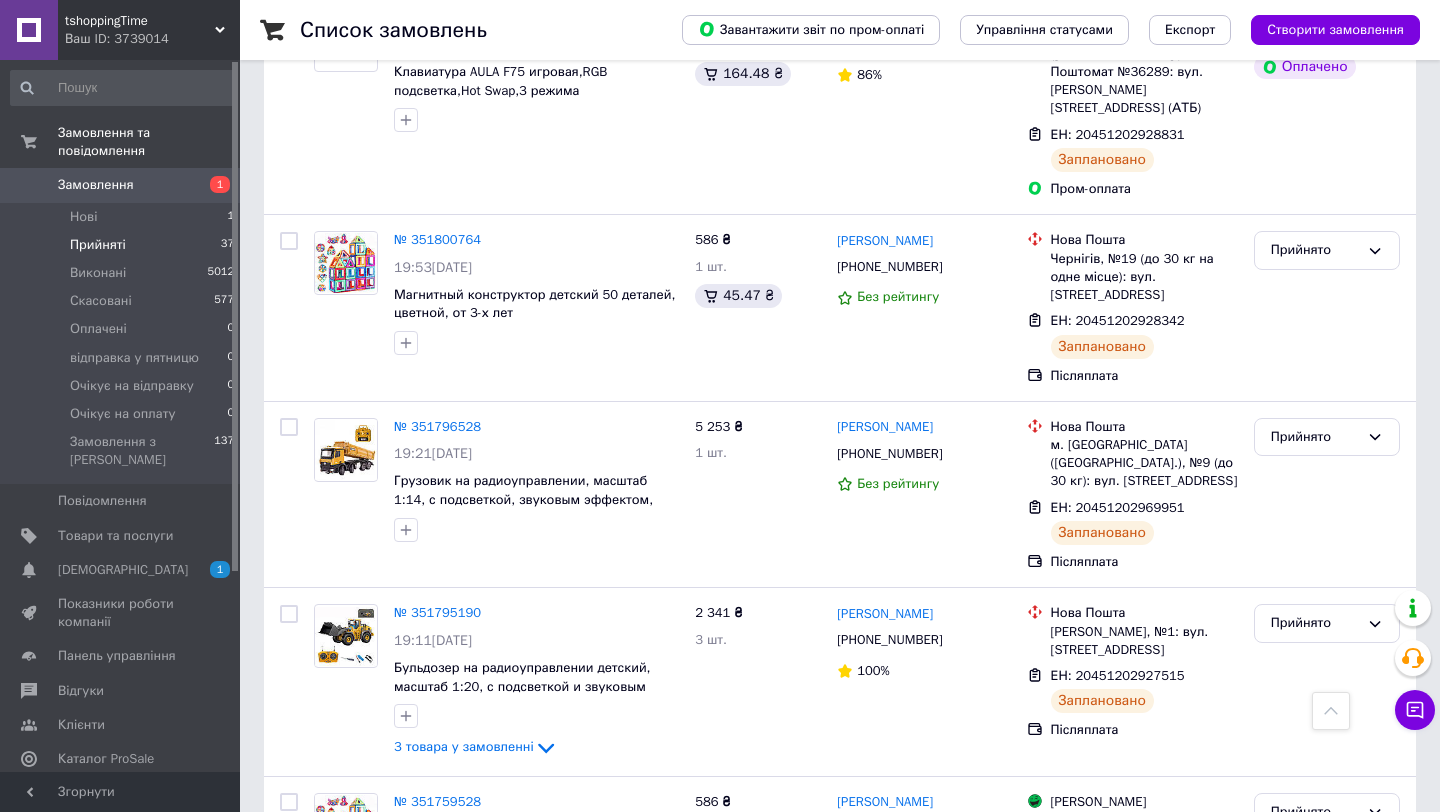 scroll, scrollTop: 3280, scrollLeft: 0, axis: vertical 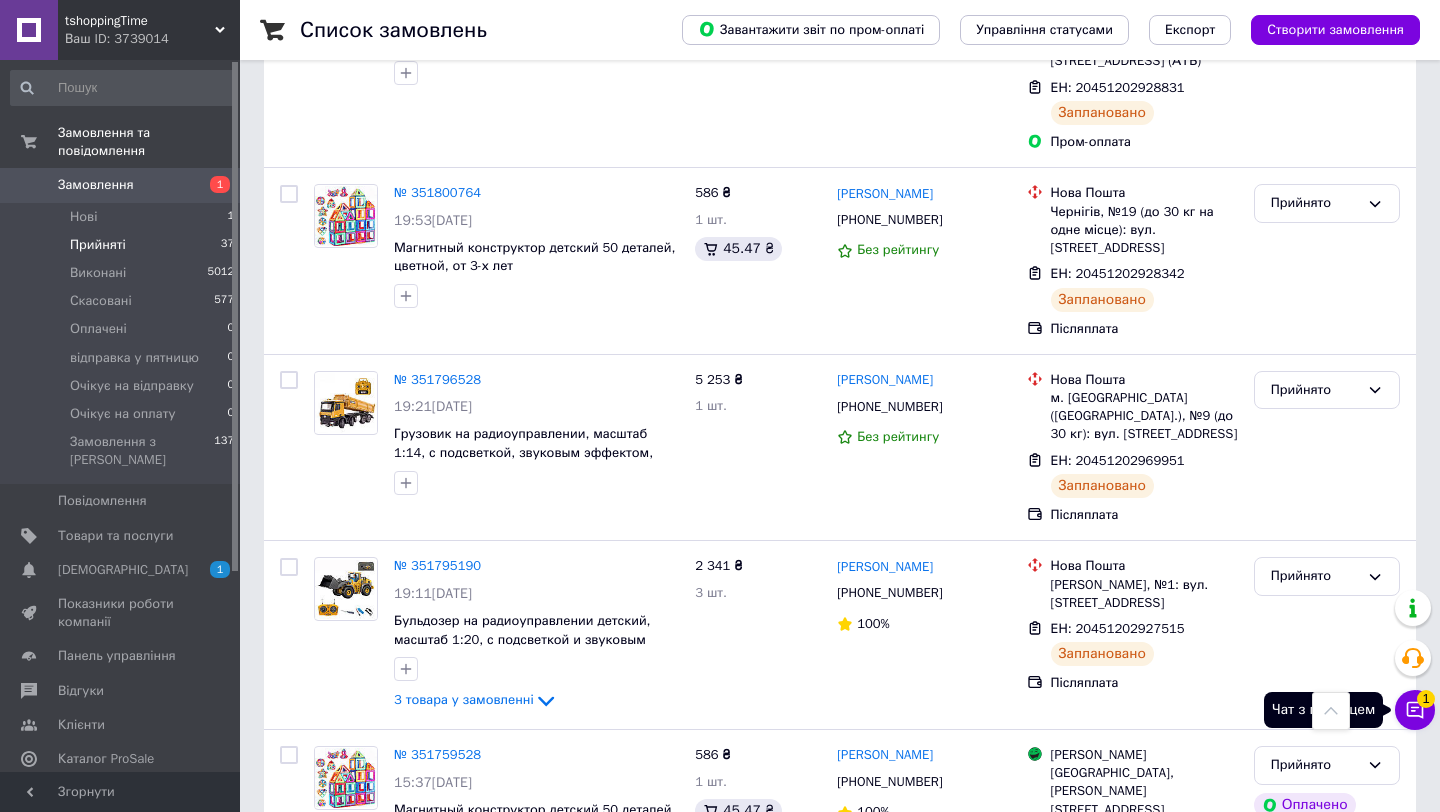 click 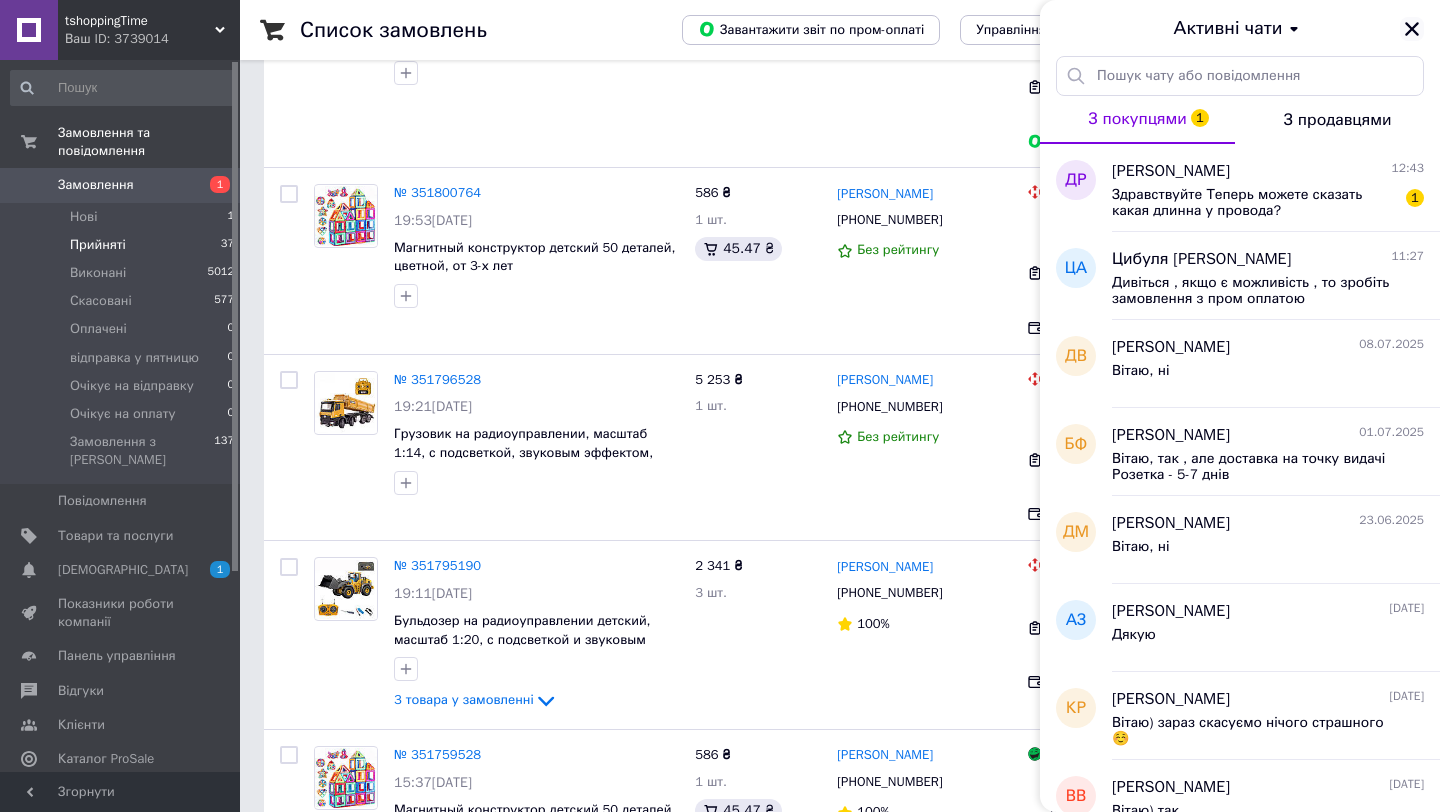 click 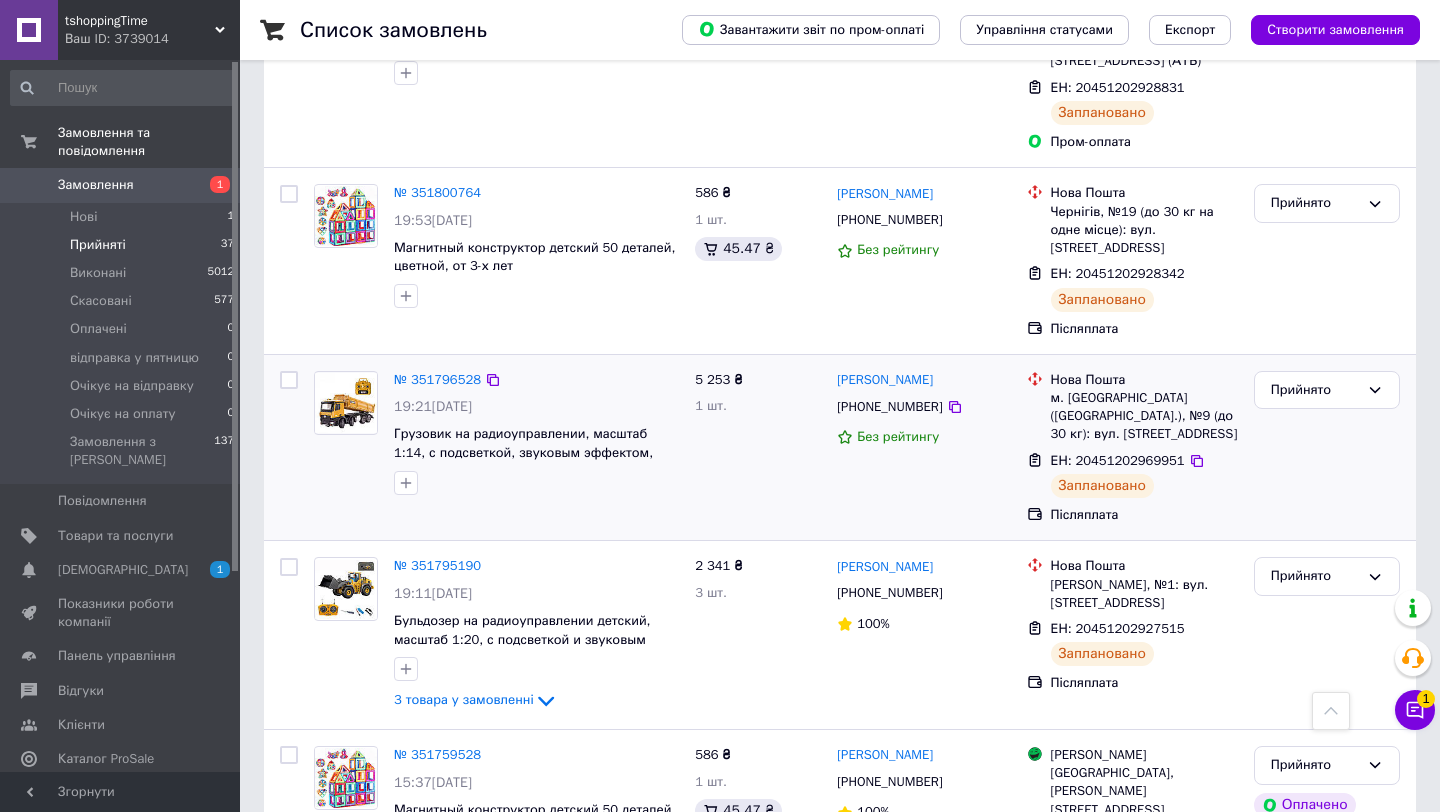 click on "Післяплата" at bounding box center [1144, 515] 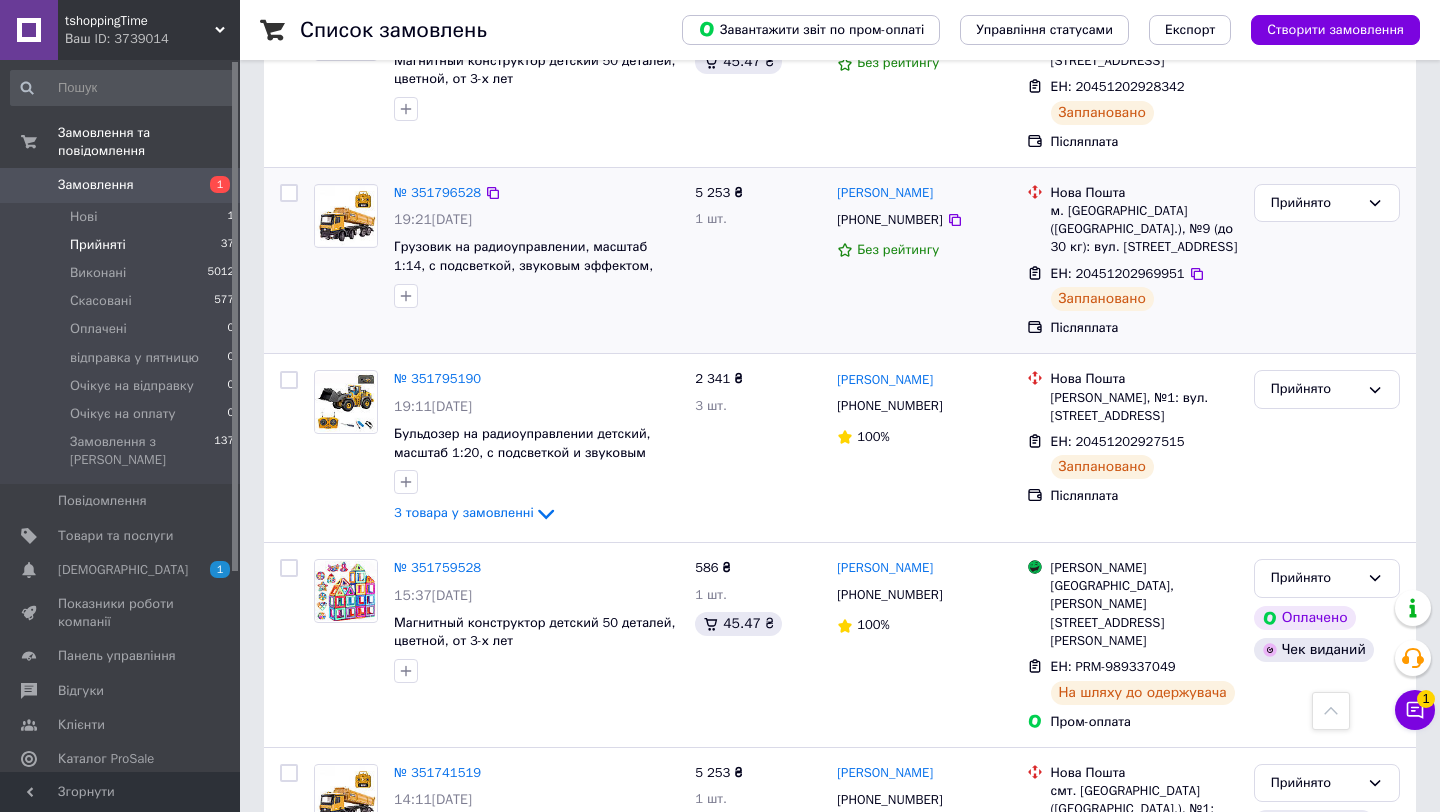 scroll, scrollTop: 3473, scrollLeft: 0, axis: vertical 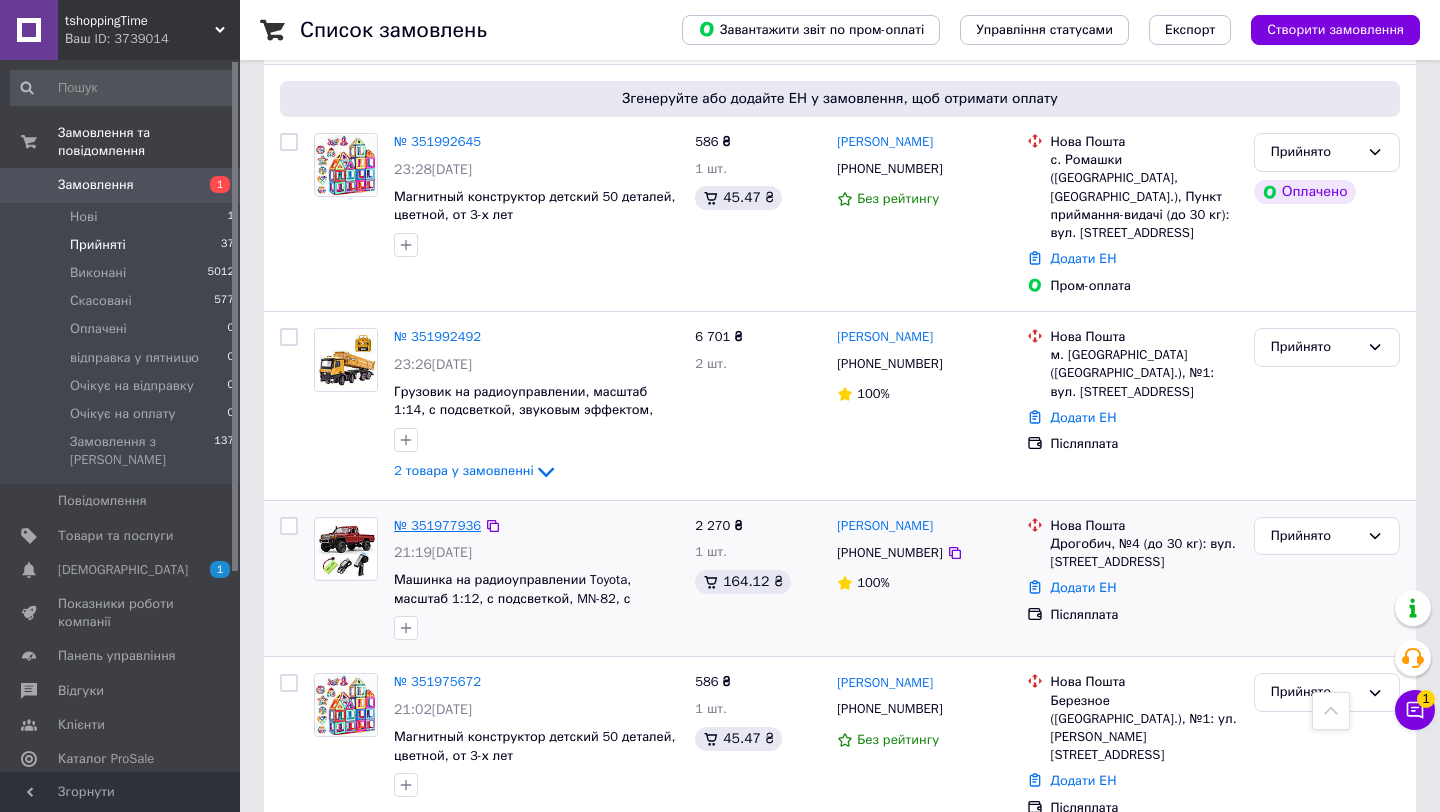 click on "№ 351977936" at bounding box center (437, 525) 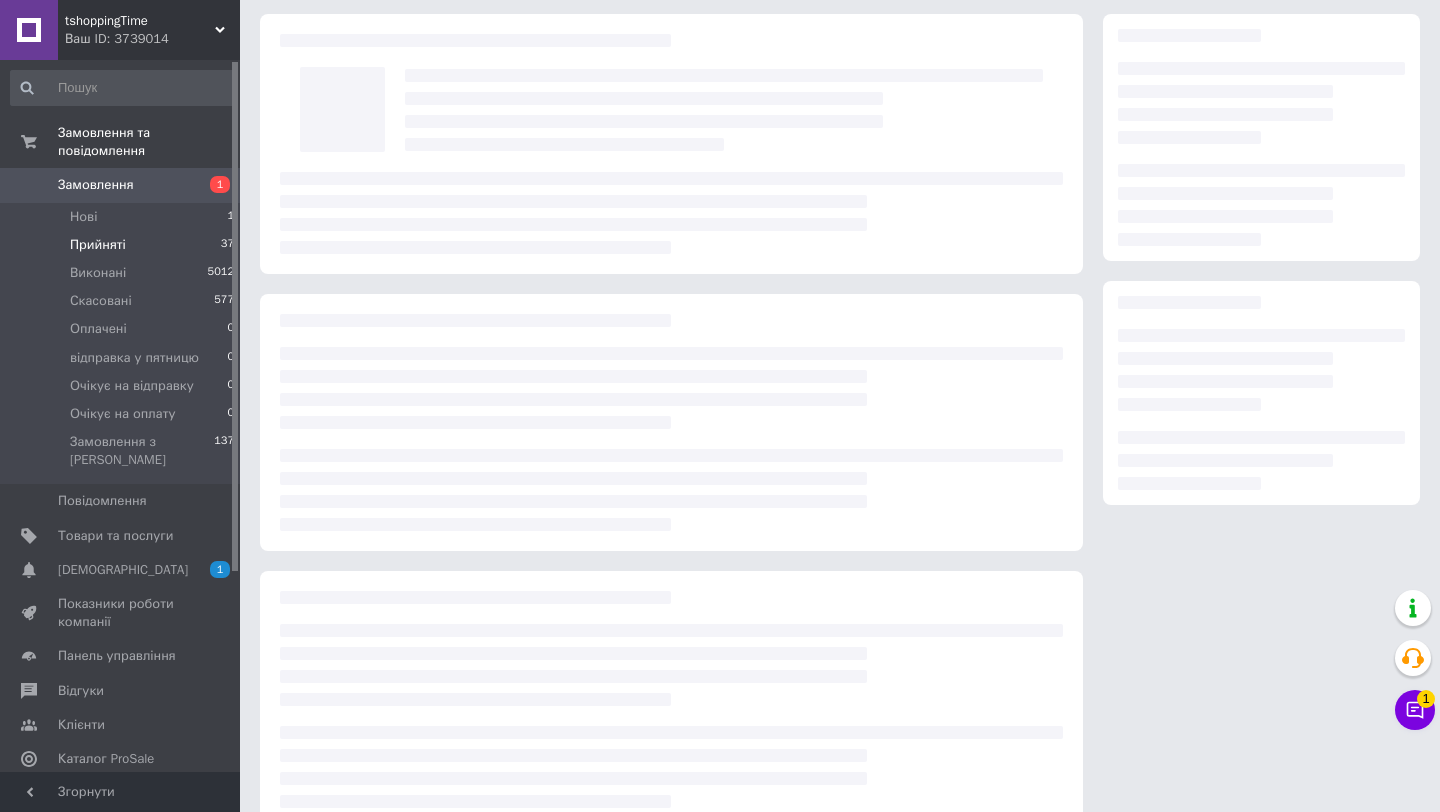 scroll, scrollTop: 62, scrollLeft: 0, axis: vertical 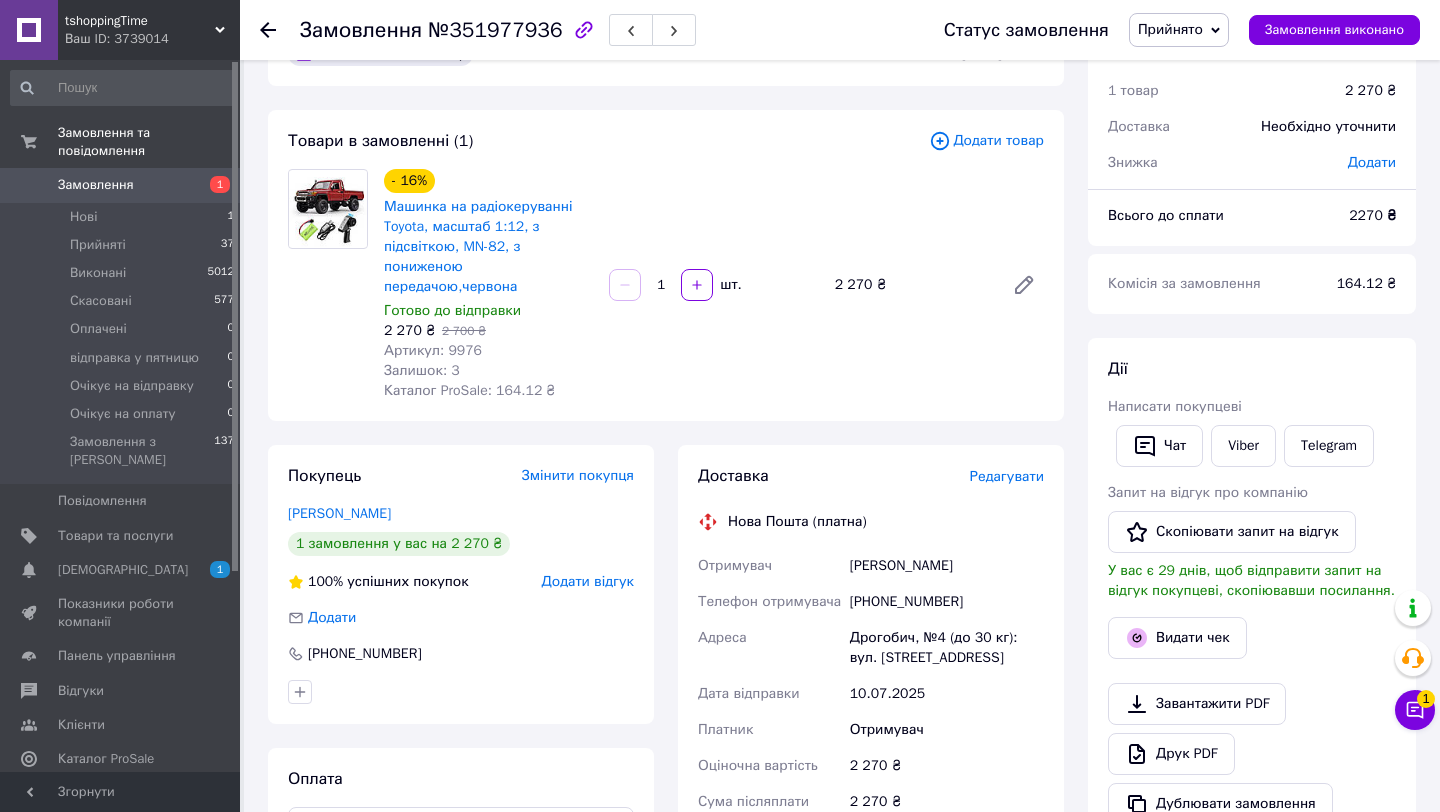 click on "Редагувати" at bounding box center (1007, 476) 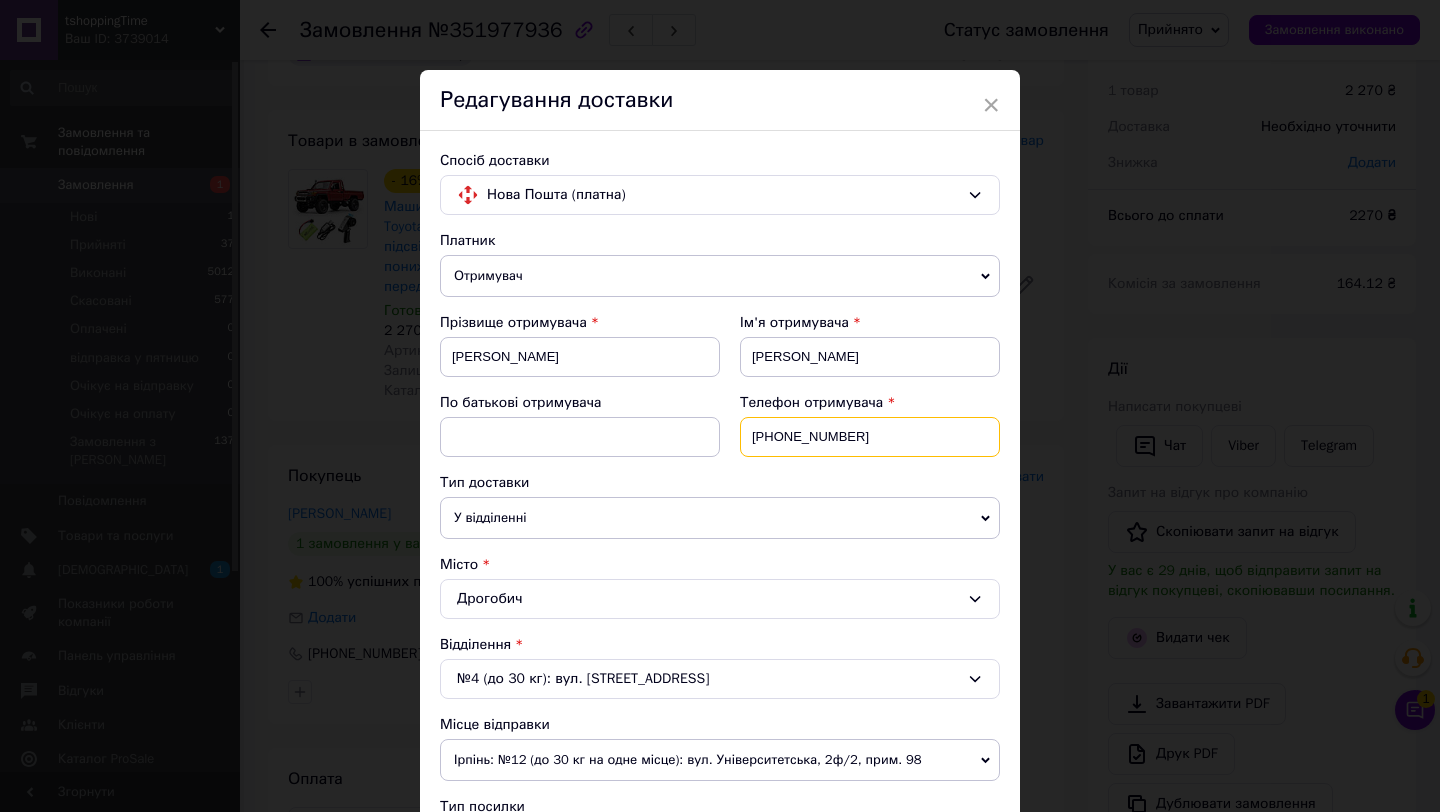 click on "[PHONE_NUMBER]" at bounding box center [870, 437] 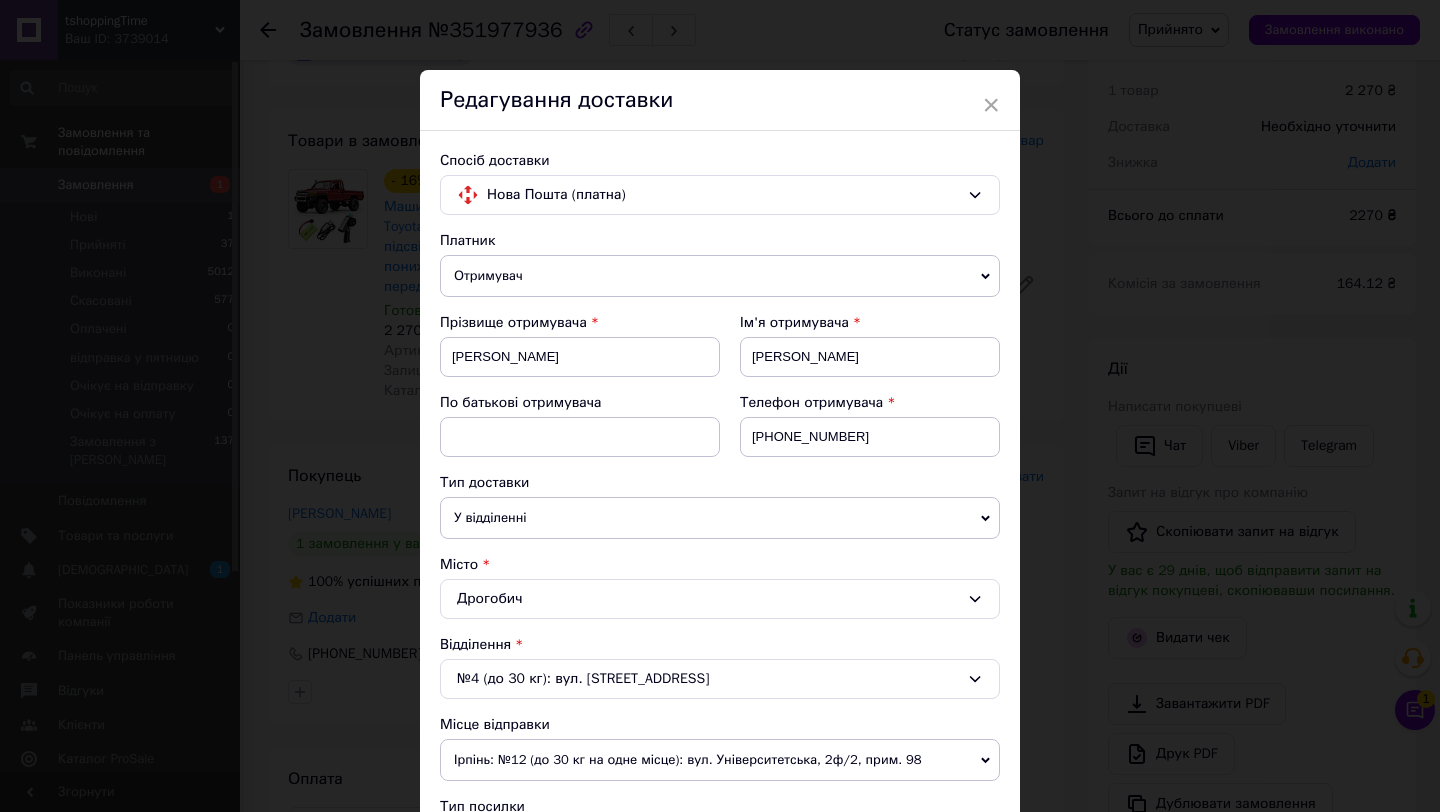 click on "Тип доставки" at bounding box center [720, 483] 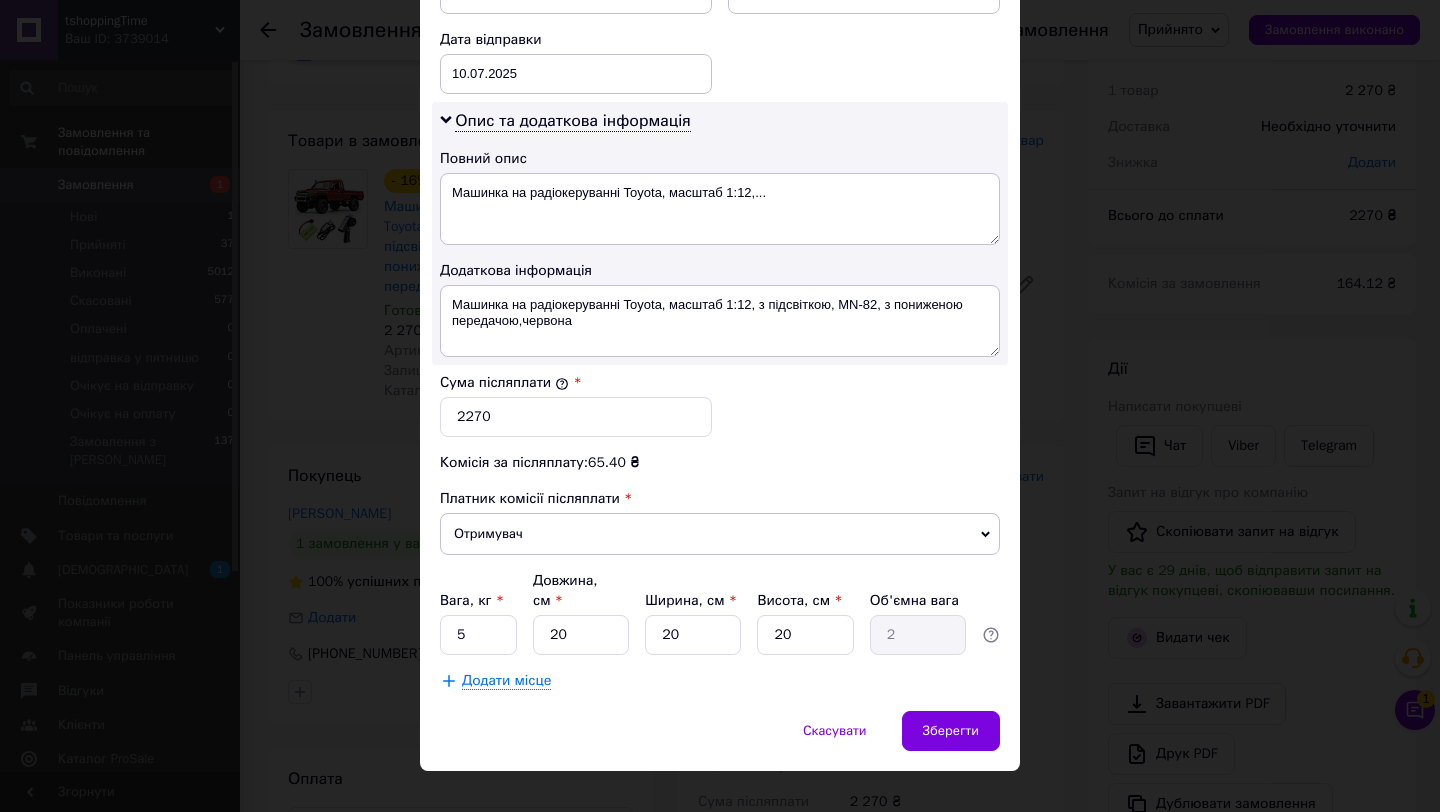 scroll, scrollTop: 958, scrollLeft: 0, axis: vertical 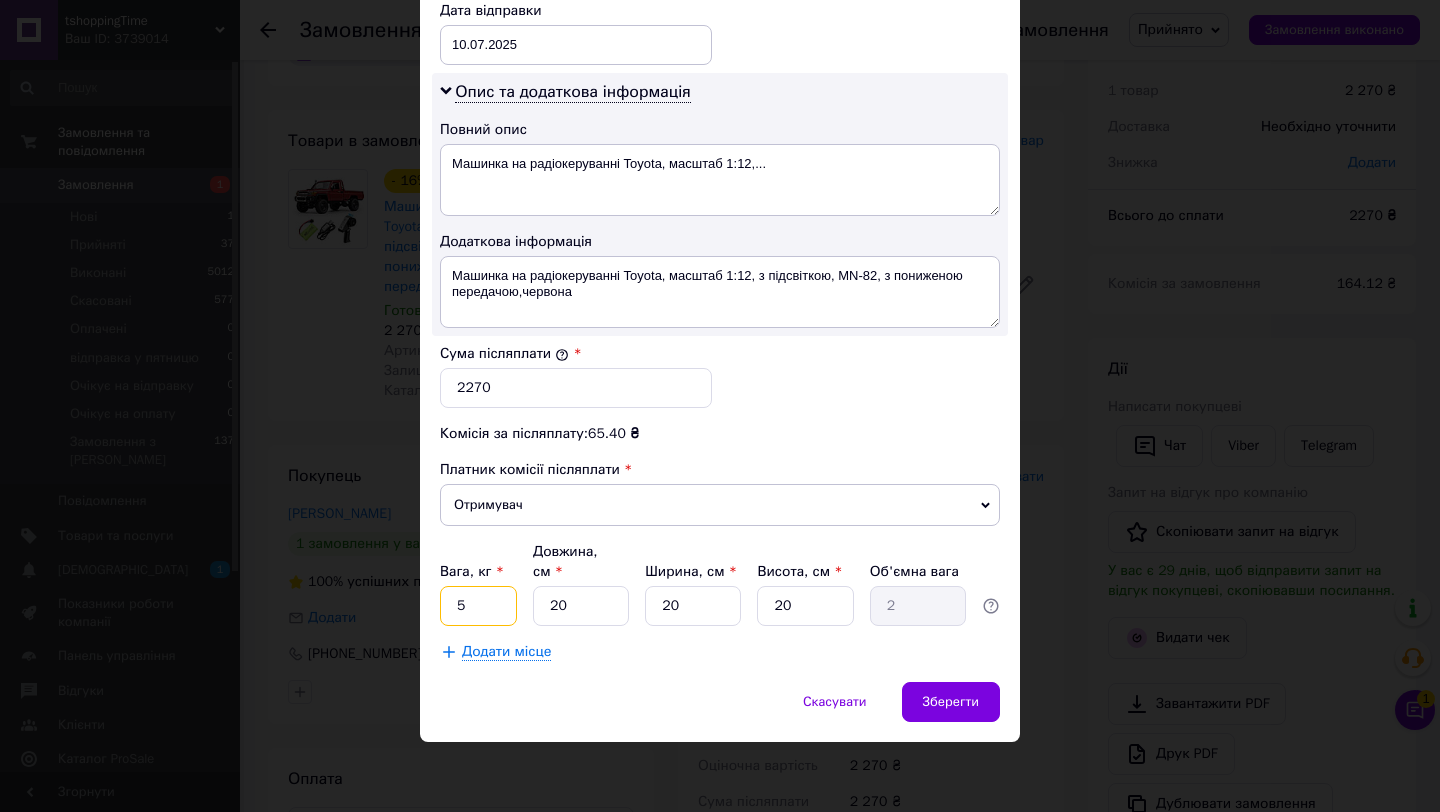 click on "5" at bounding box center [478, 606] 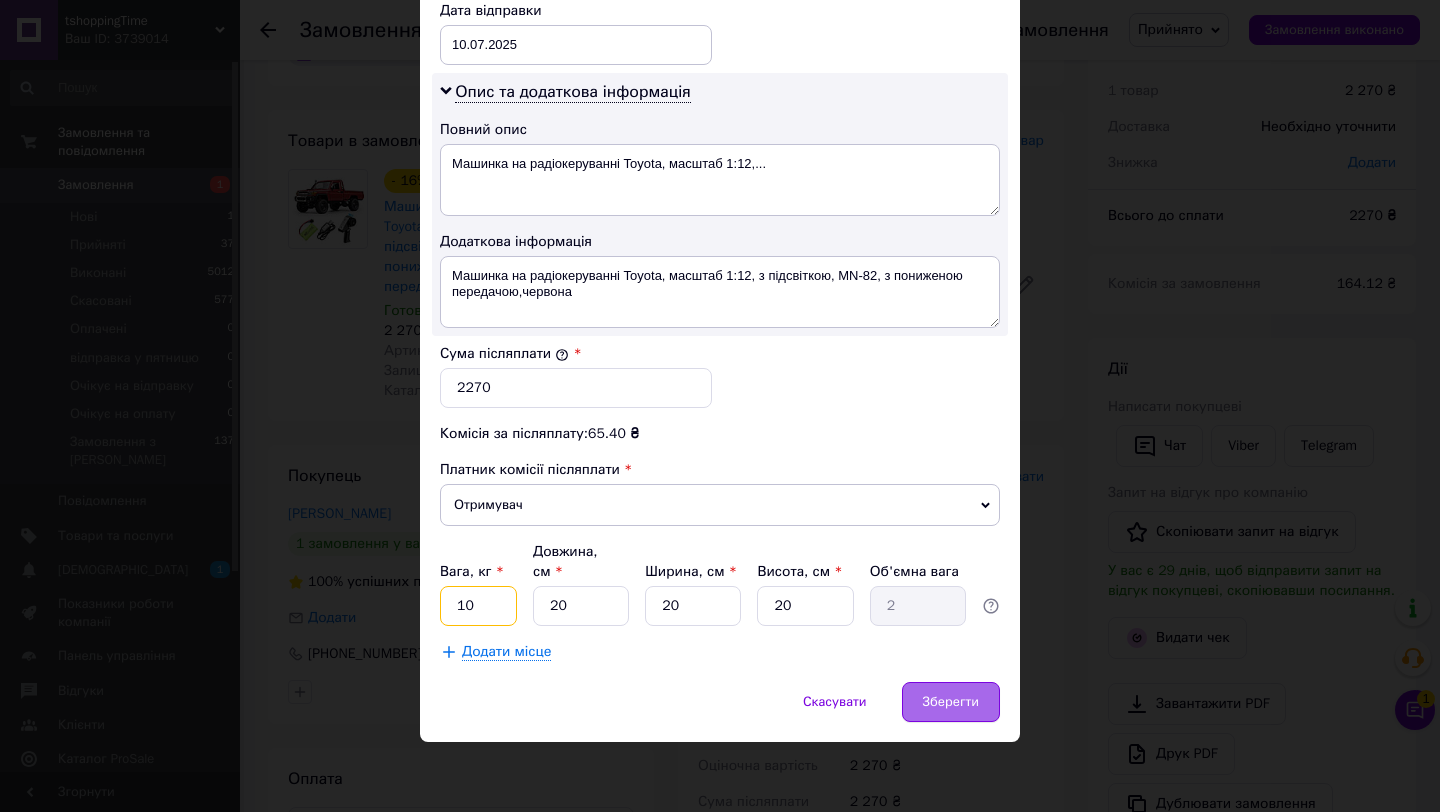 type on "10" 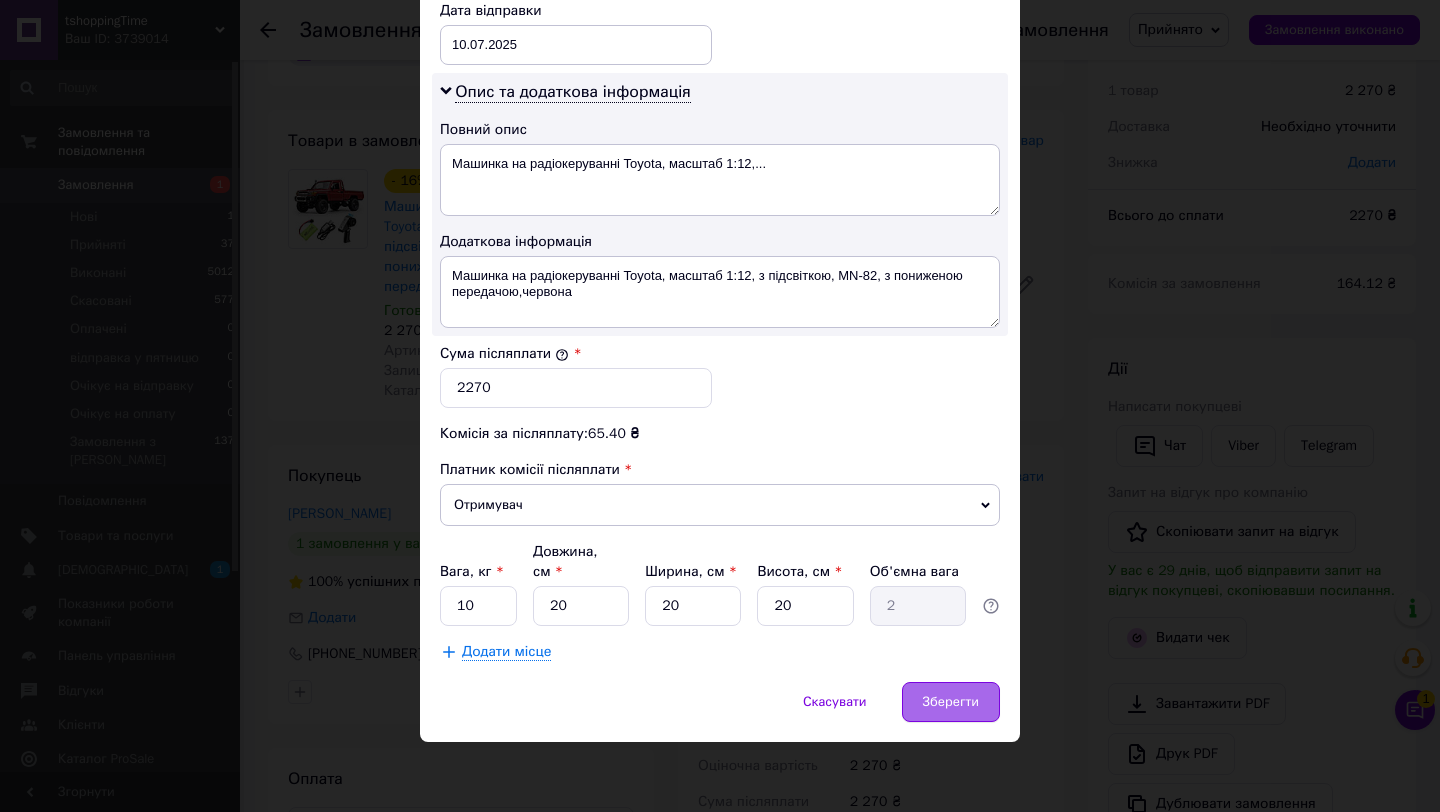 click on "Зберегти" at bounding box center (951, 702) 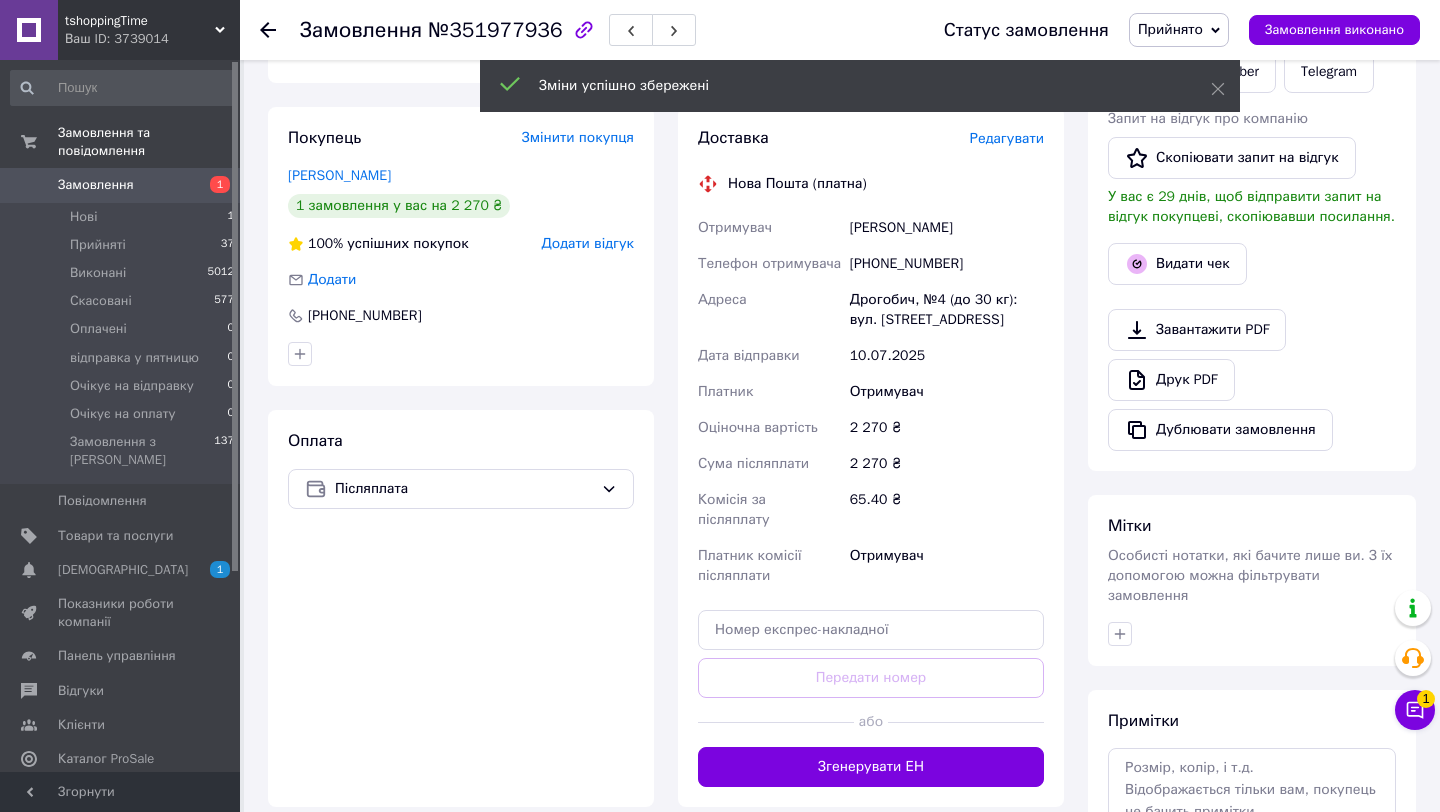 scroll, scrollTop: 422, scrollLeft: 0, axis: vertical 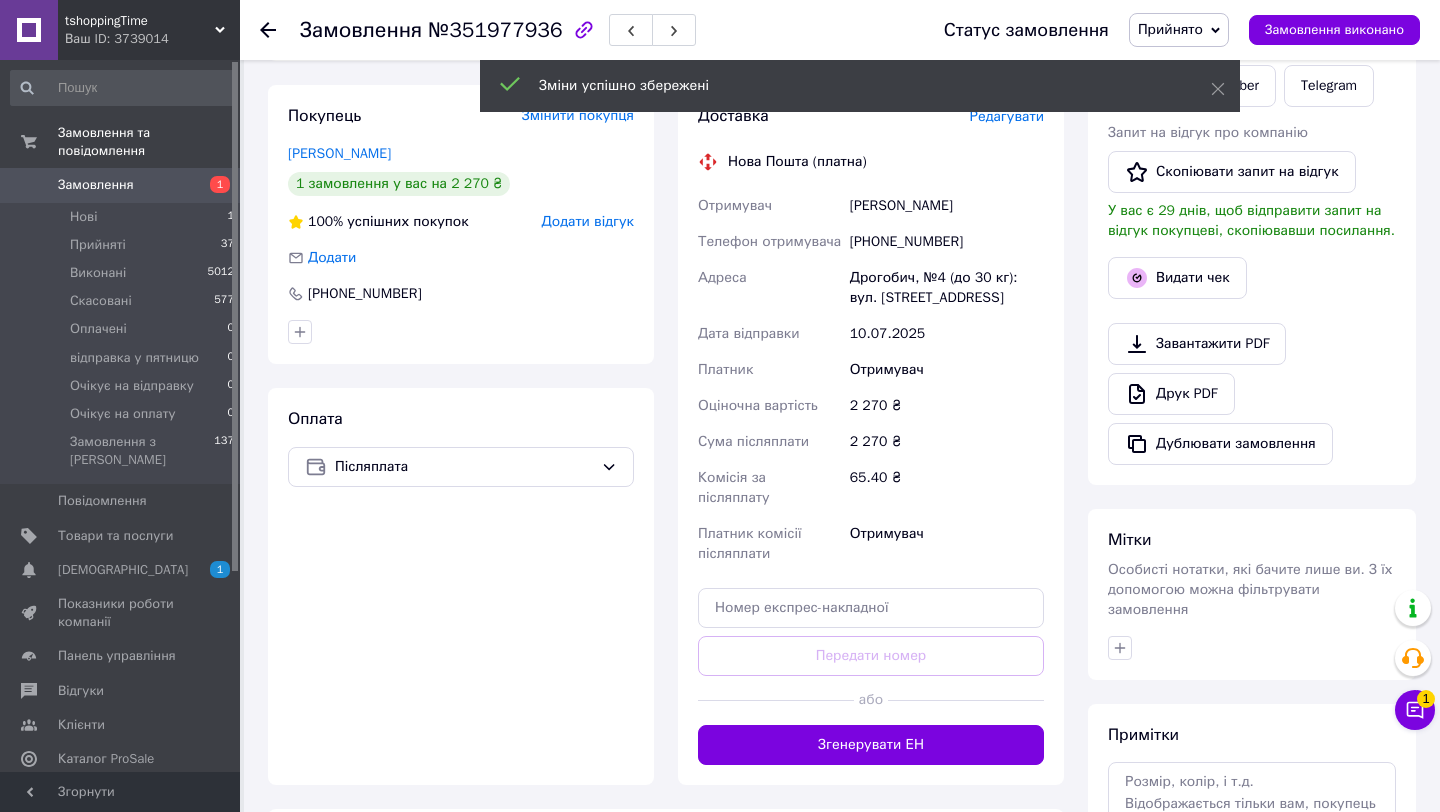 click on "Згенерувати ЕН" at bounding box center [871, 745] 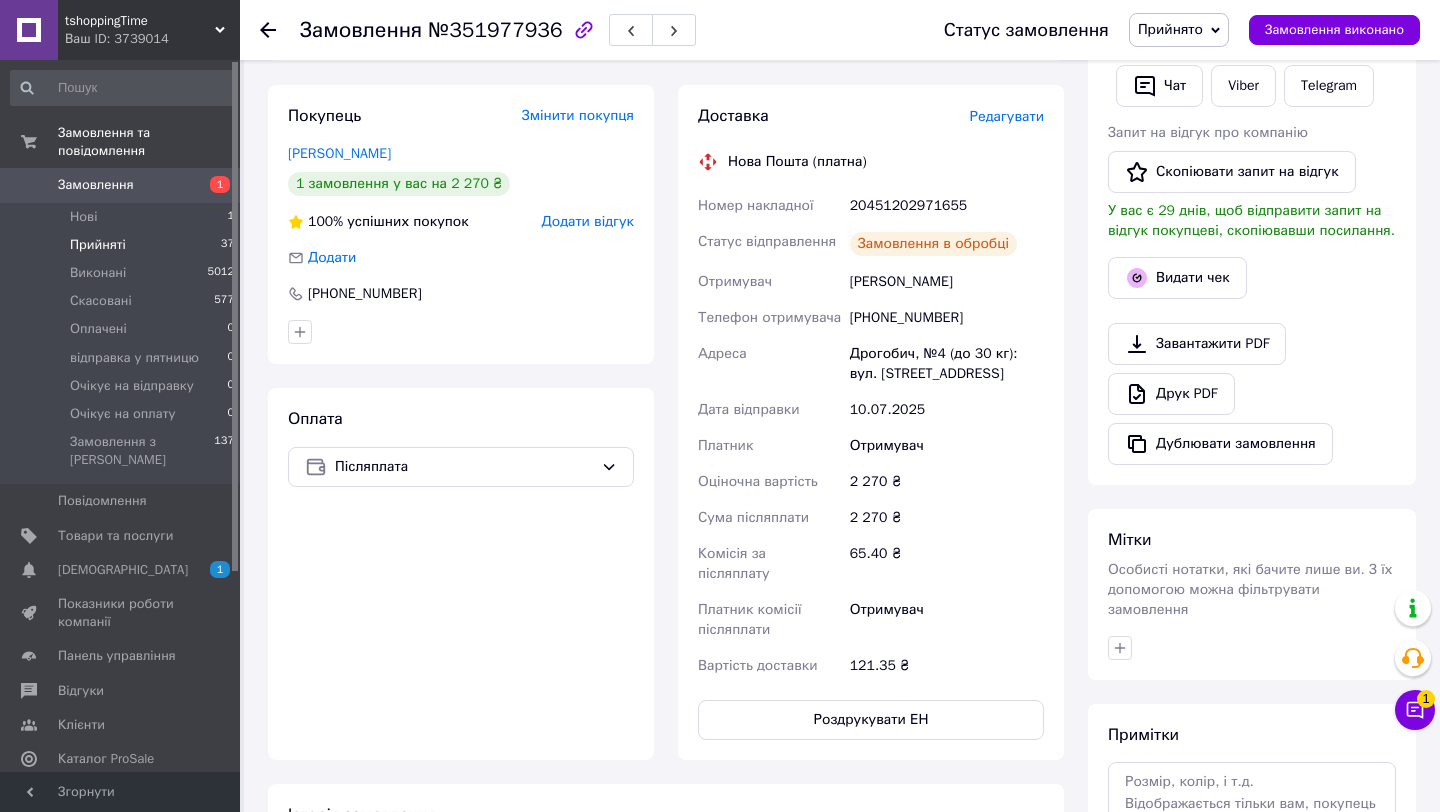 click on "Прийняті 37" at bounding box center [123, 245] 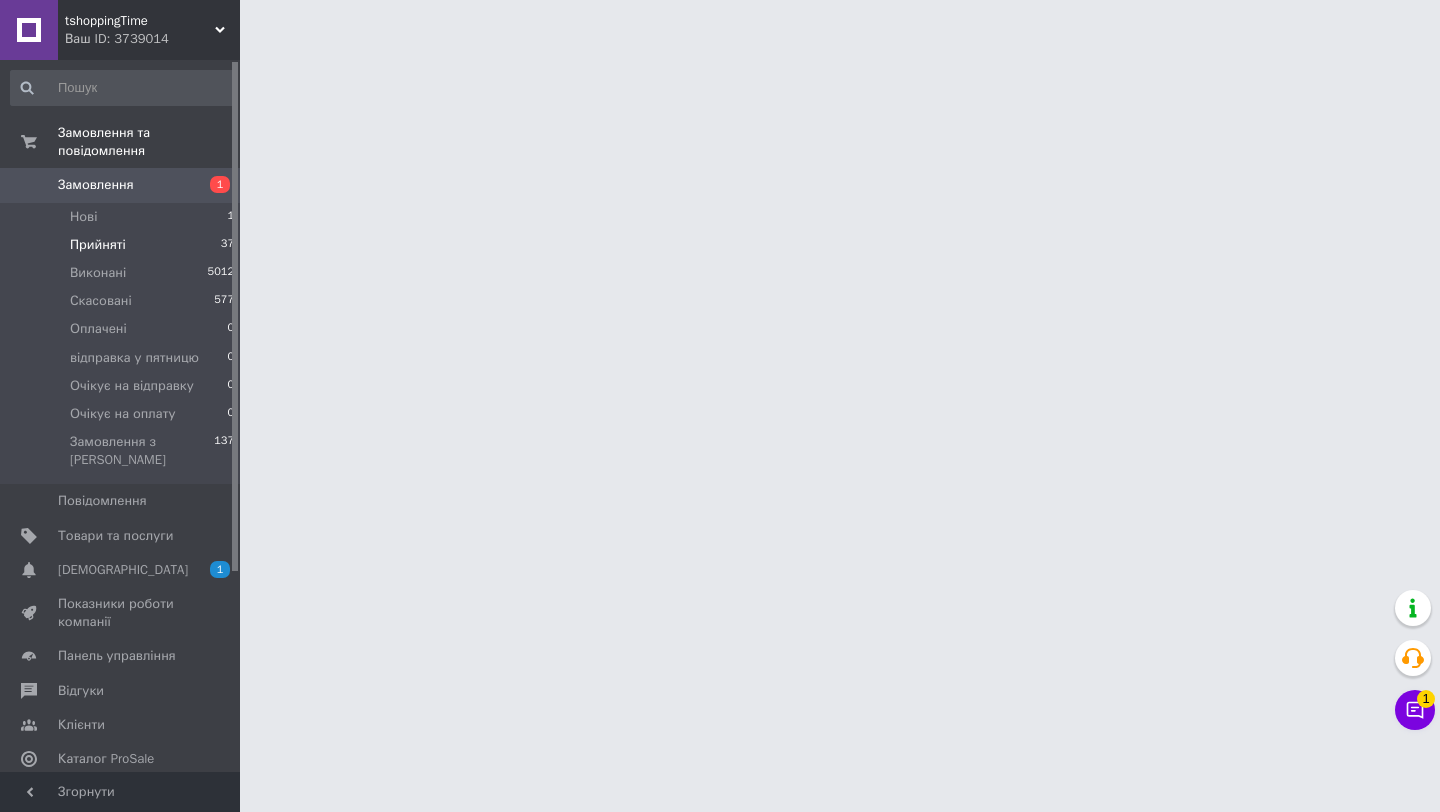 scroll, scrollTop: 0, scrollLeft: 0, axis: both 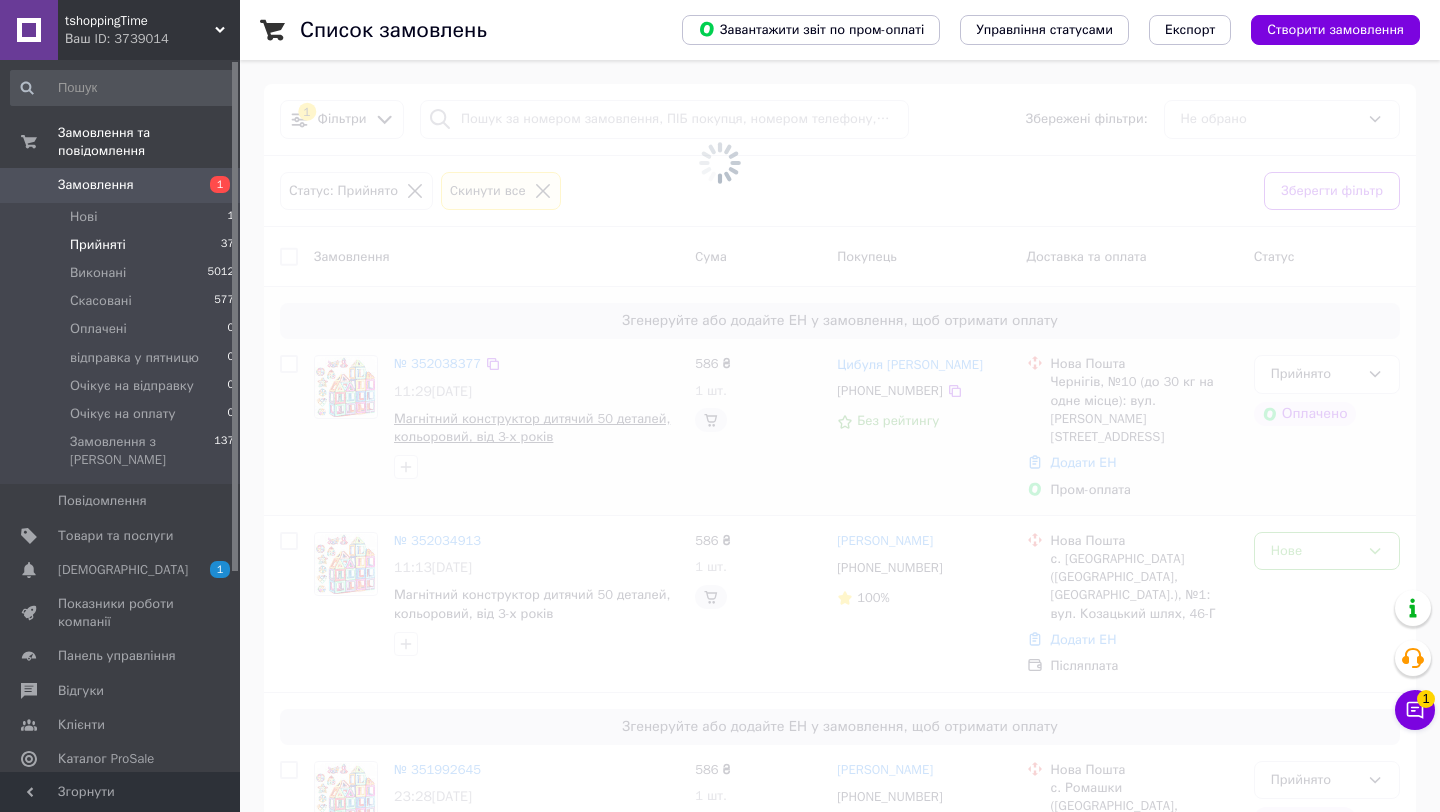 click at bounding box center (720, 406) 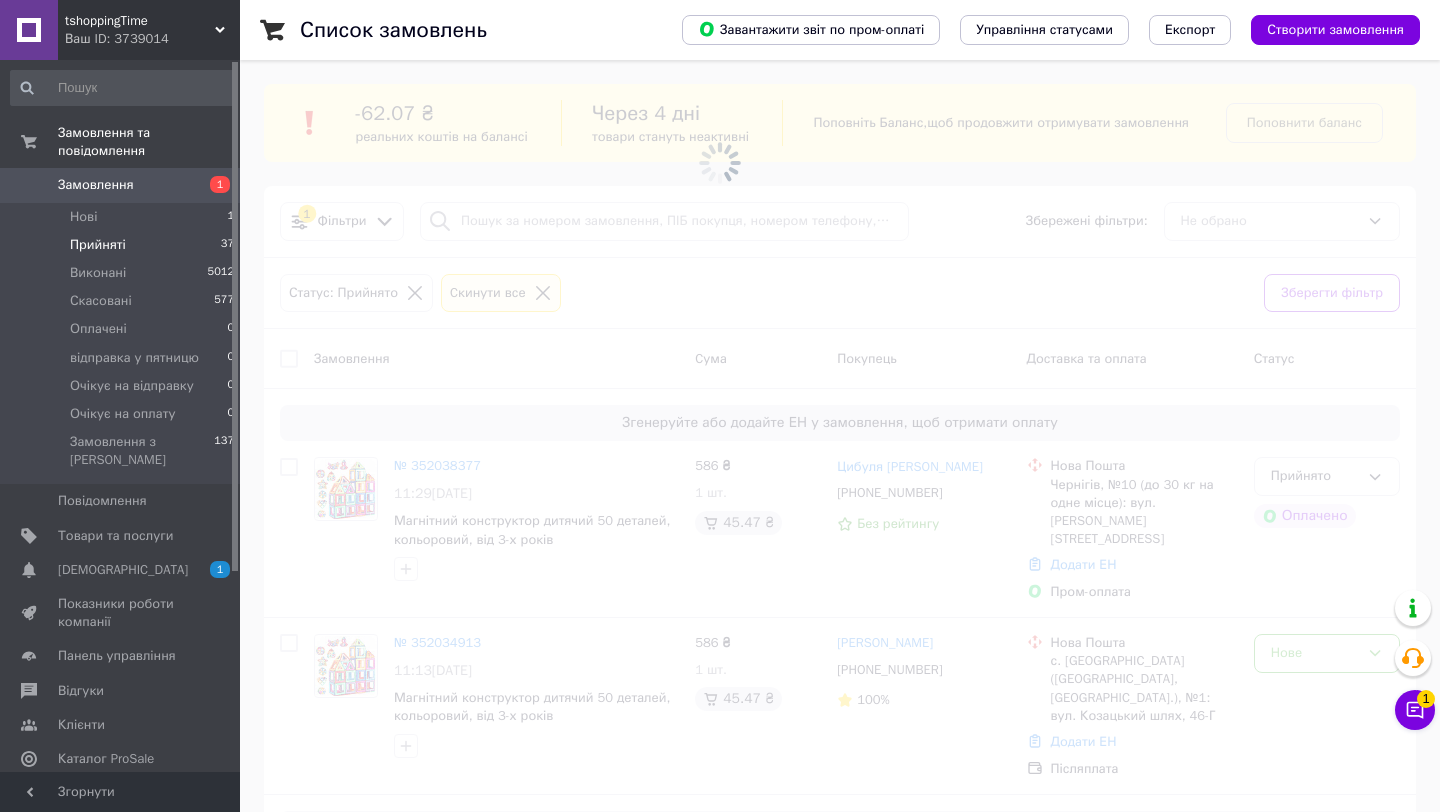 click at bounding box center (720, 406) 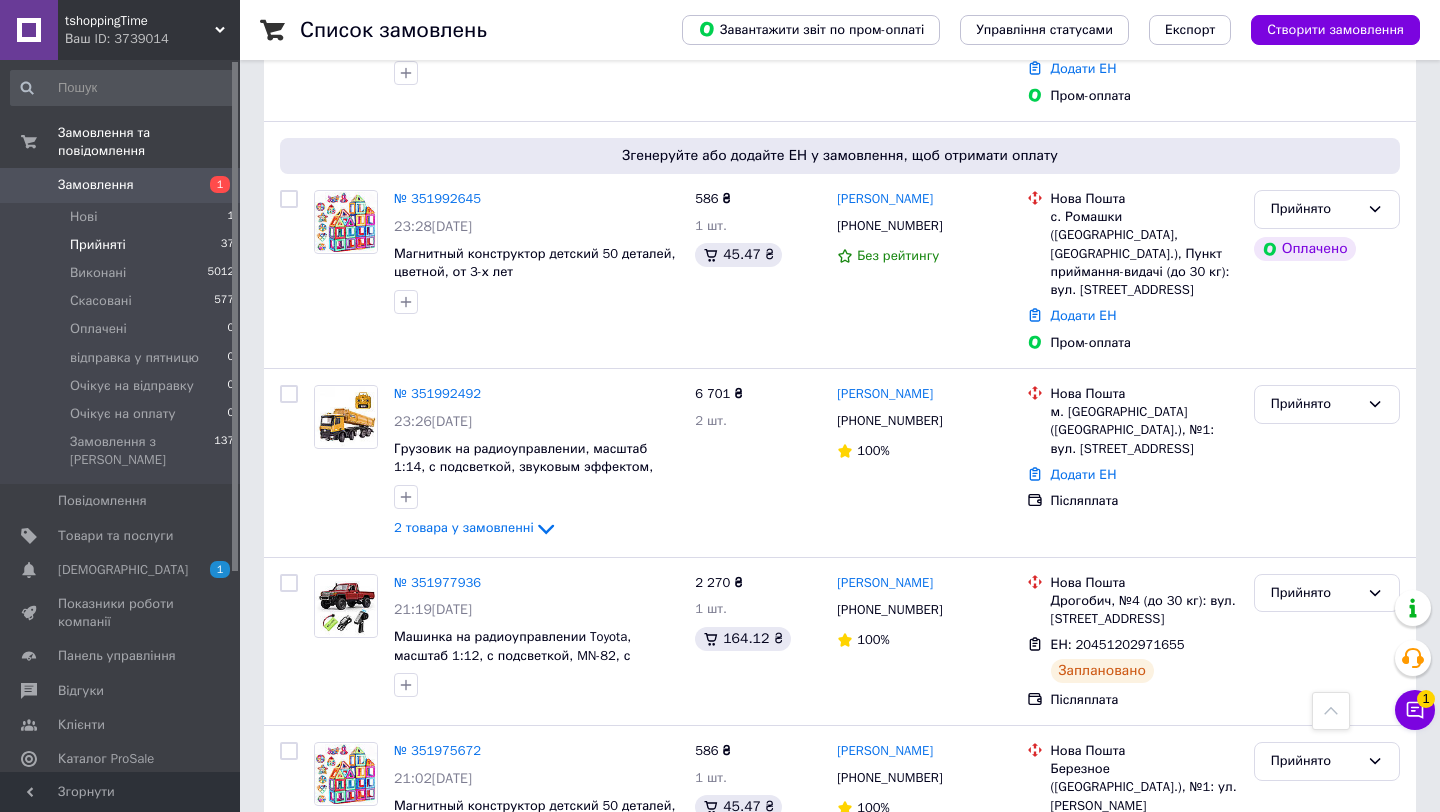 scroll, scrollTop: 536, scrollLeft: 0, axis: vertical 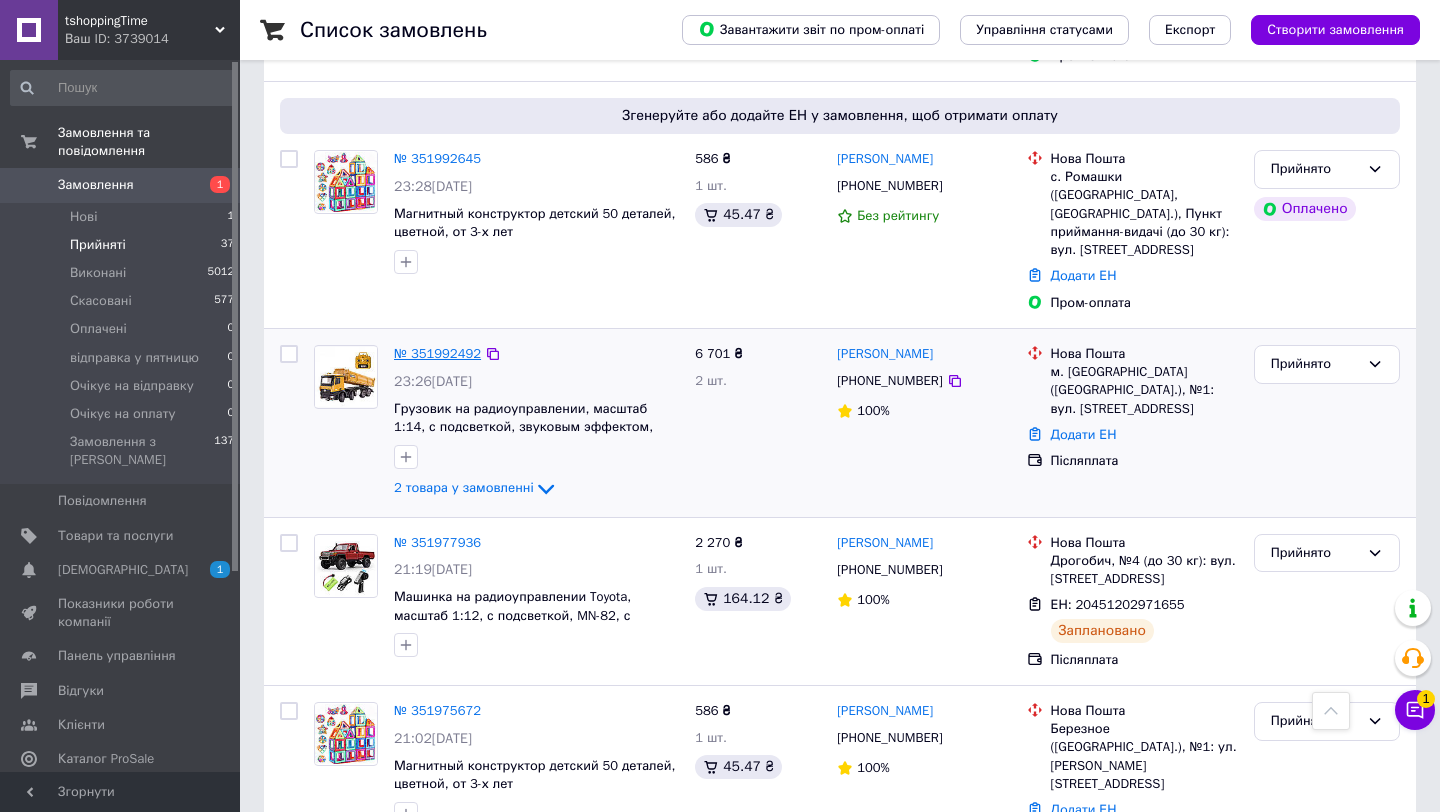 click on "№ 351992492" at bounding box center (437, 353) 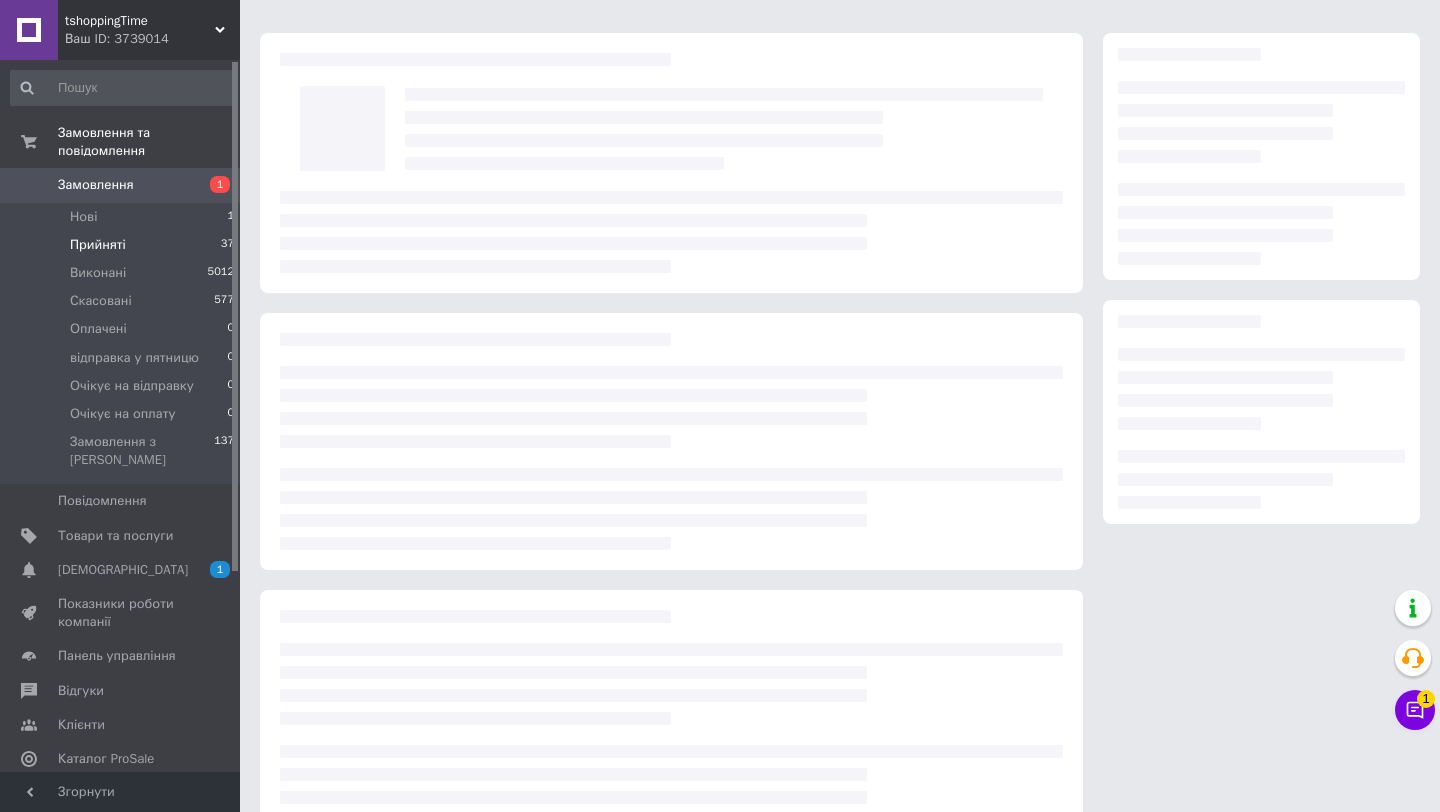 scroll, scrollTop: 22, scrollLeft: 0, axis: vertical 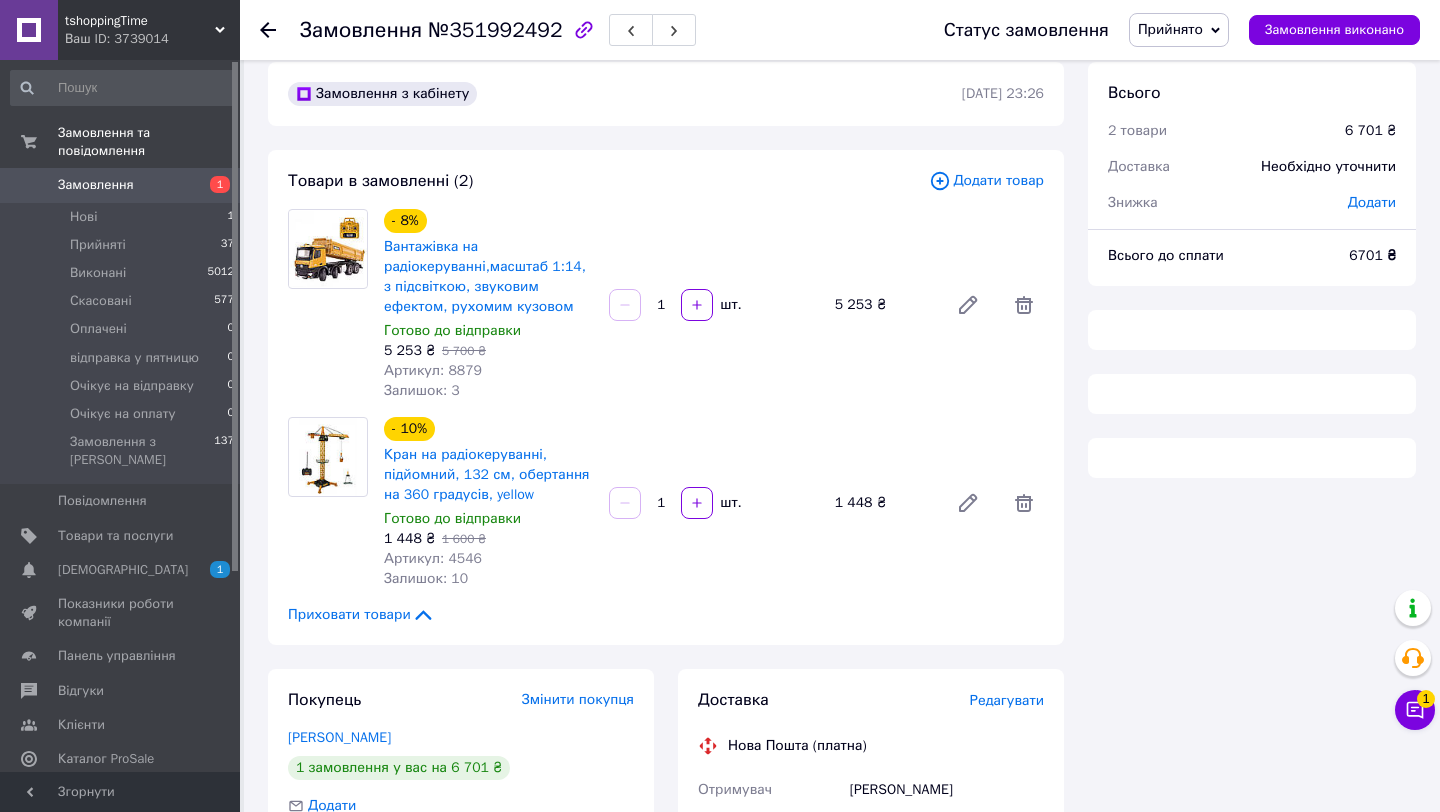 click on "Редагувати" at bounding box center (1007, 700) 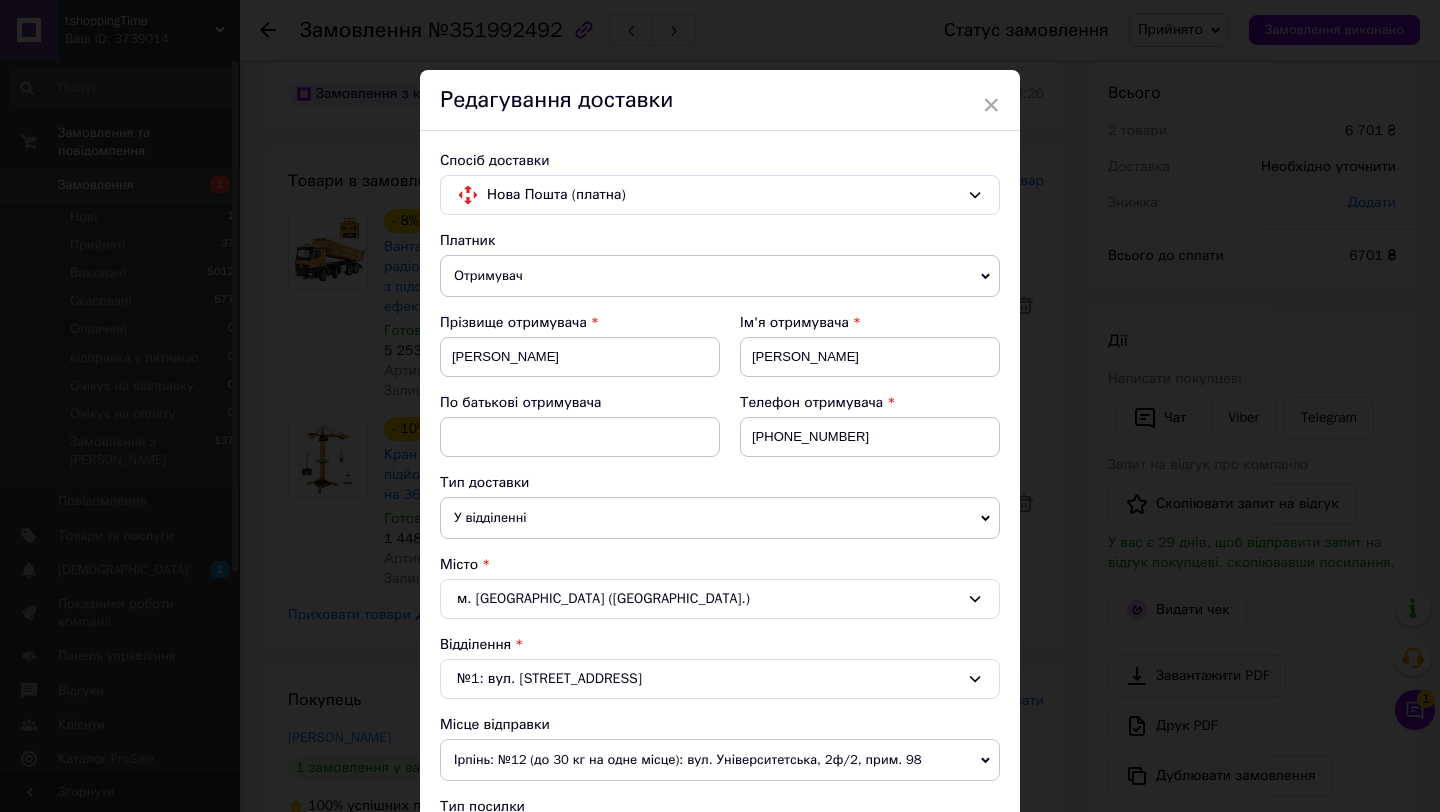 click on "Місто" at bounding box center (720, 565) 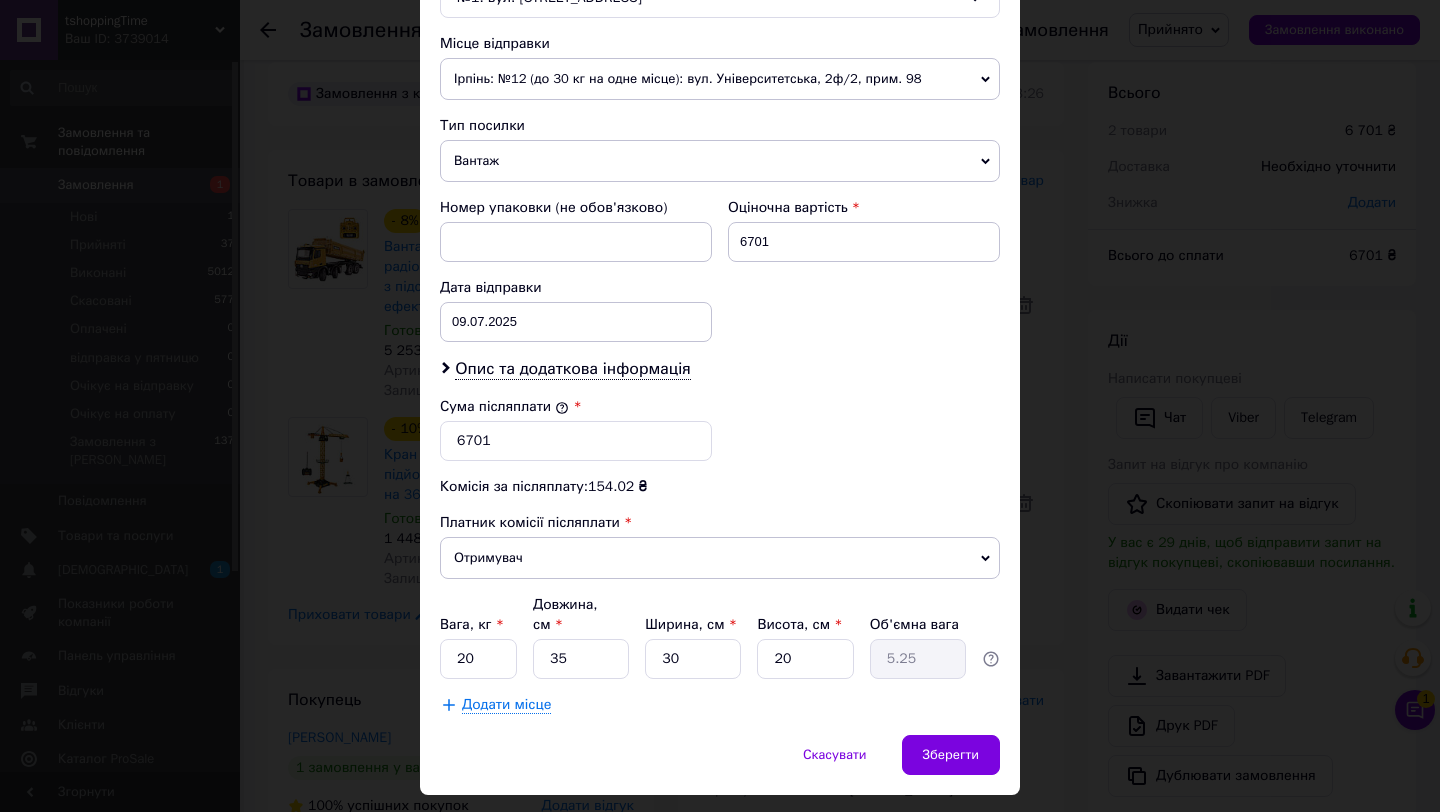 scroll, scrollTop: 734, scrollLeft: 0, axis: vertical 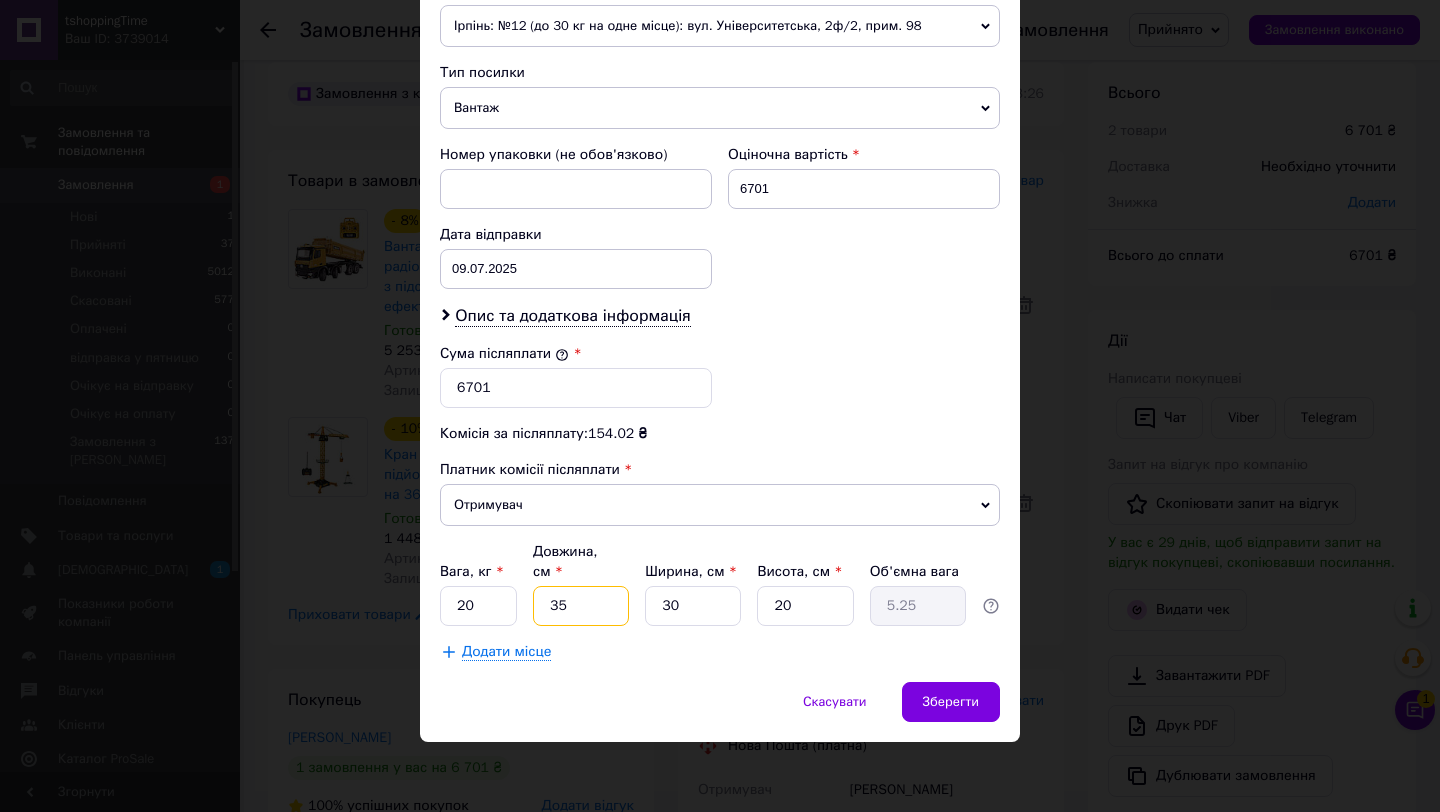 click on "35" at bounding box center [581, 606] 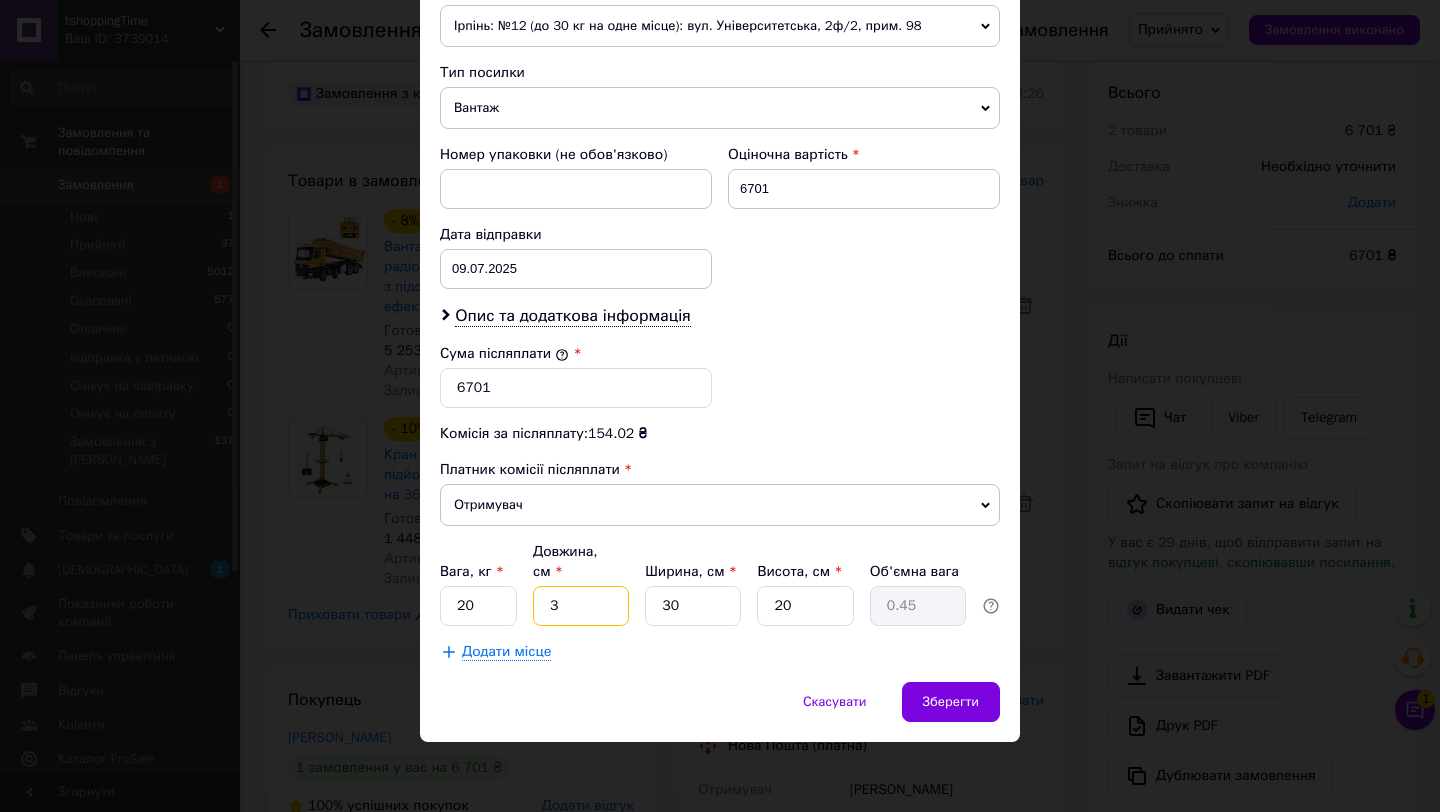 type 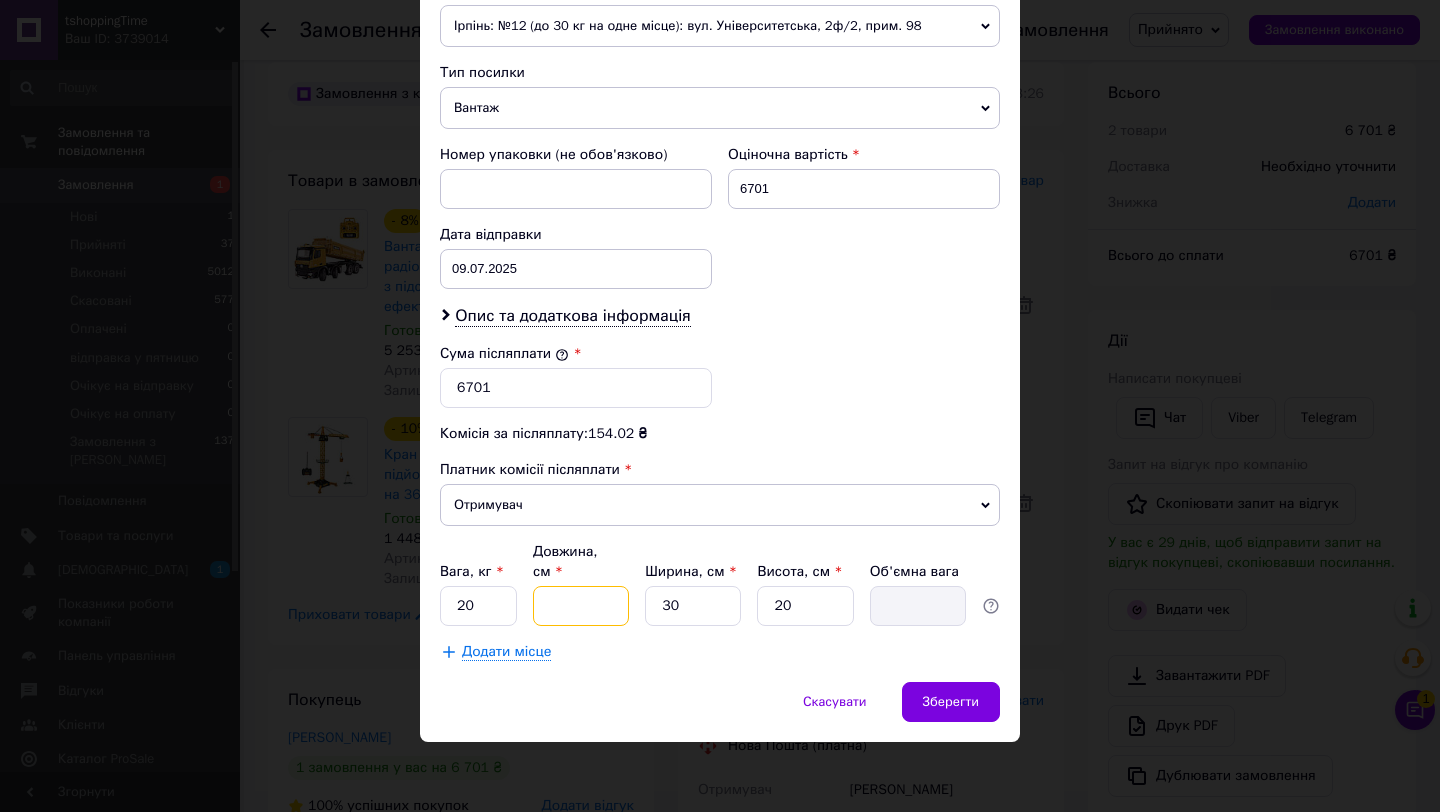 type on "2" 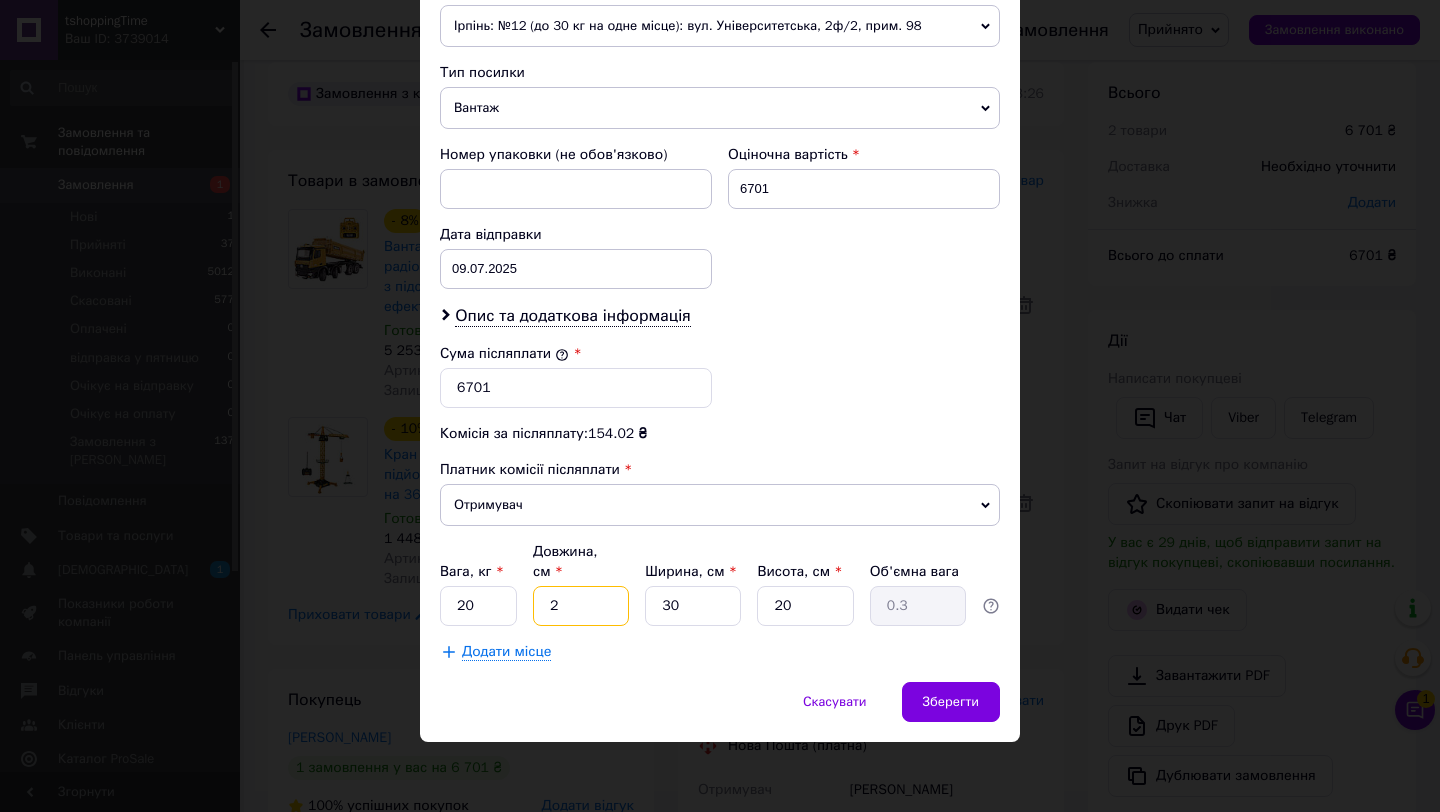 type on "20" 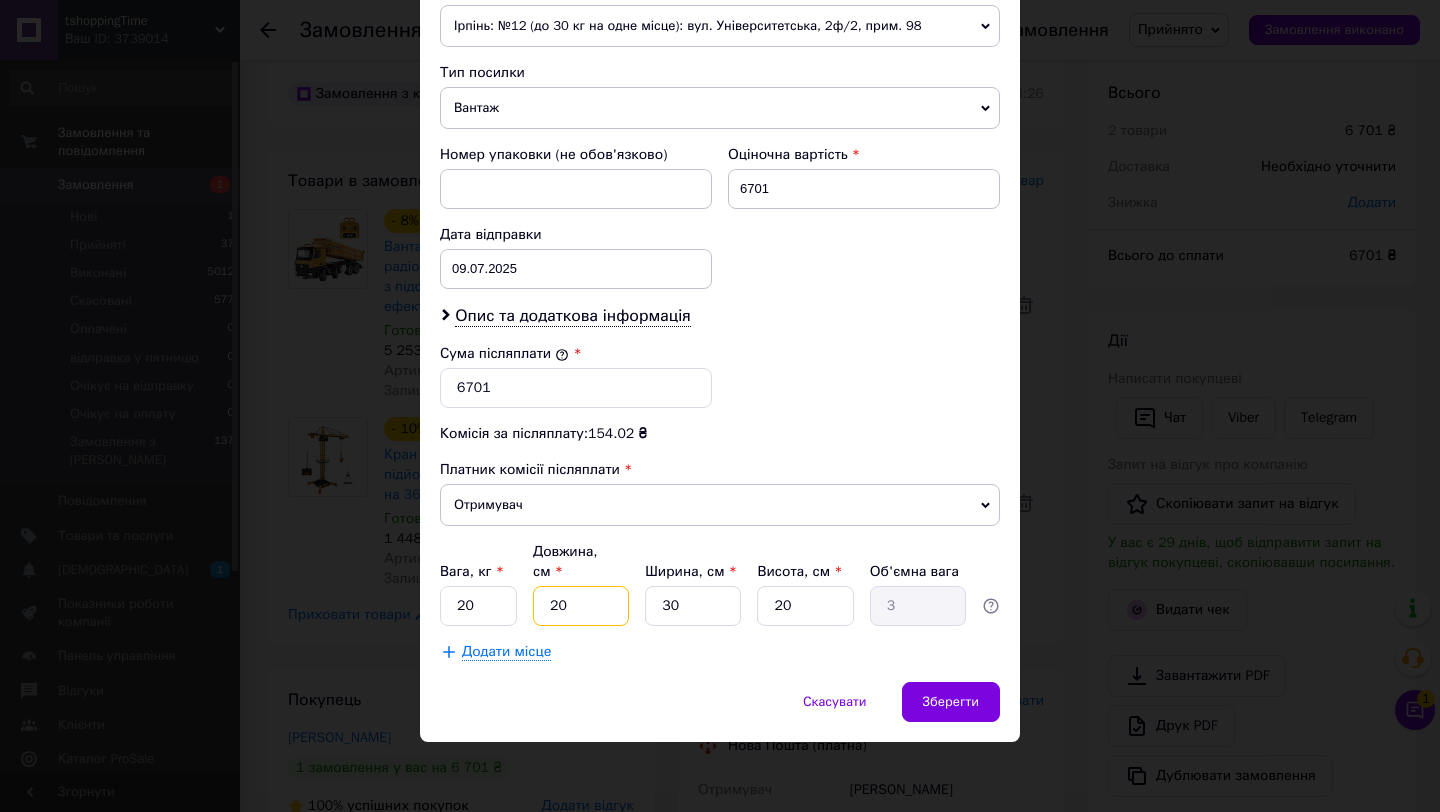 type on "20" 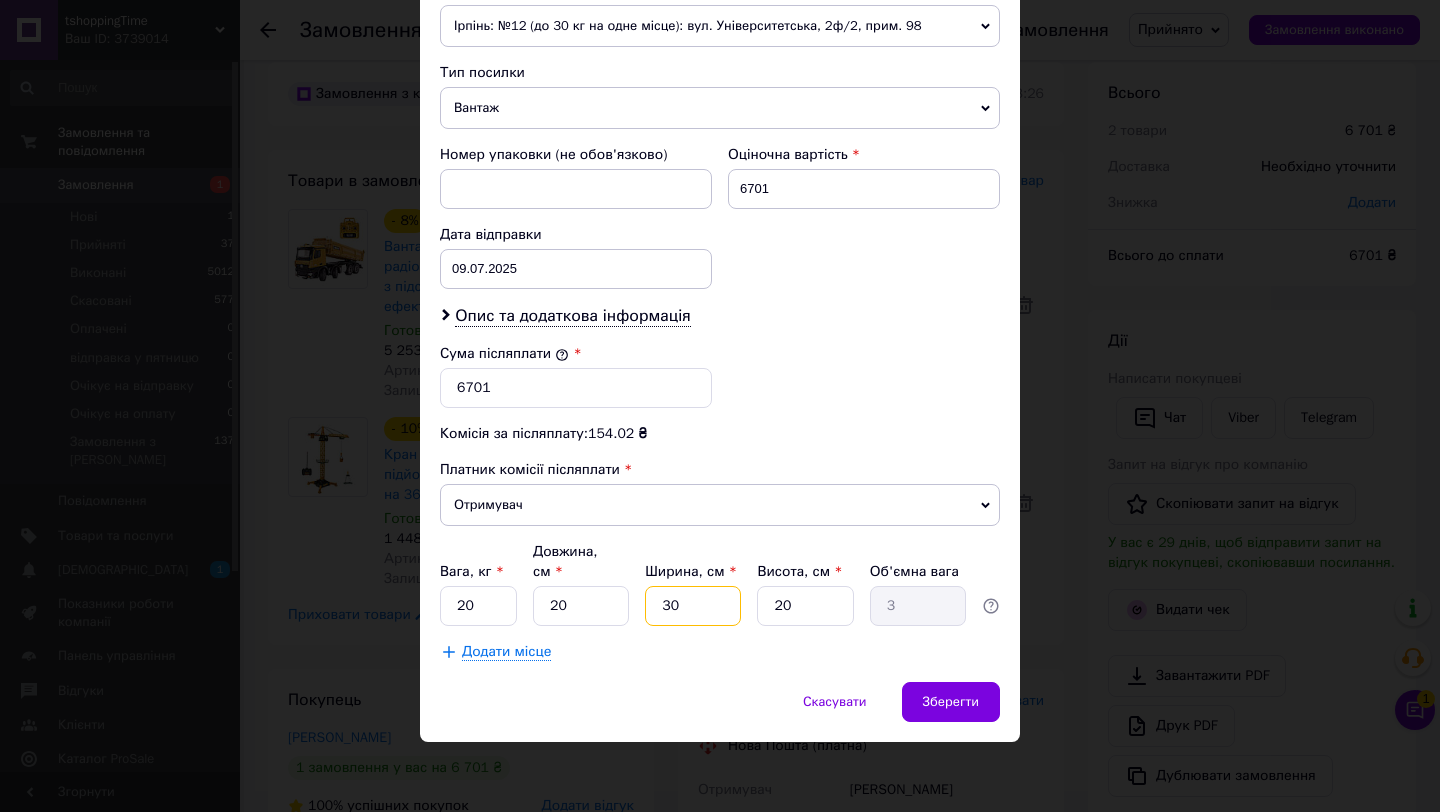click on "30" at bounding box center [693, 606] 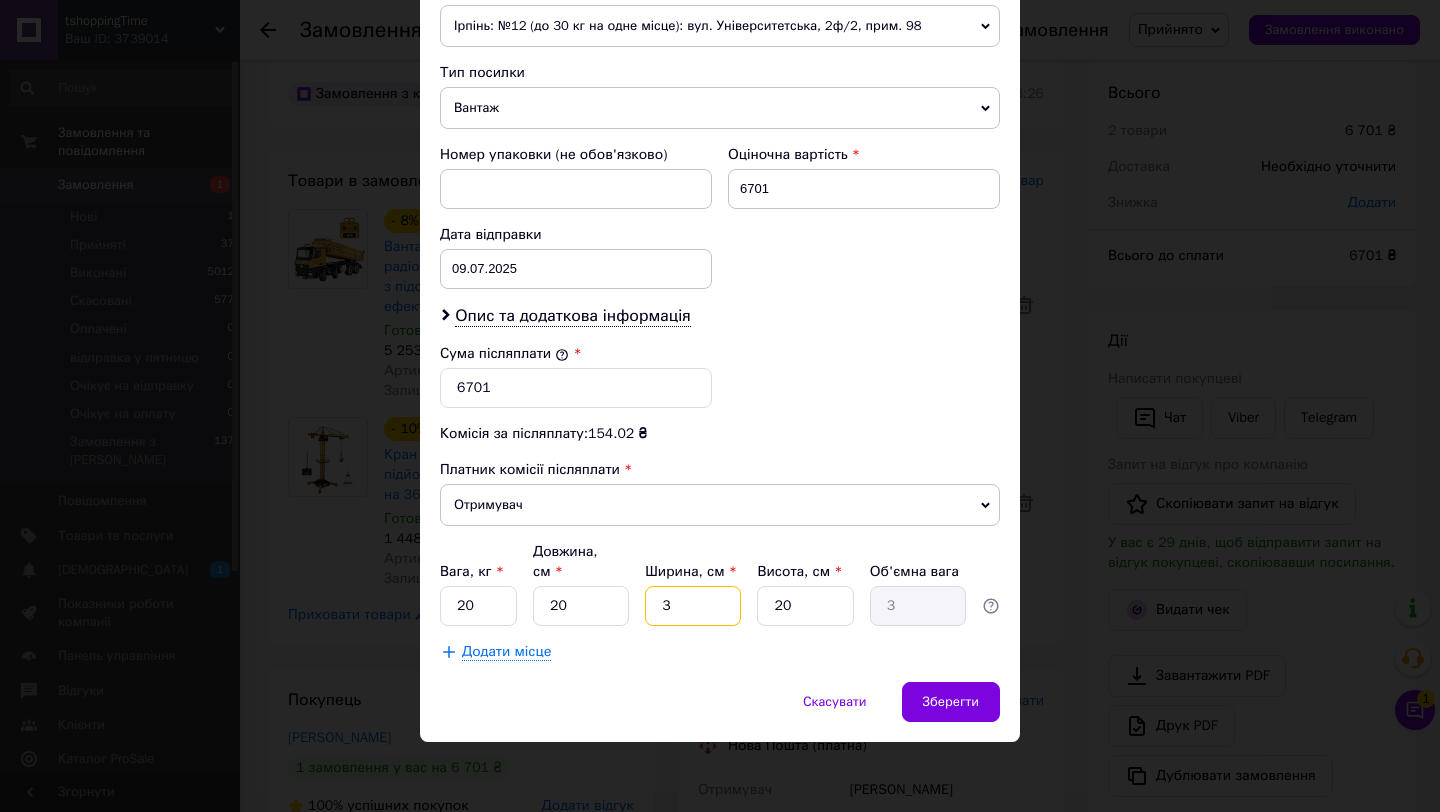 type on "0.3" 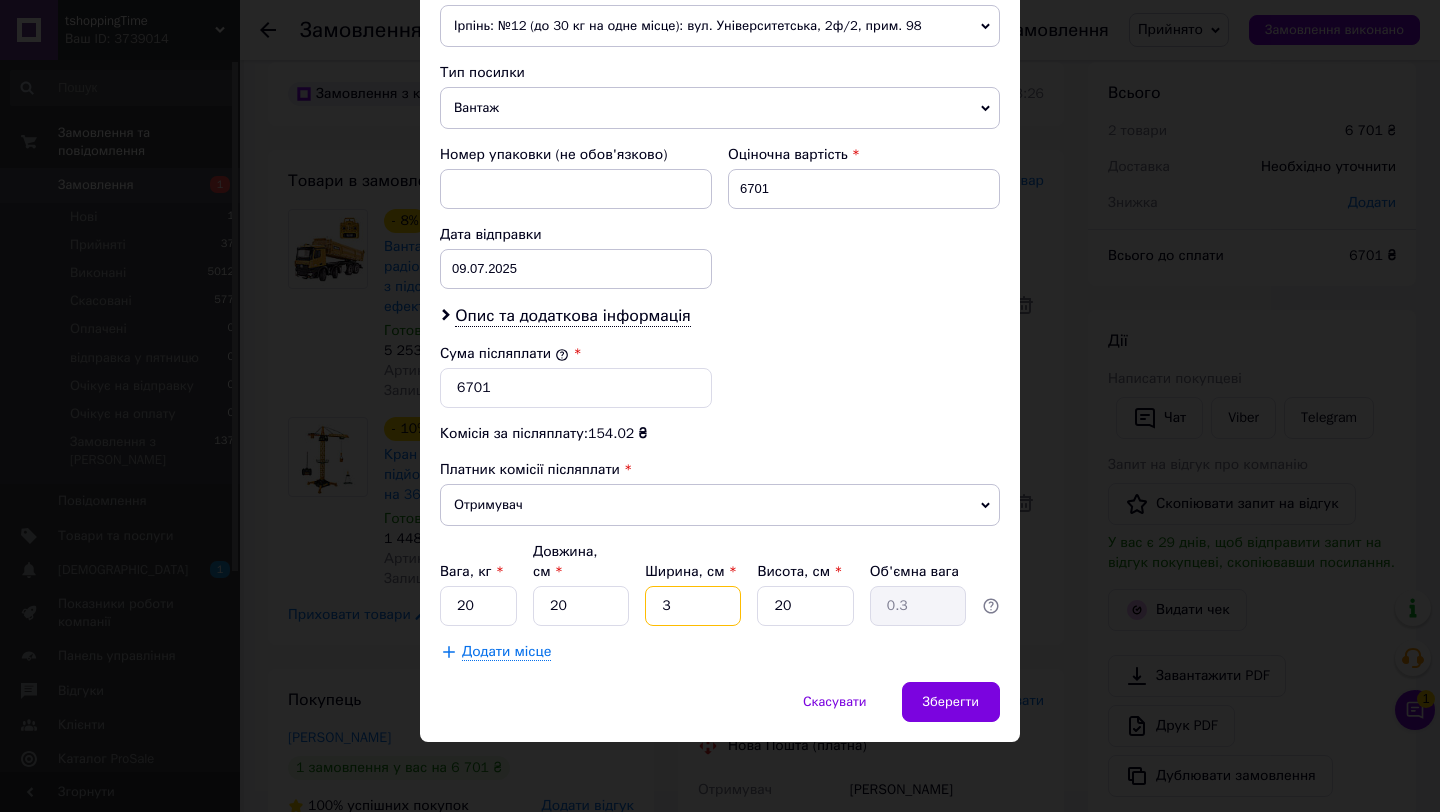 type 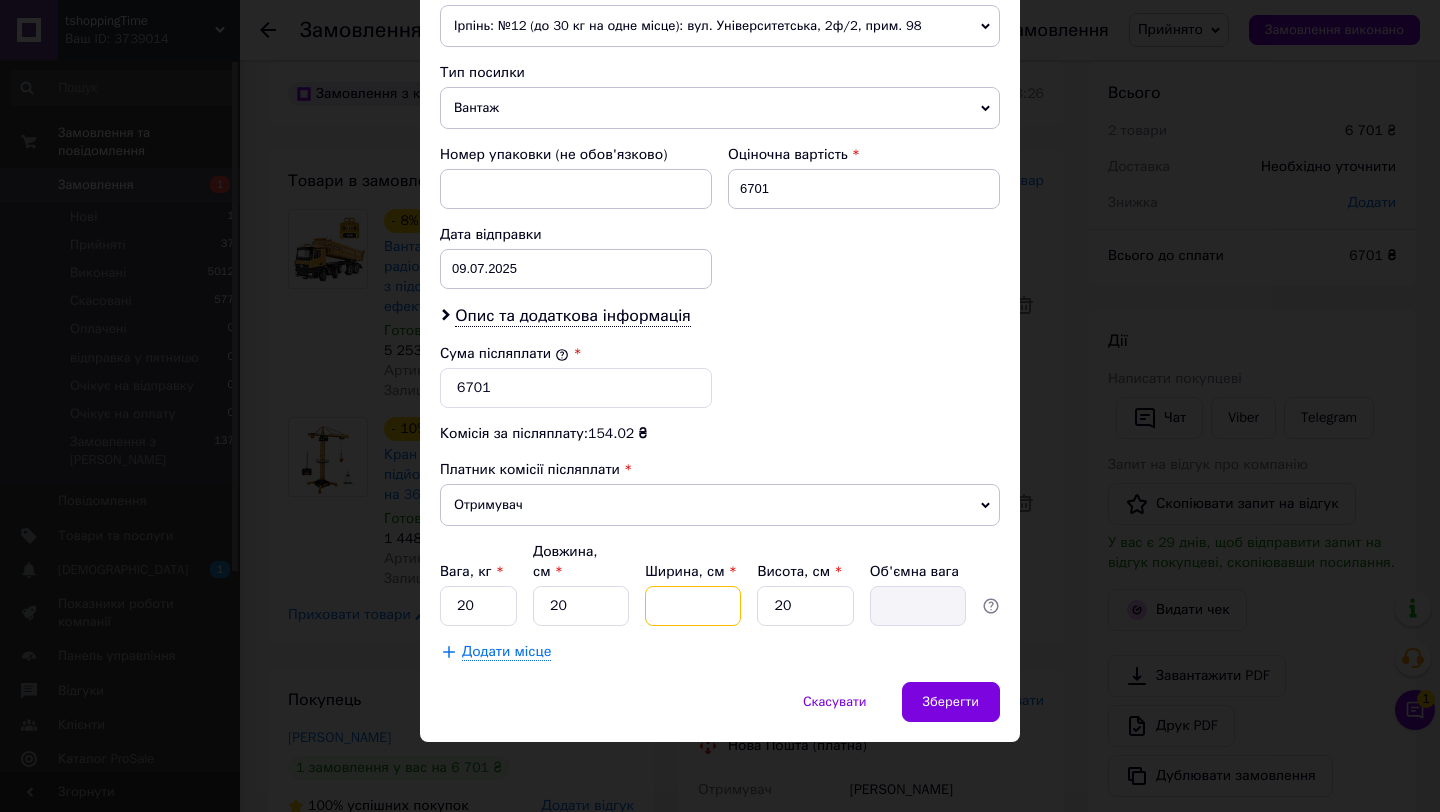 type on "2" 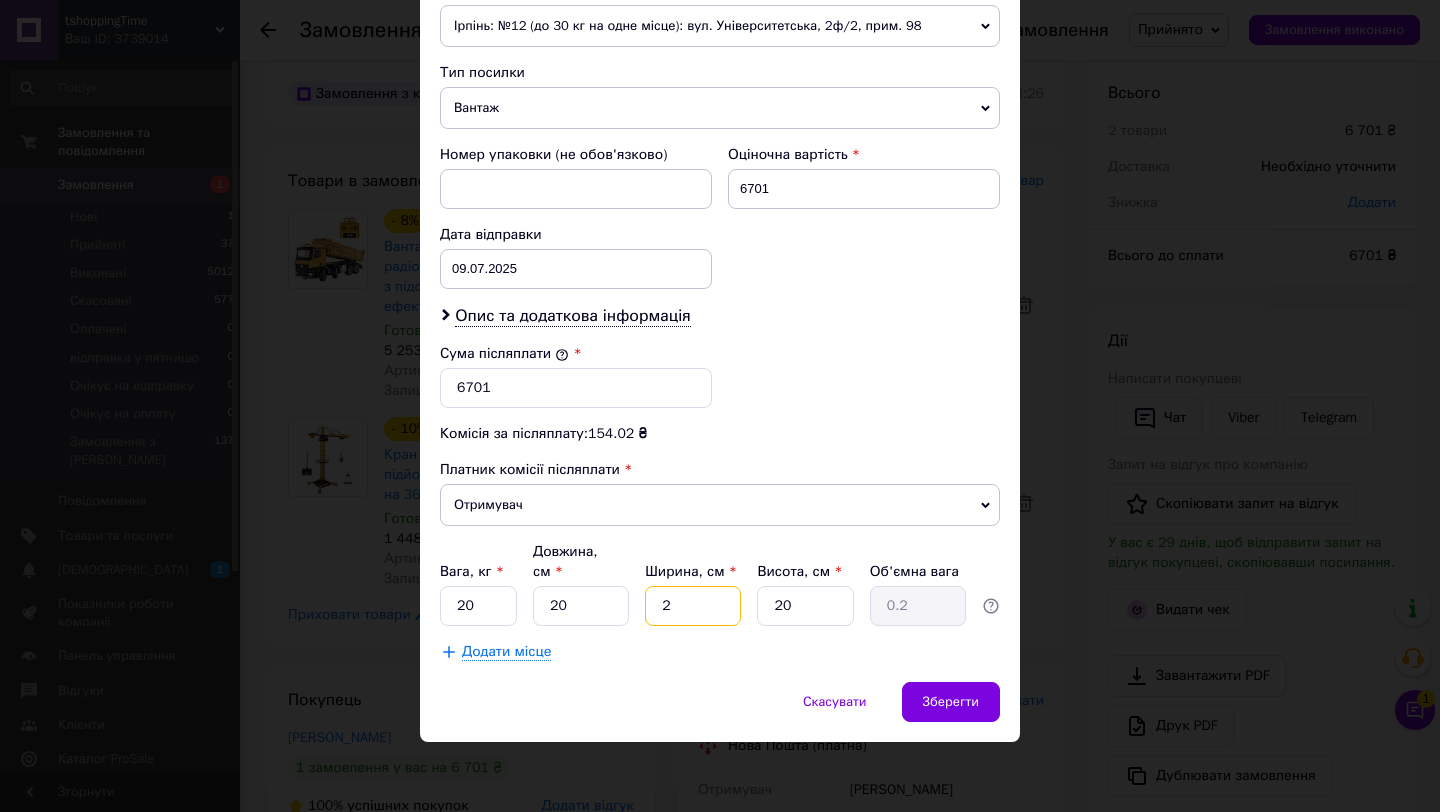 type on "20" 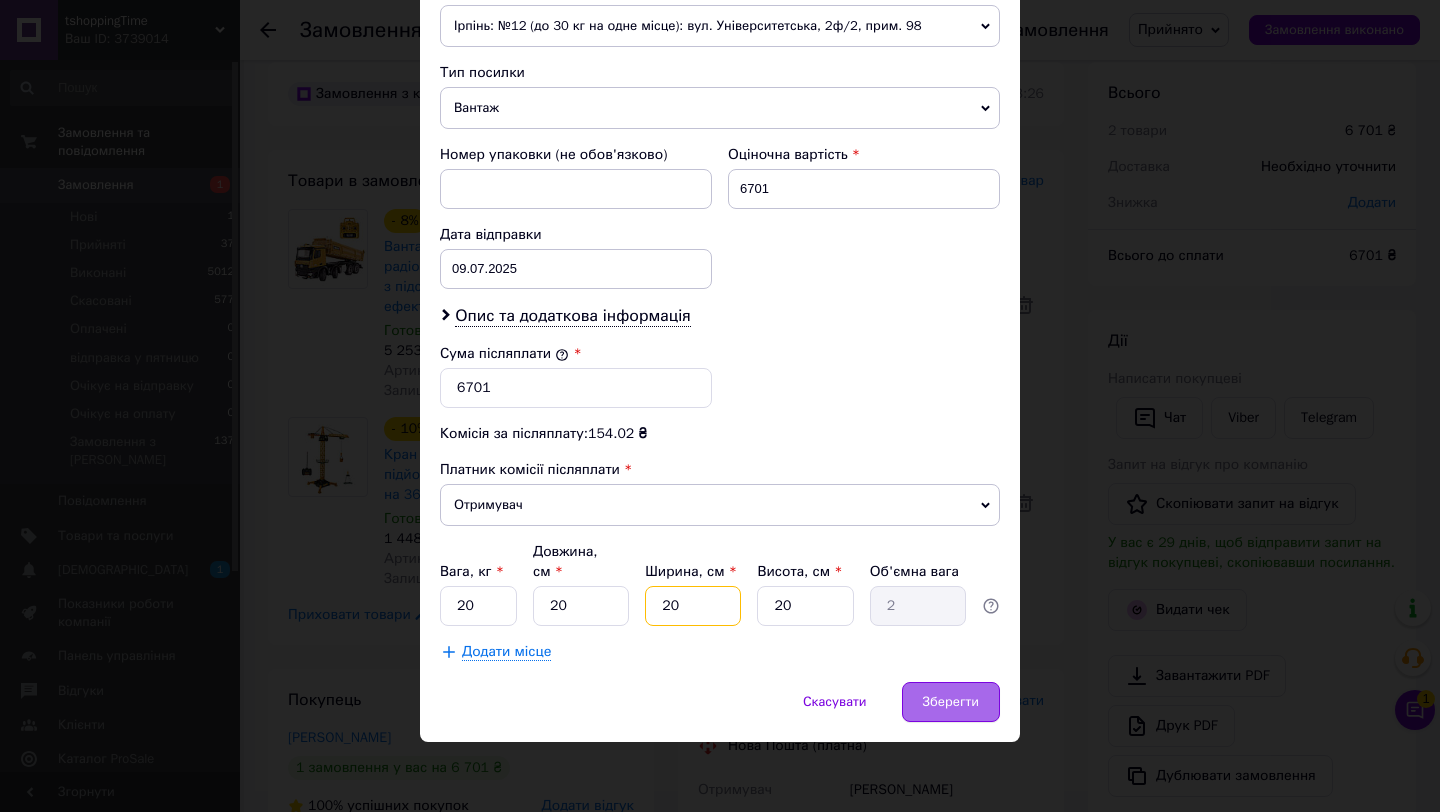 type on "20" 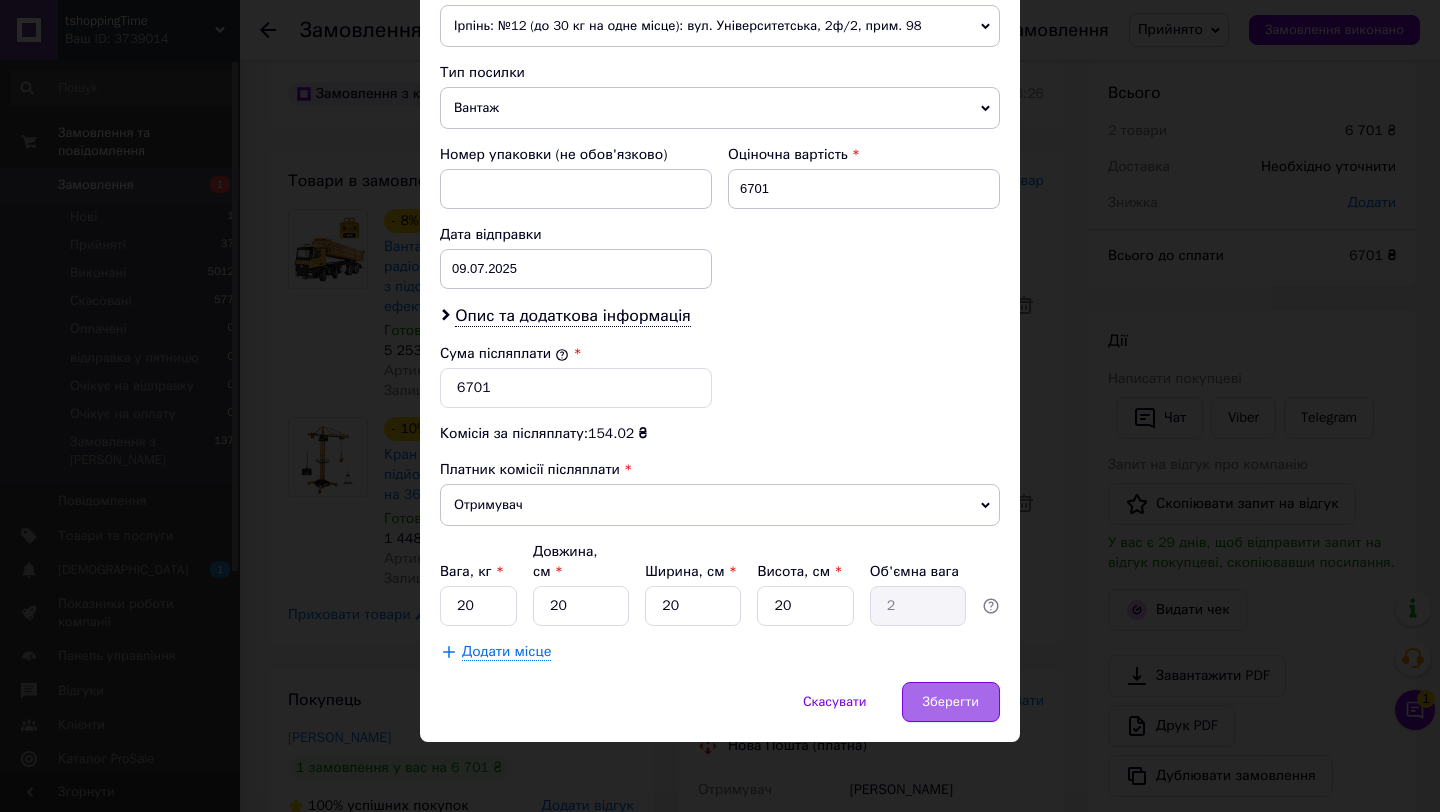 click on "Зберегти" at bounding box center [951, 702] 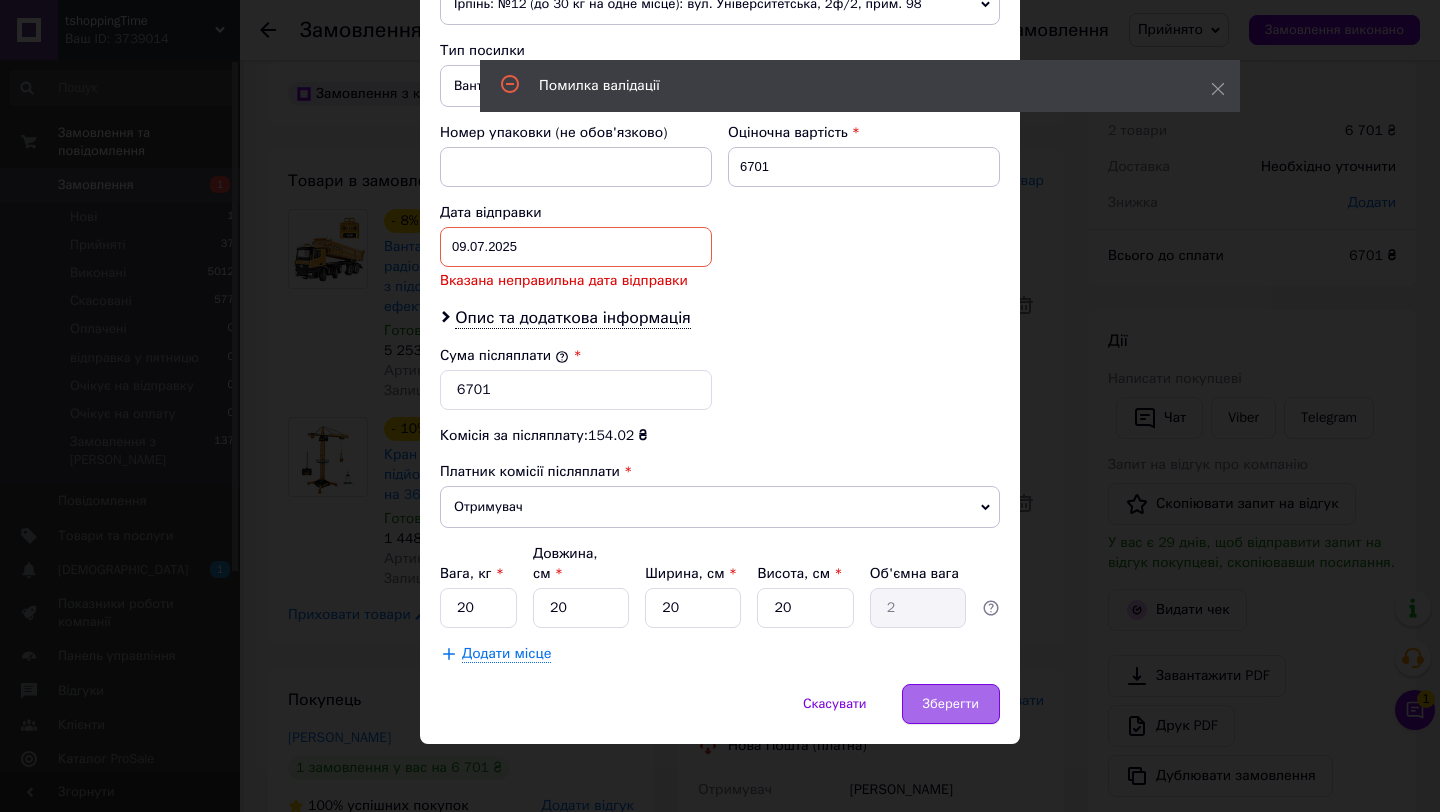scroll, scrollTop: 758, scrollLeft: 0, axis: vertical 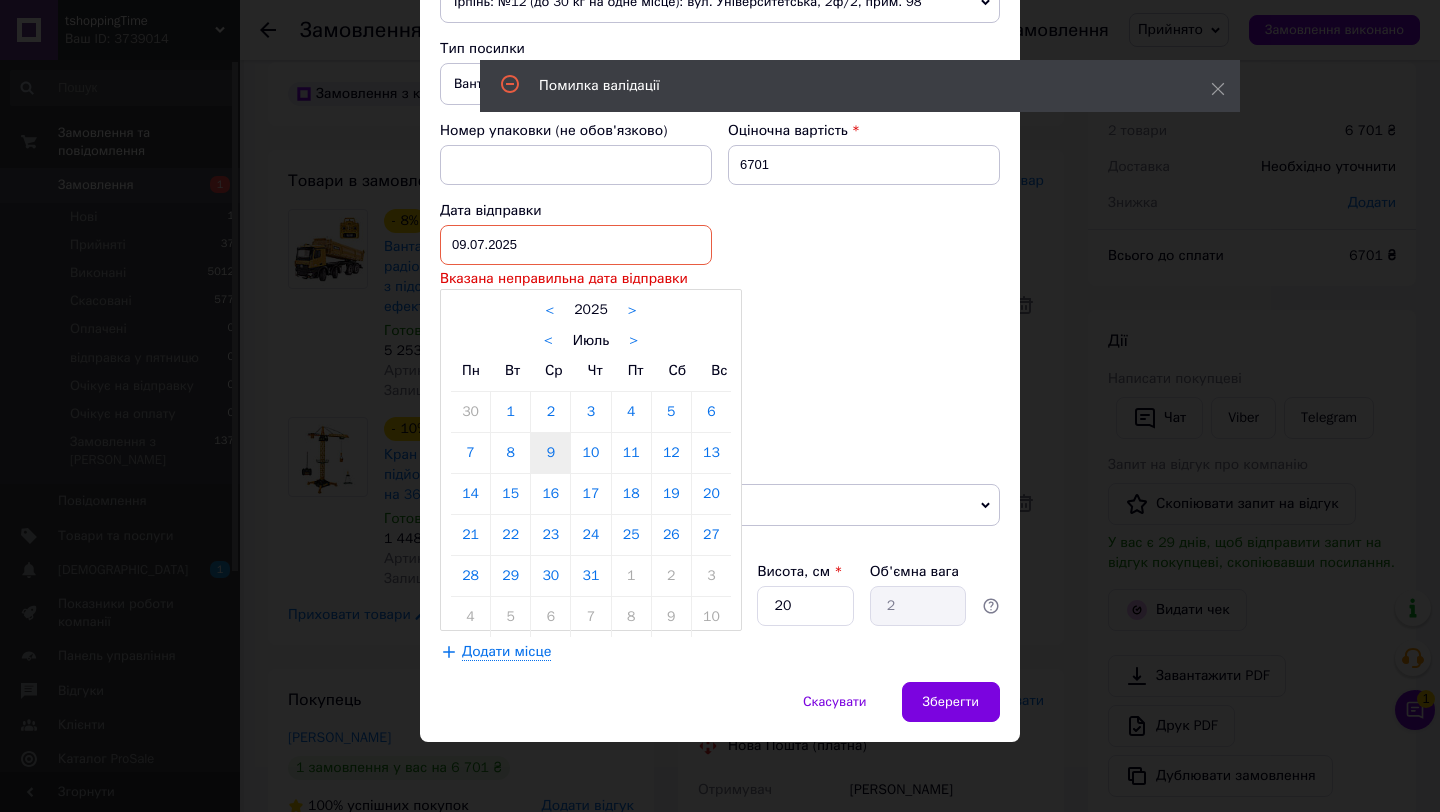 click on "[DATE] < 2025 > < Июль > Пн Вт Ср Чт Пт Сб Вс 30 1 2 3 4 5 6 7 8 9 10 11 12 13 14 15 16 17 18 19 20 21 22 23 24 25 26 27 28 29 30 31 1 2 3 4 5 6 7 8 9 10" at bounding box center [576, 245] 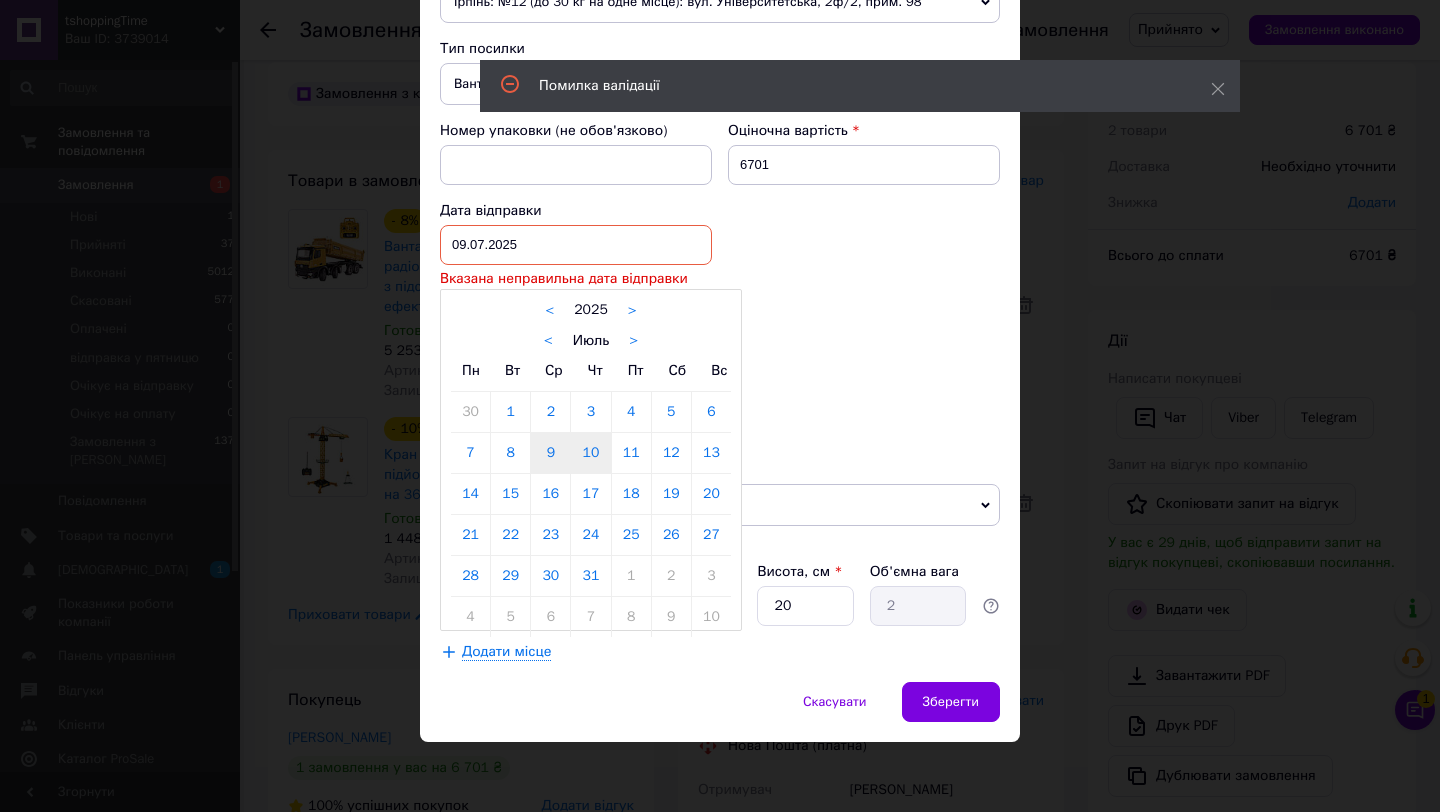 click on "10" at bounding box center [590, 453] 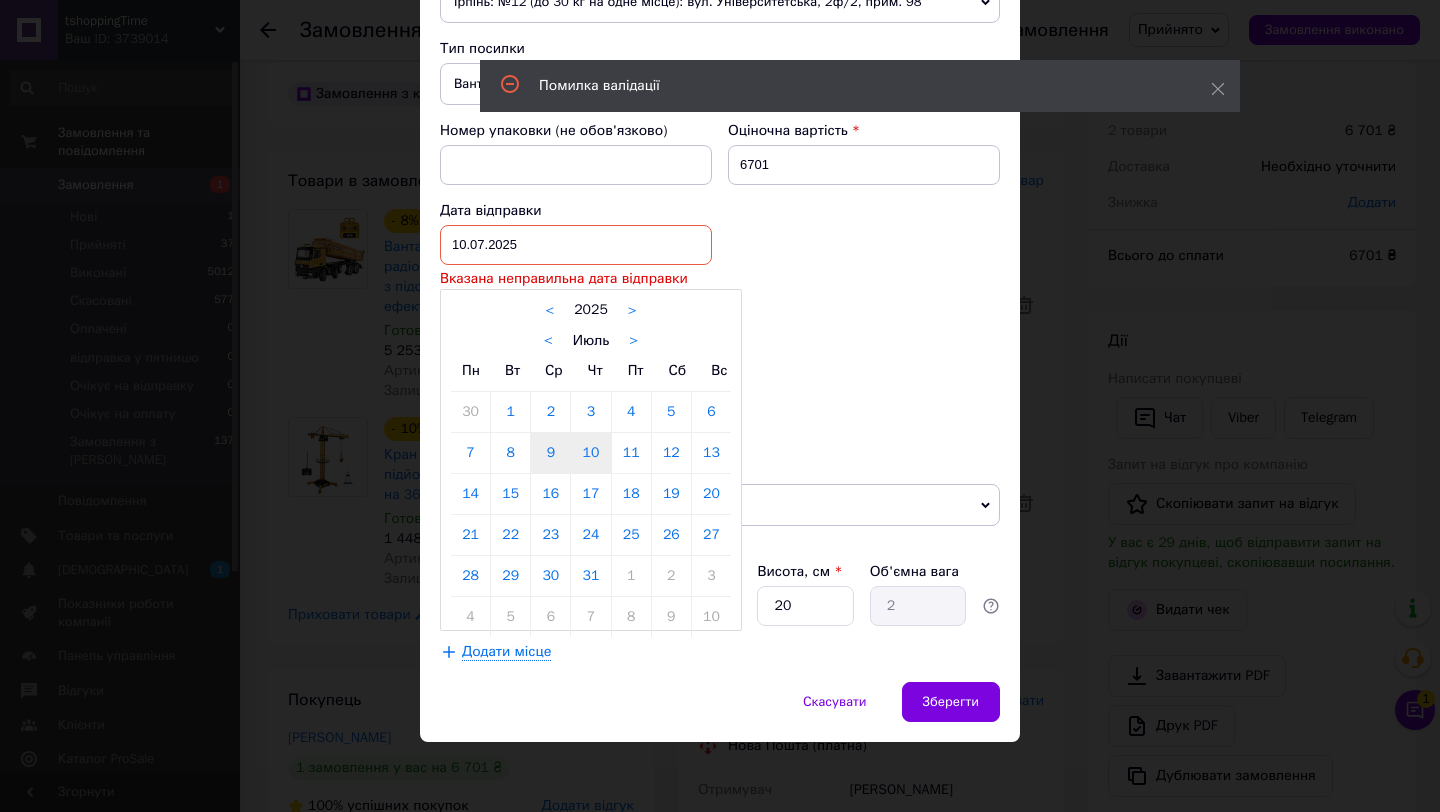 scroll, scrollTop: 734, scrollLeft: 0, axis: vertical 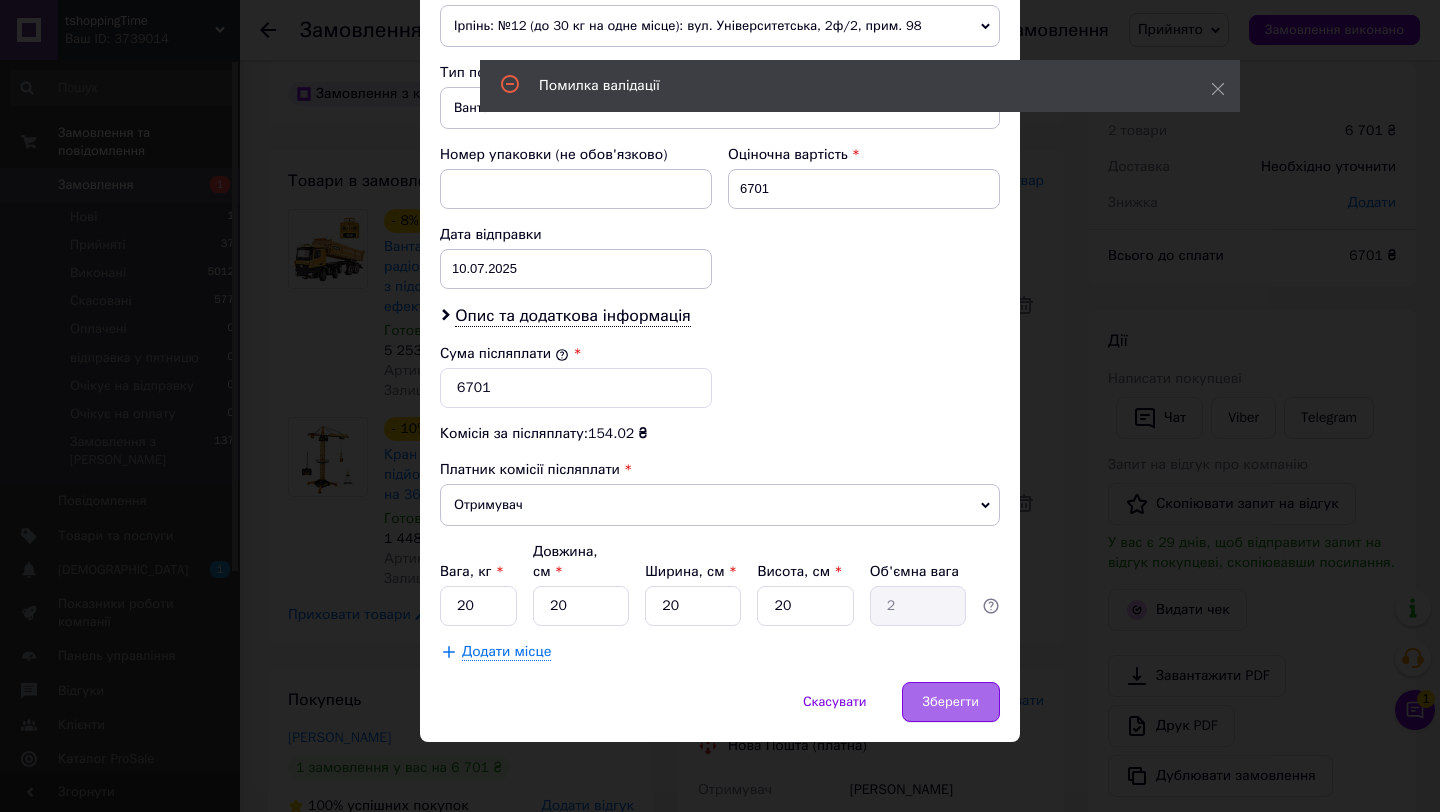 click on "Зберегти" at bounding box center [951, 702] 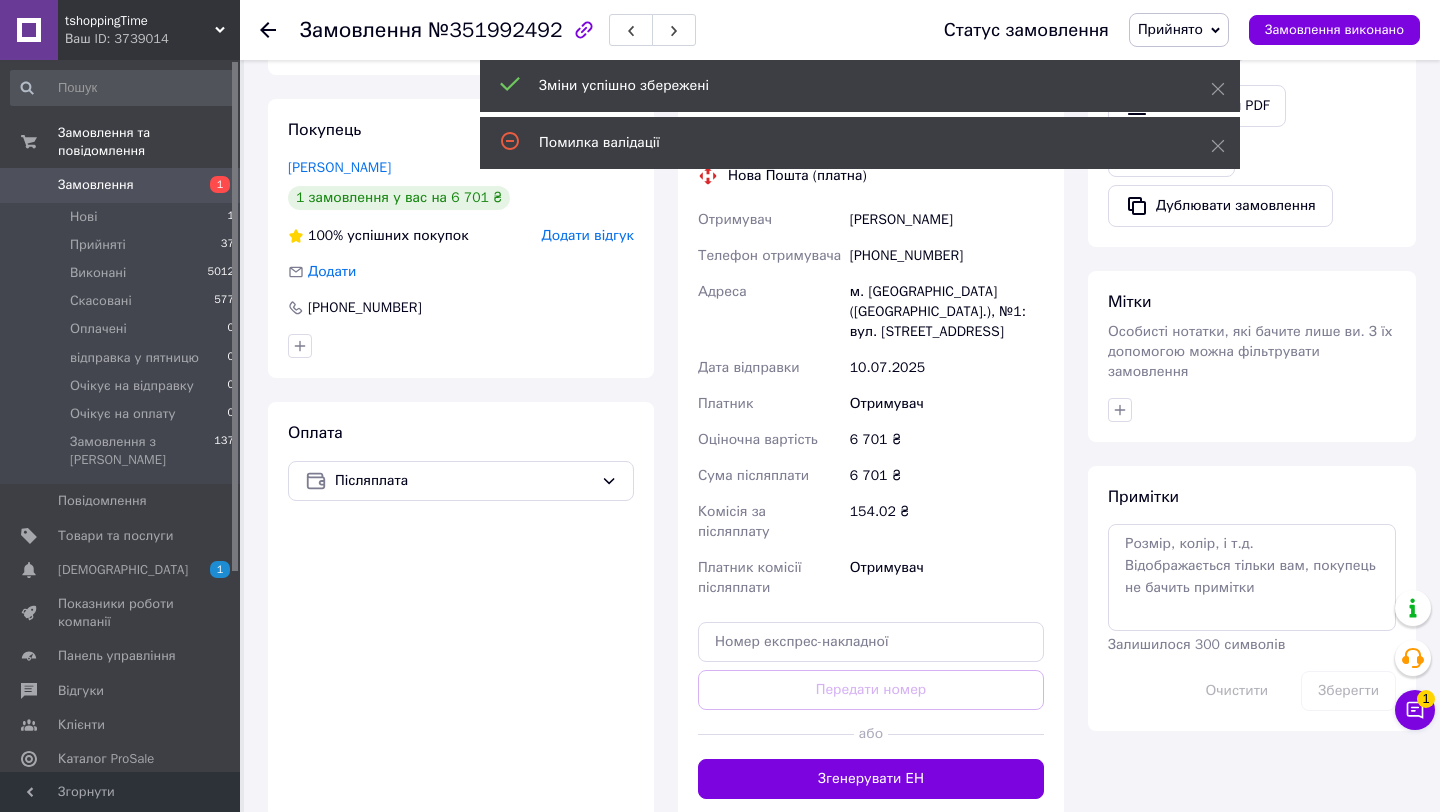 scroll, scrollTop: 662, scrollLeft: 0, axis: vertical 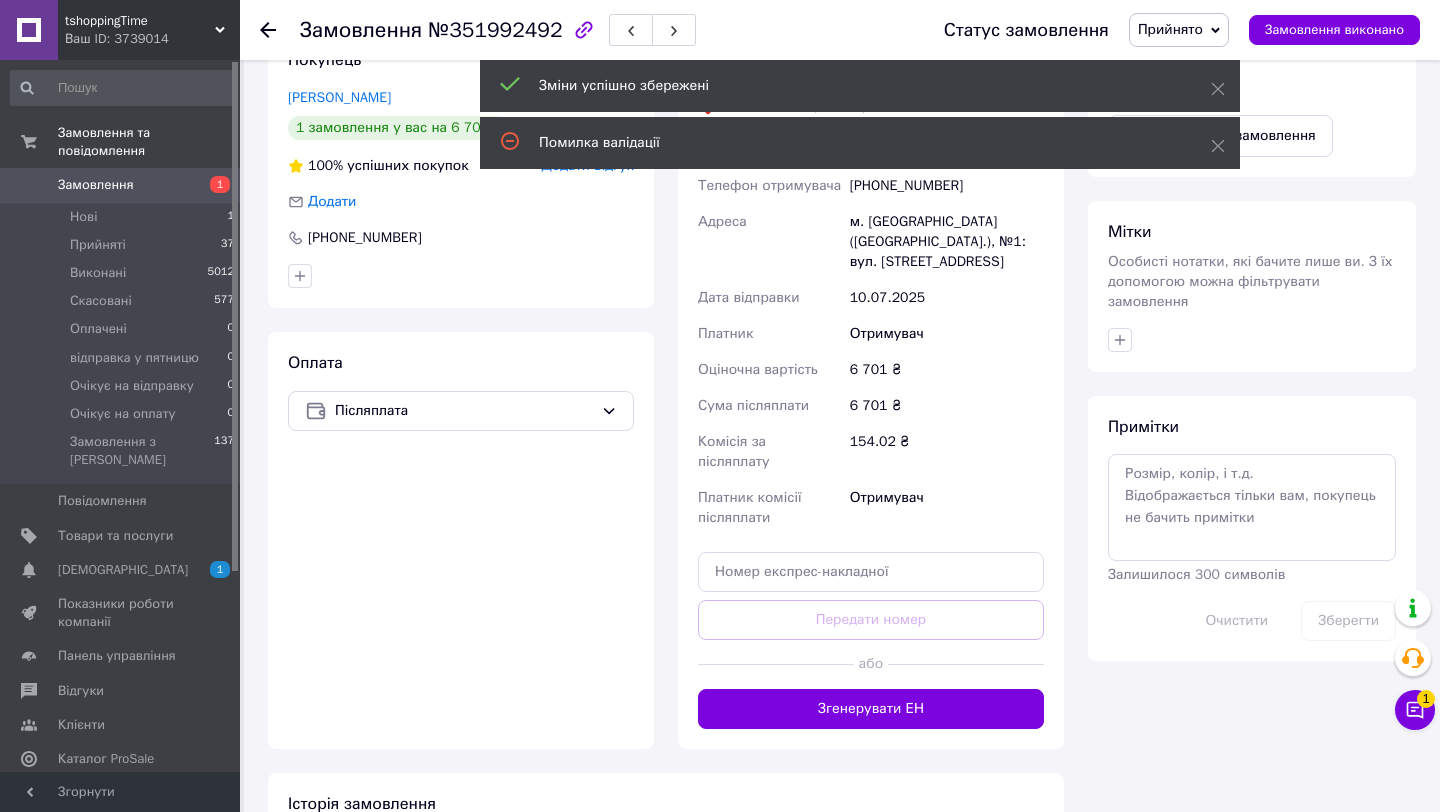 click on "Згенерувати ЕН" at bounding box center (871, 709) 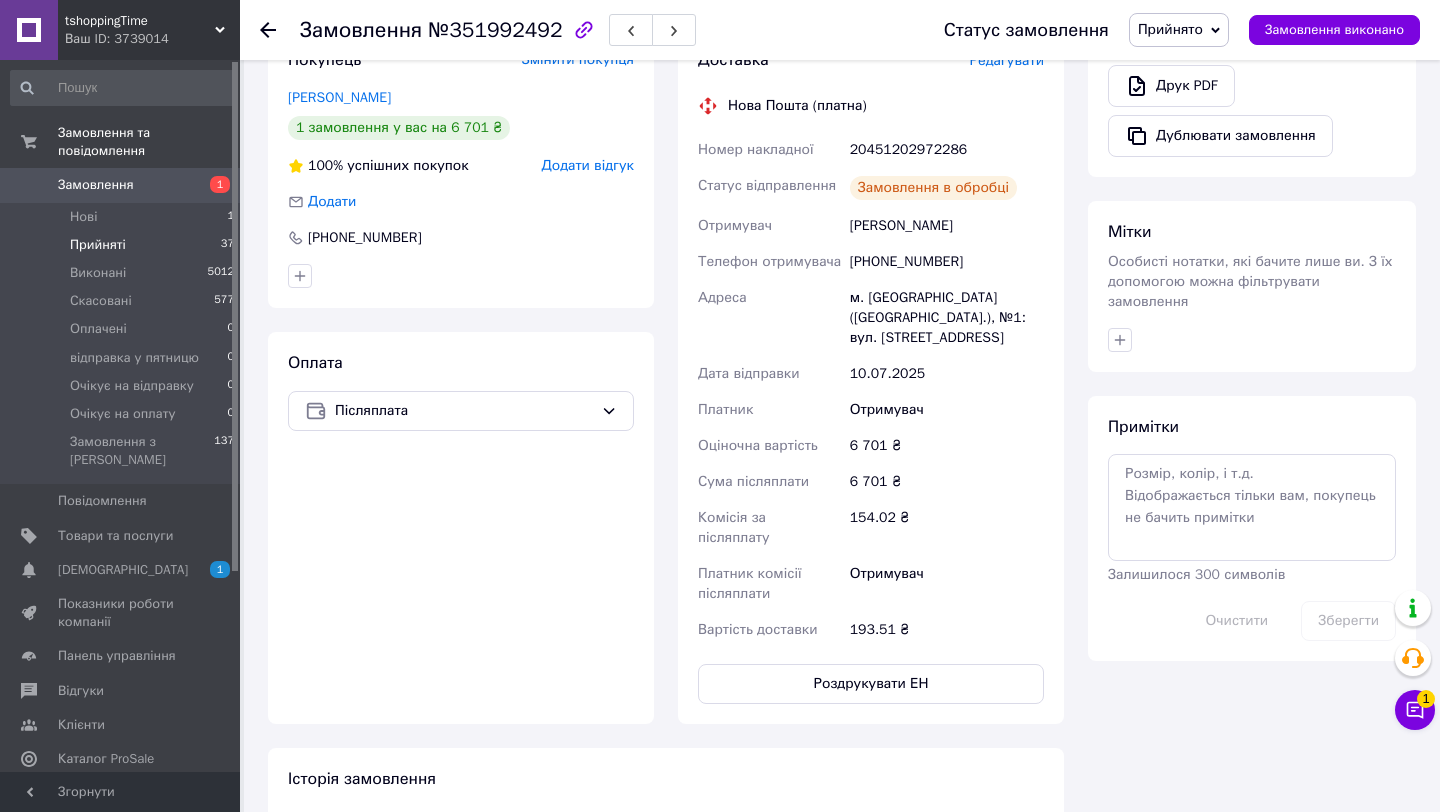 click on "Прийняті 37" at bounding box center (123, 245) 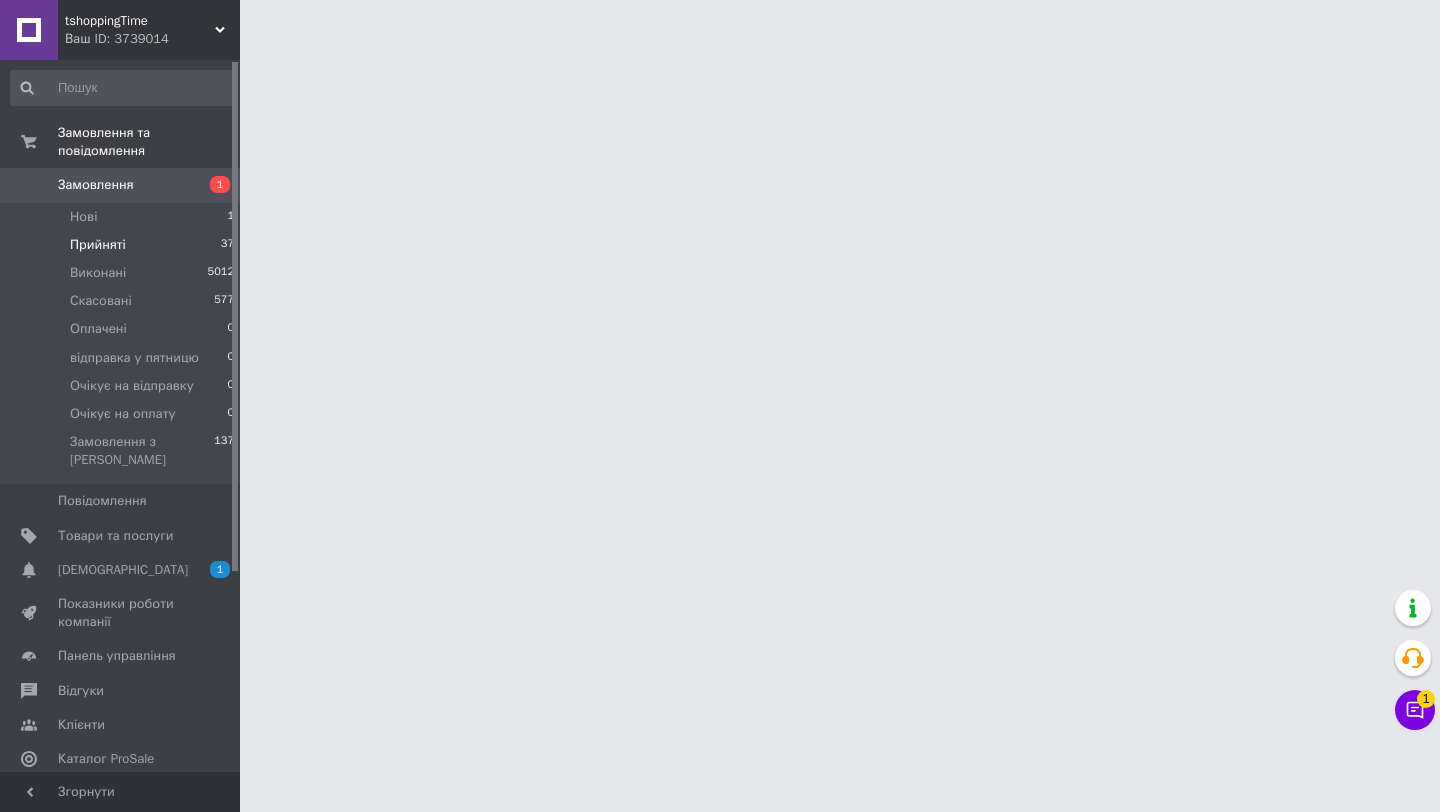 scroll, scrollTop: 0, scrollLeft: 0, axis: both 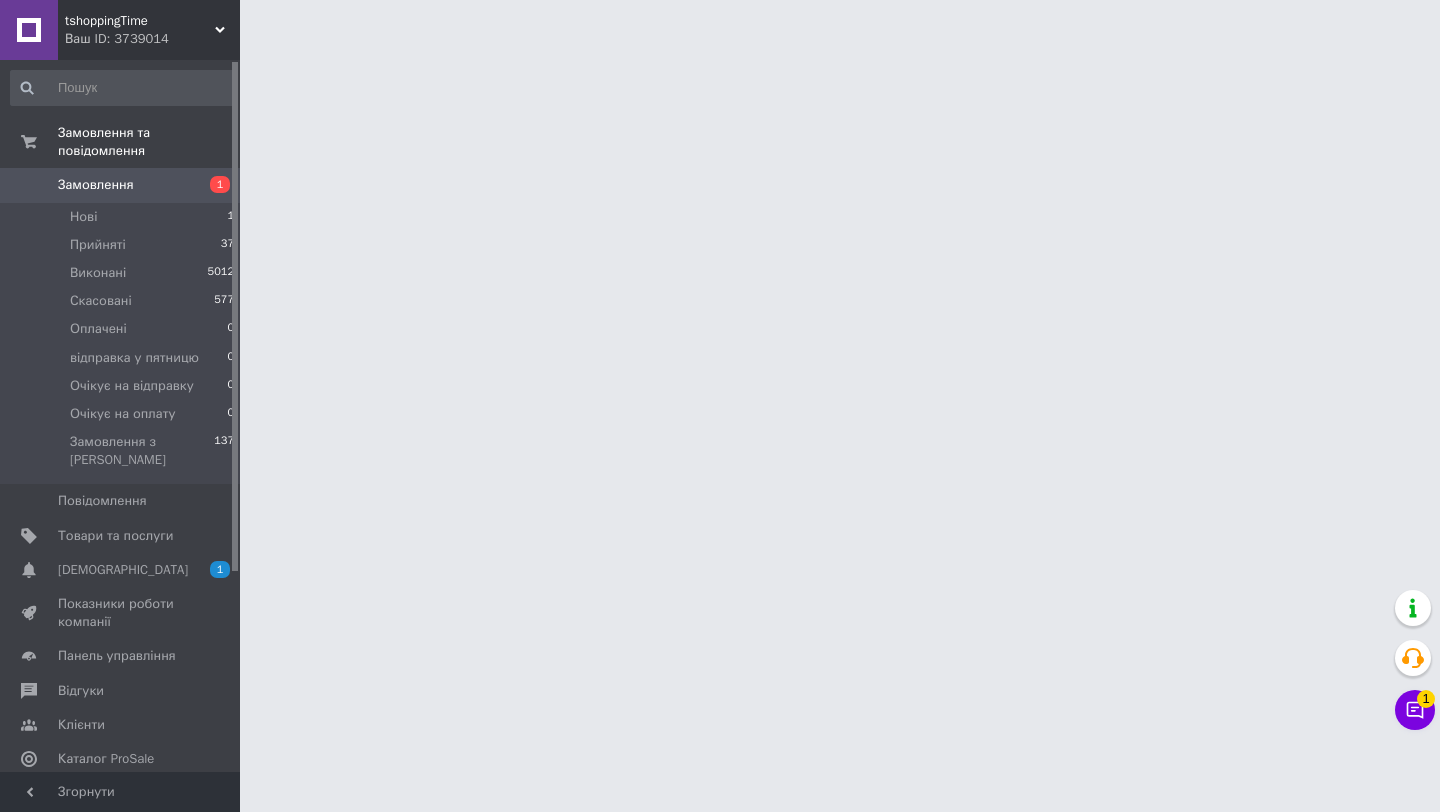 click on "tshoppingTime Ваш ID: 3739014 Сайт tshoppingTime Кабінет покупця Перевірити стан системи Сторінка на порталі Довідка Вийти Замовлення та повідомлення Замовлення 1 Нові 1 Прийняті 37 Виконані 5012 Скасовані 577 Оплачені 0 відправка у пятницю  0 Очікує на відправку  0 Очікує на оплату  0 Замовлення з Розетки 137 Повідомлення 0 Товари та послуги Сповіщення 1 0 Показники роботи компанії Панель управління Відгуки Клієнти Каталог ProSale Аналітика Інструменти веб-майстра та SEO Управління сайтом Гаманець компанії [PERSON_NAME]" at bounding box center [720, 25] 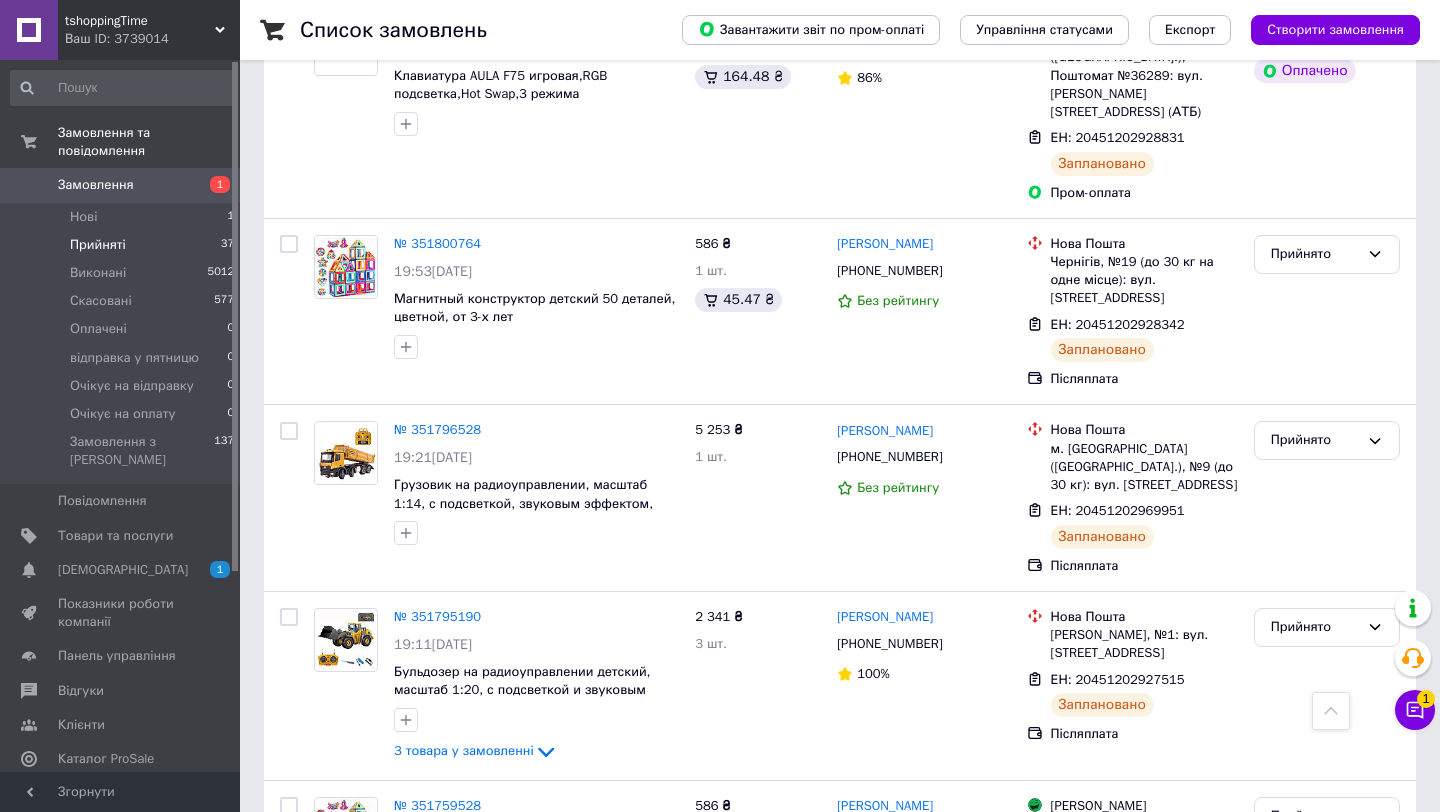 scroll, scrollTop: 3280, scrollLeft: 0, axis: vertical 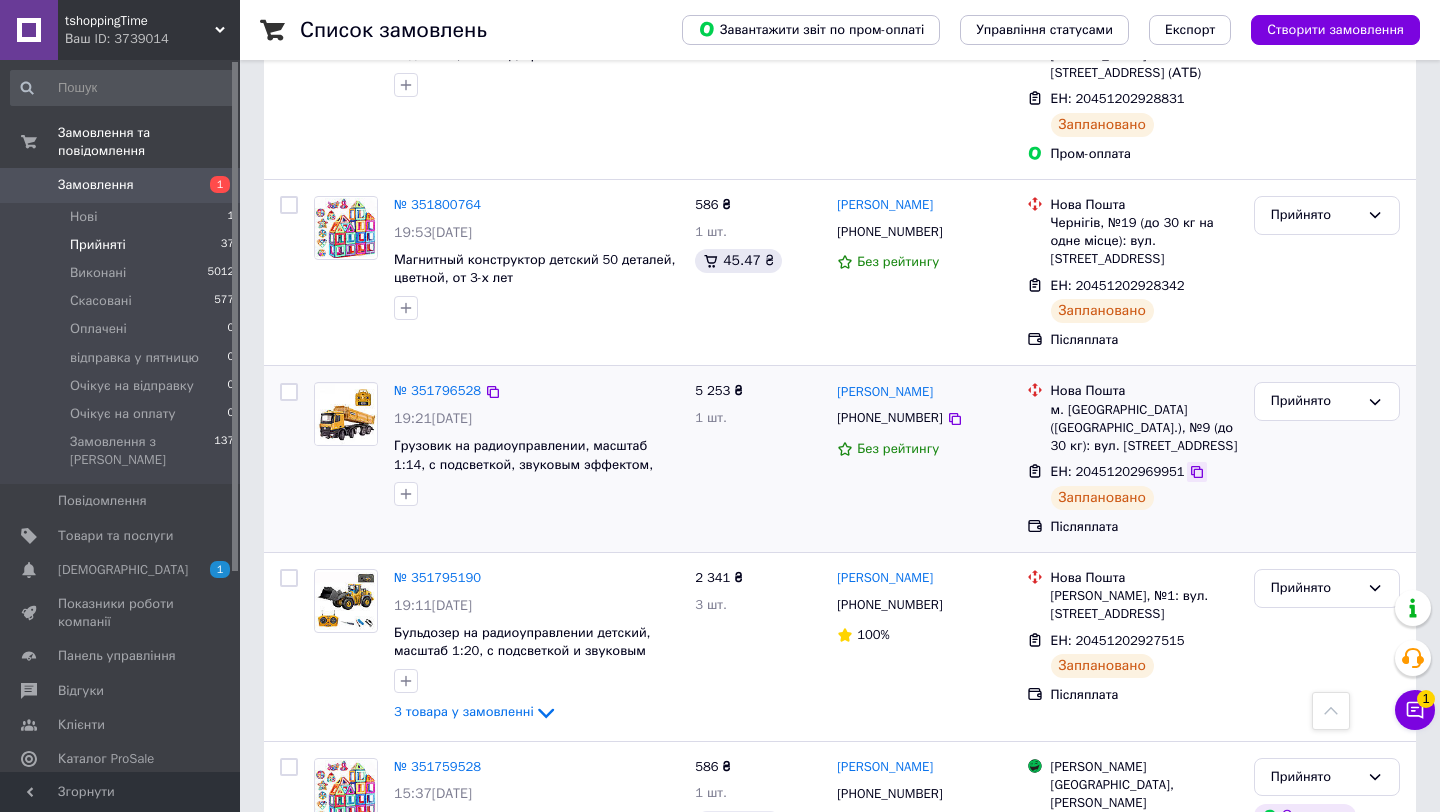 click 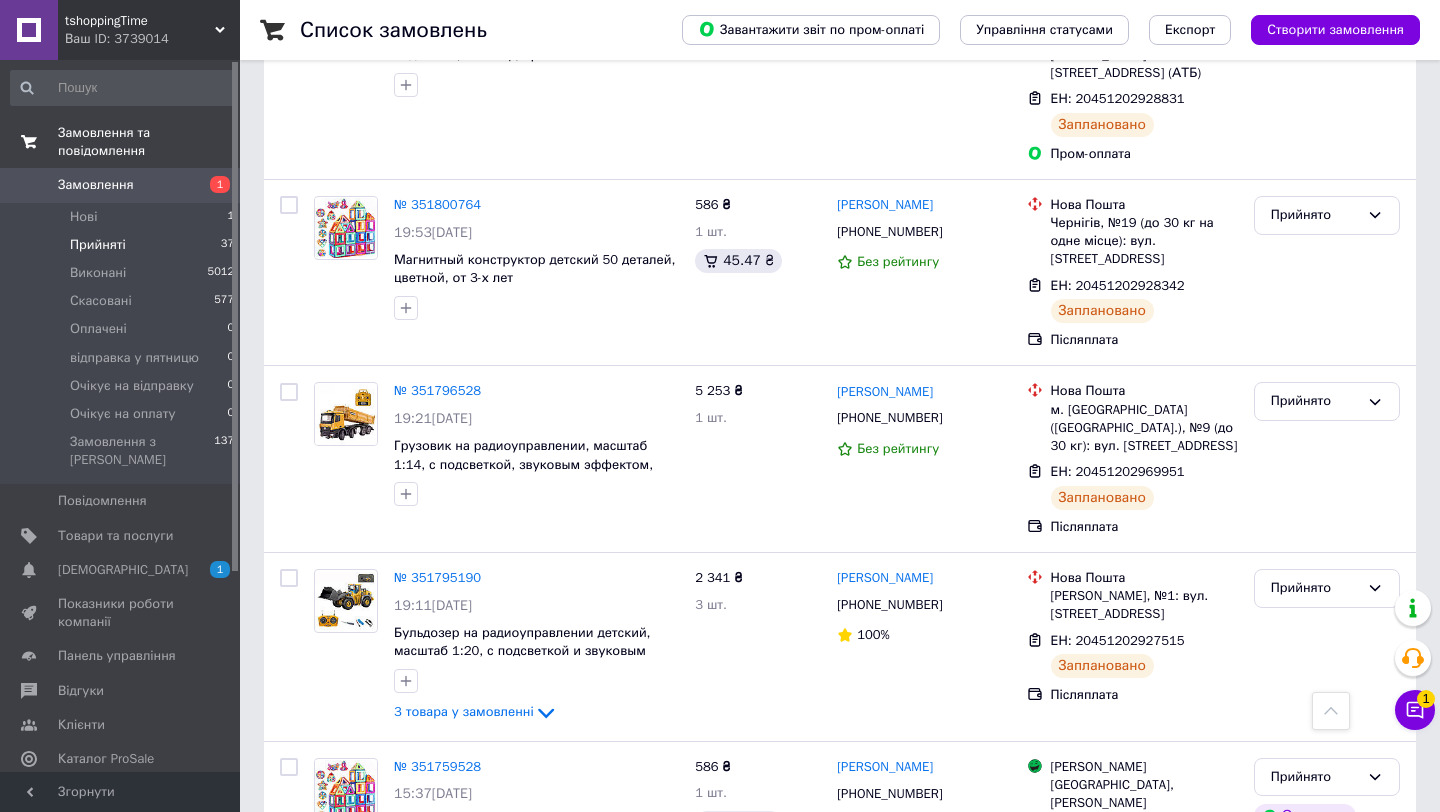 click on "Замовлення та повідомлення" at bounding box center [149, 142] 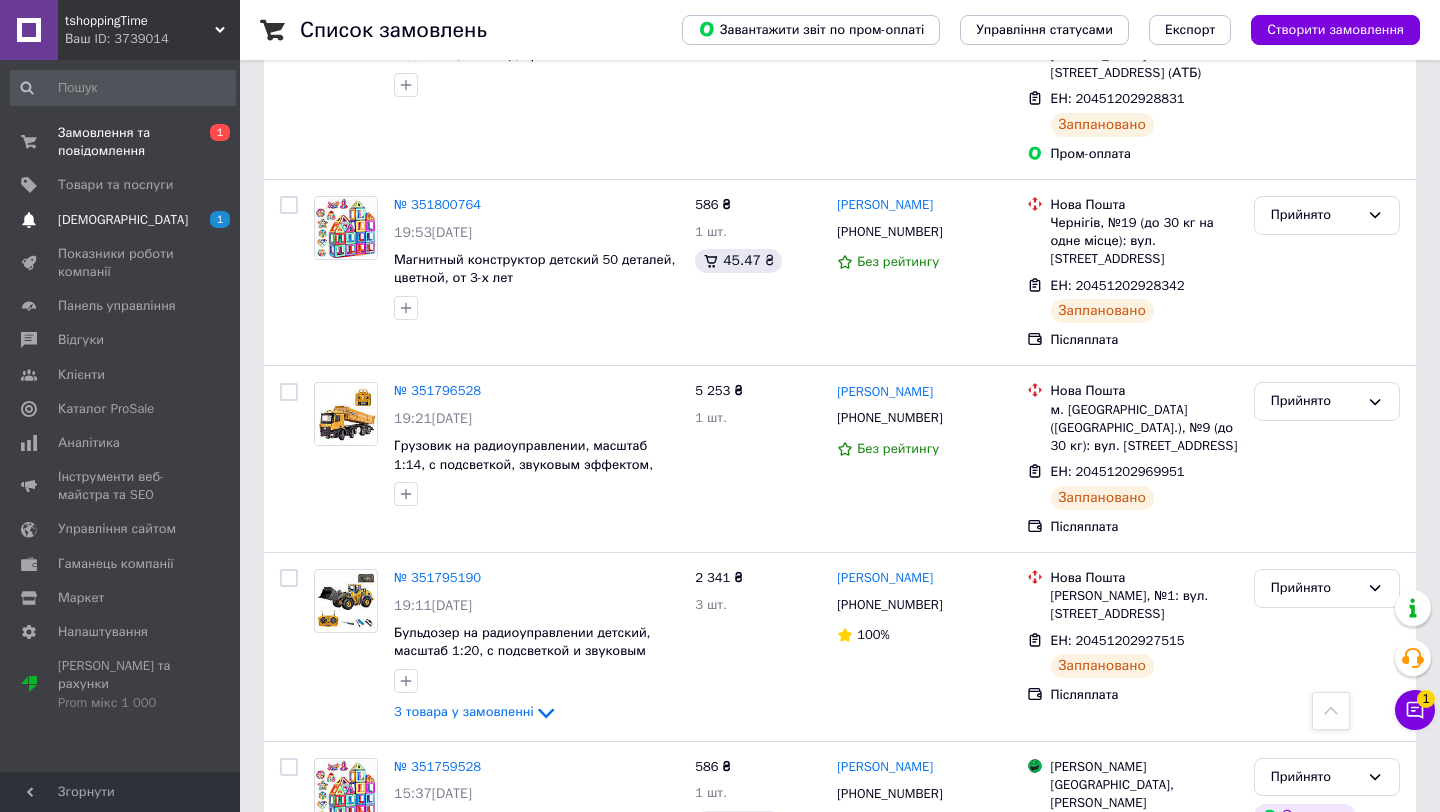 click on "[DEMOGRAPHIC_DATA]" at bounding box center [123, 220] 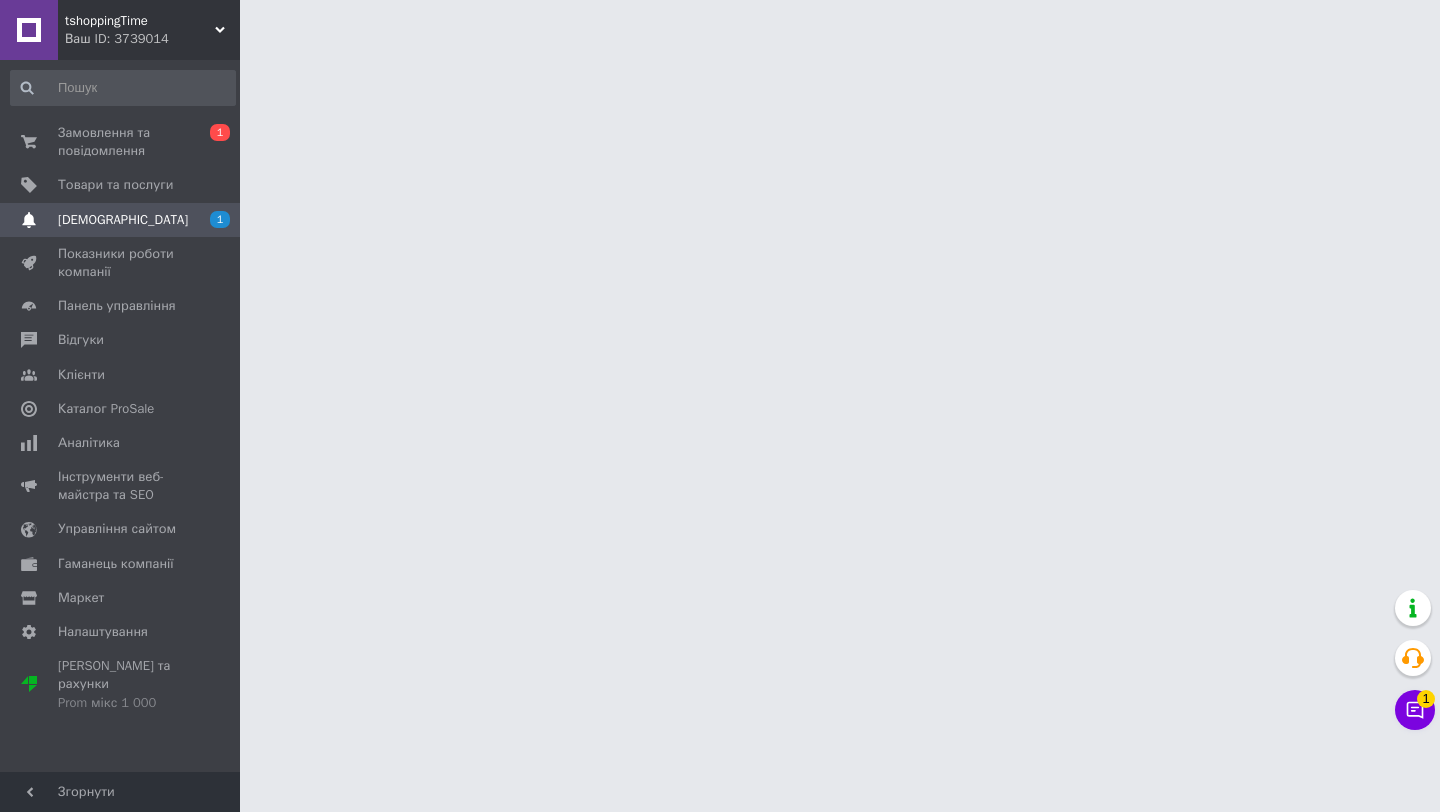 scroll, scrollTop: 0, scrollLeft: 0, axis: both 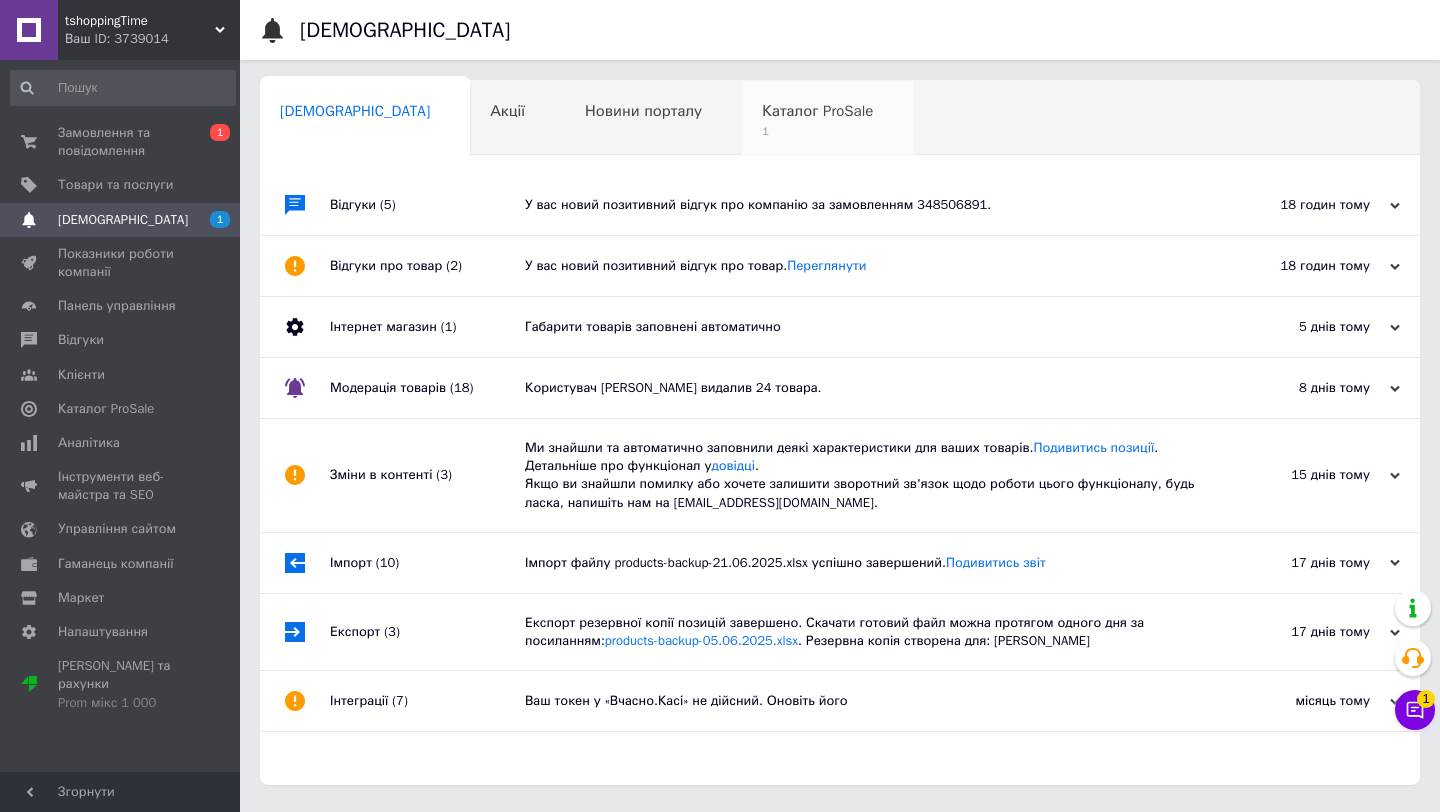 click on "Каталог ProSale 1" at bounding box center (827, 119) 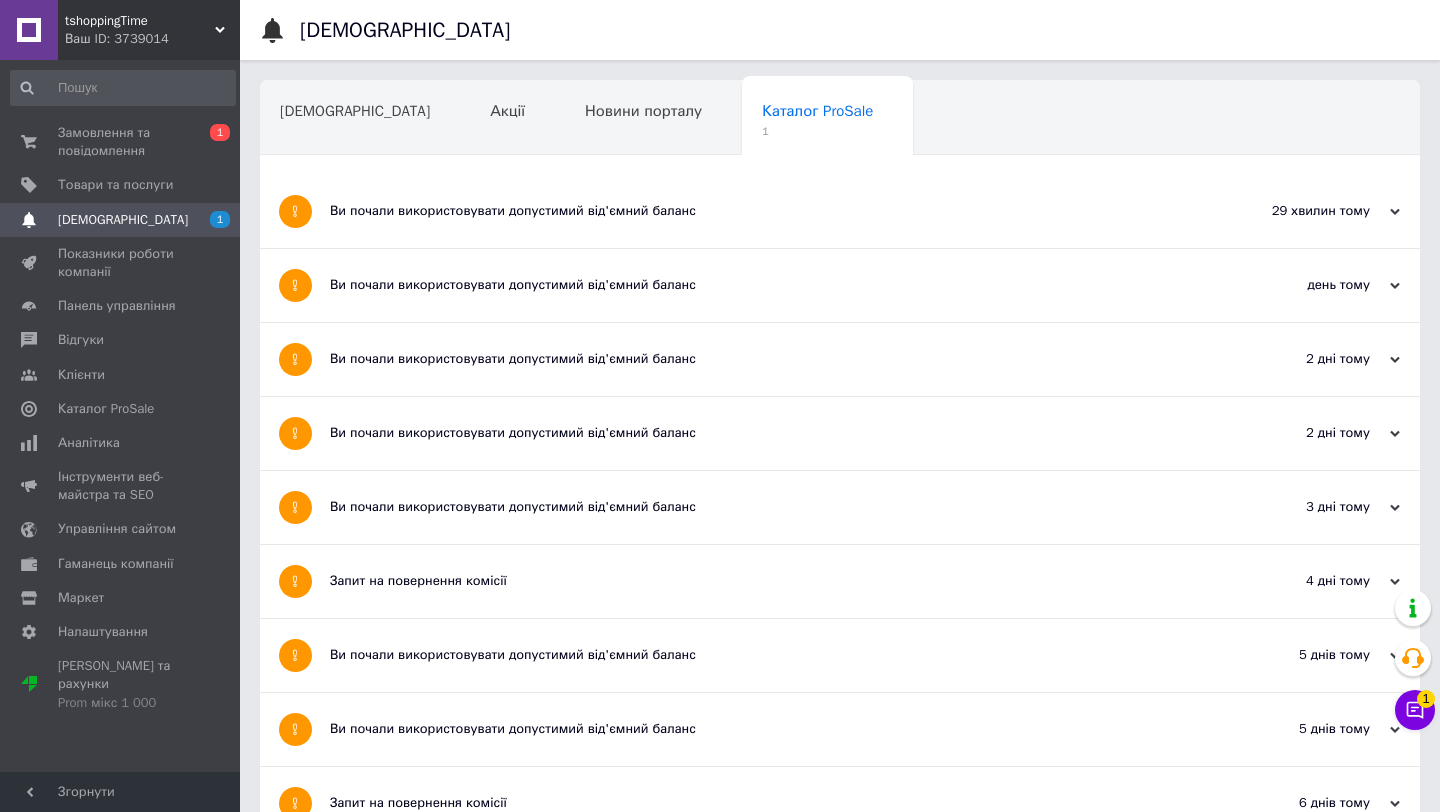 click on "Ви почали використовувати допустимий від'ємний баланс" at bounding box center (765, 211) 